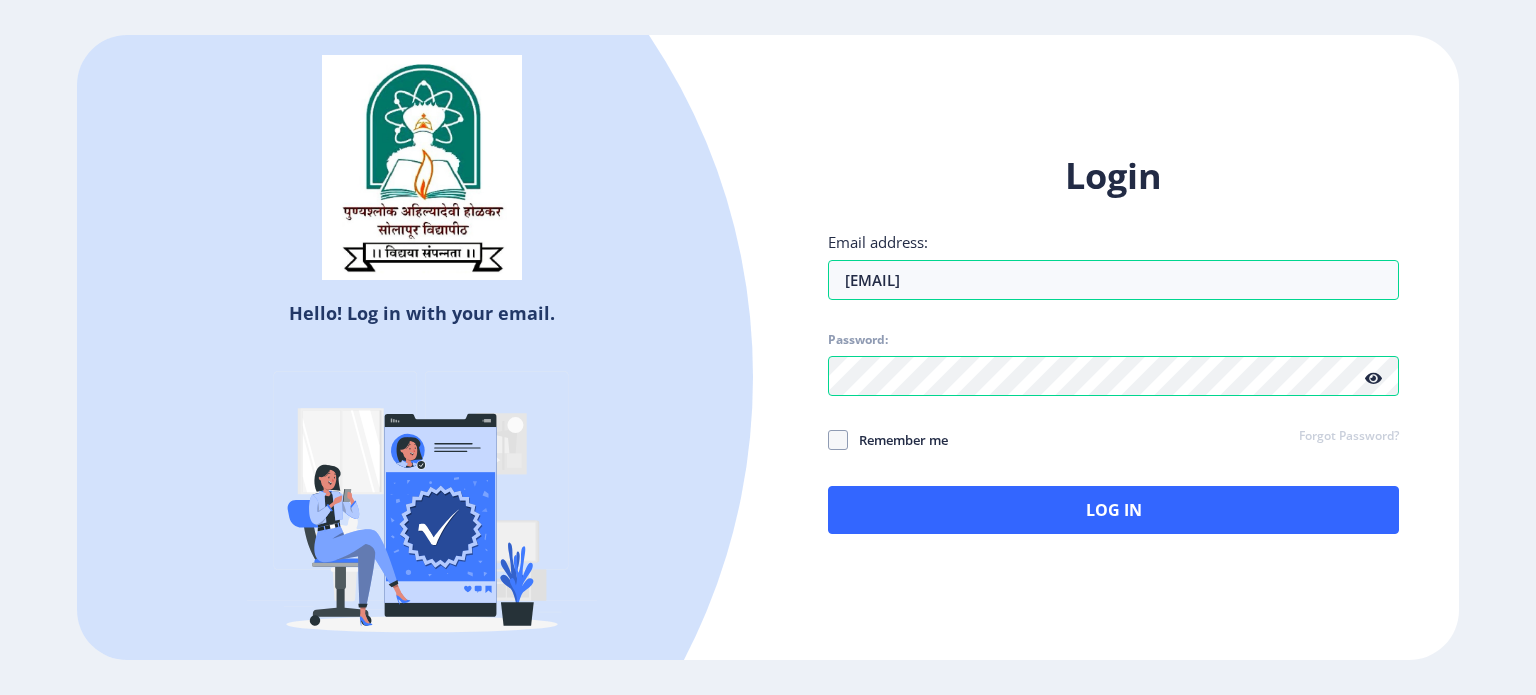 scroll, scrollTop: 0, scrollLeft: 0, axis: both 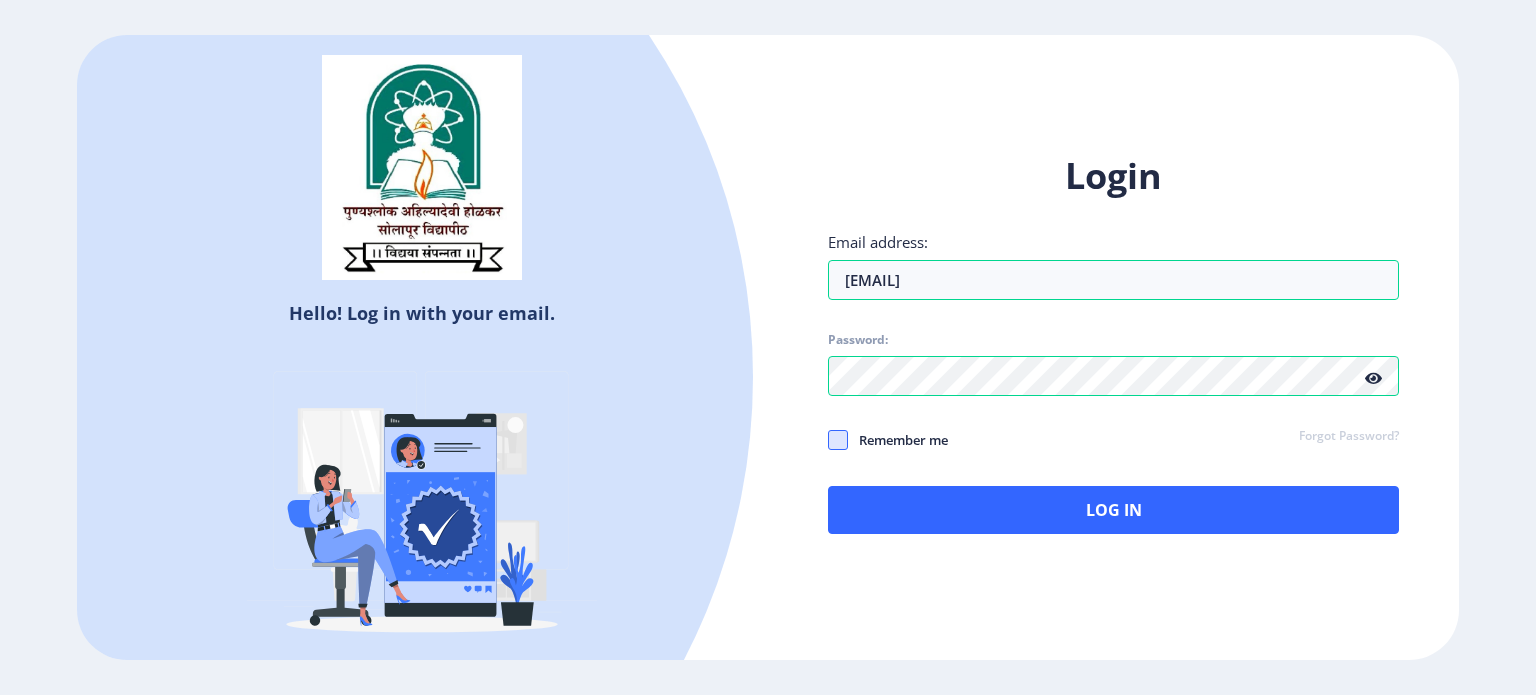 click 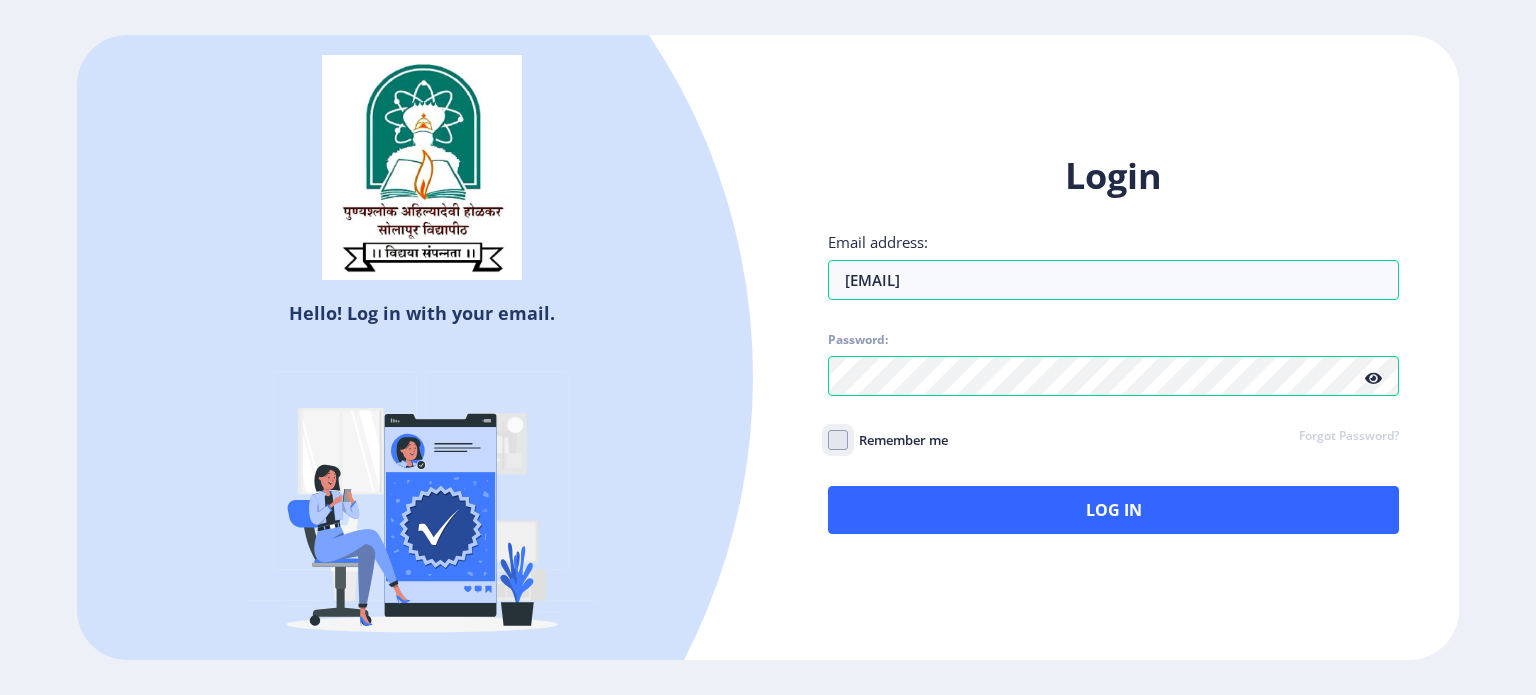 checkbox on "true" 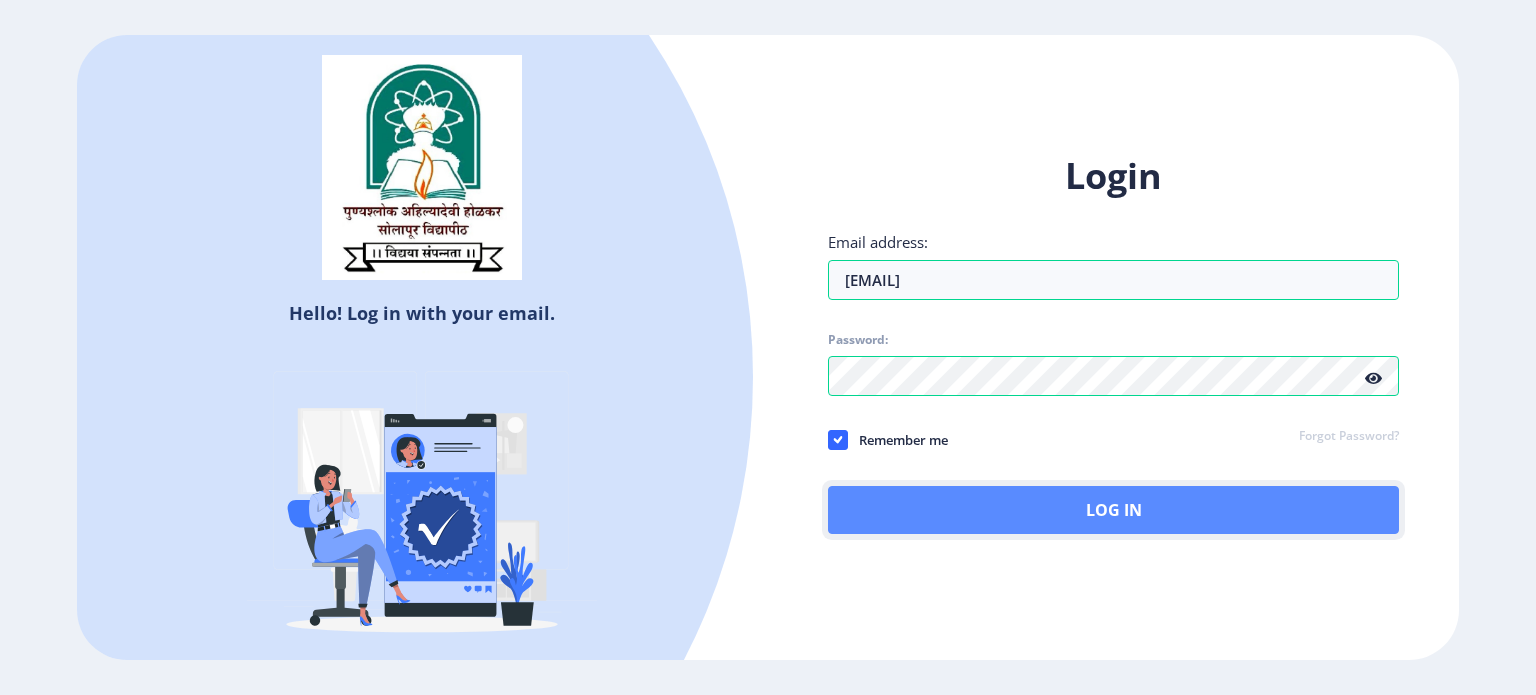 click on "Log In" 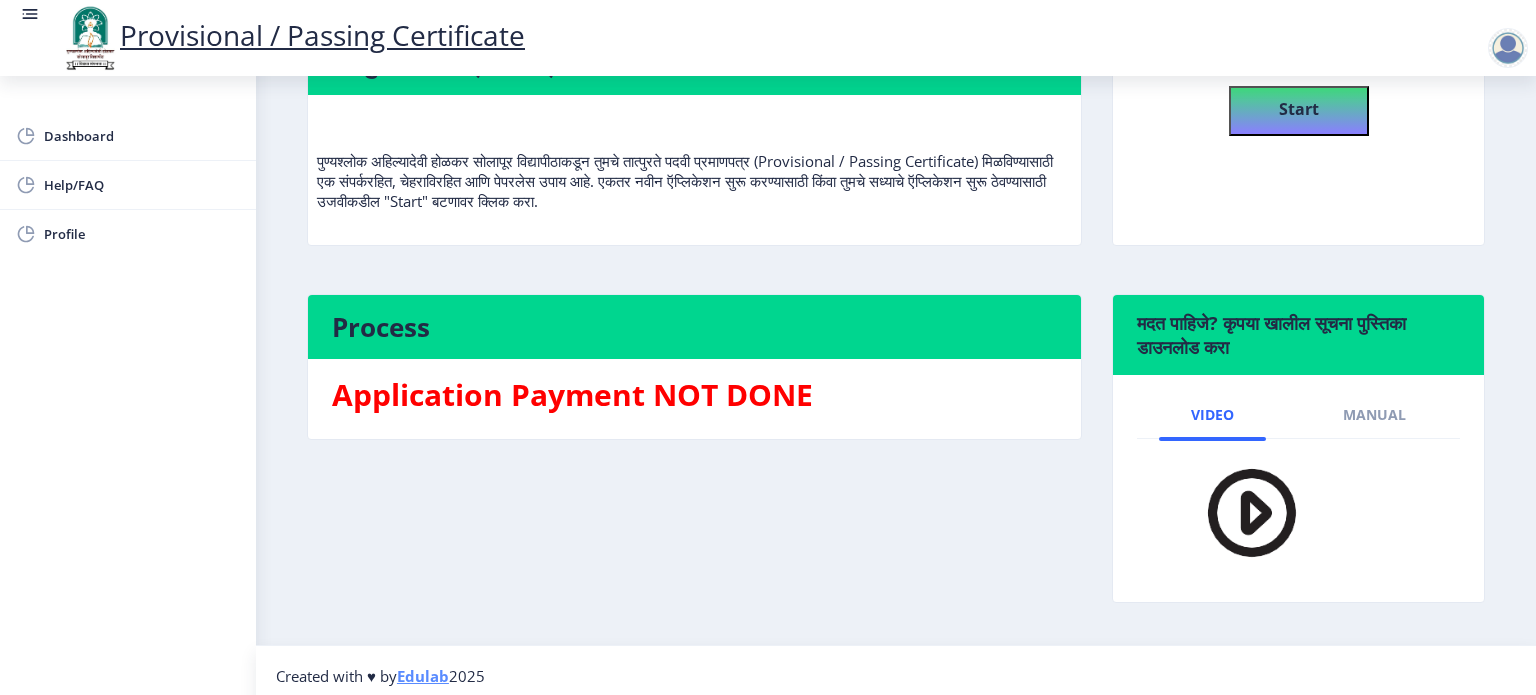 scroll, scrollTop: 220, scrollLeft: 0, axis: vertical 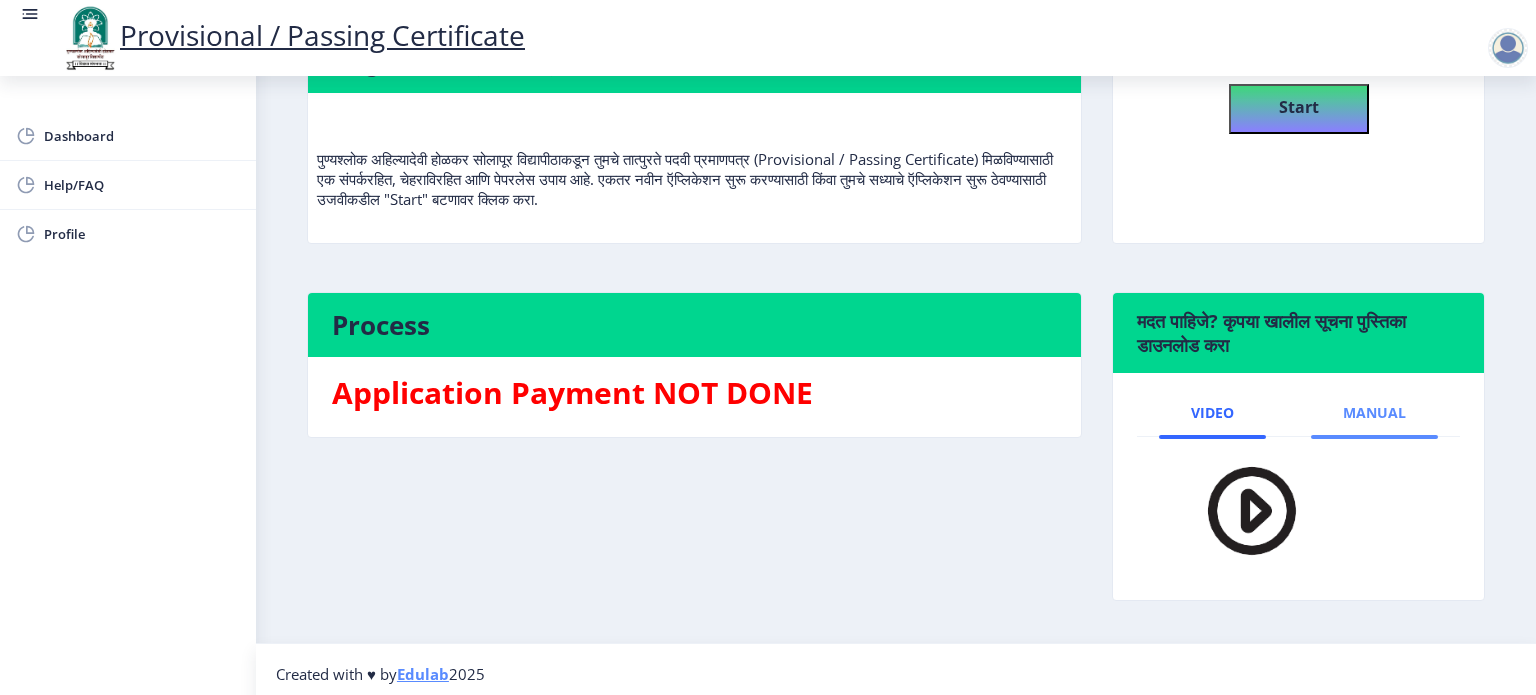 click on "Manual" 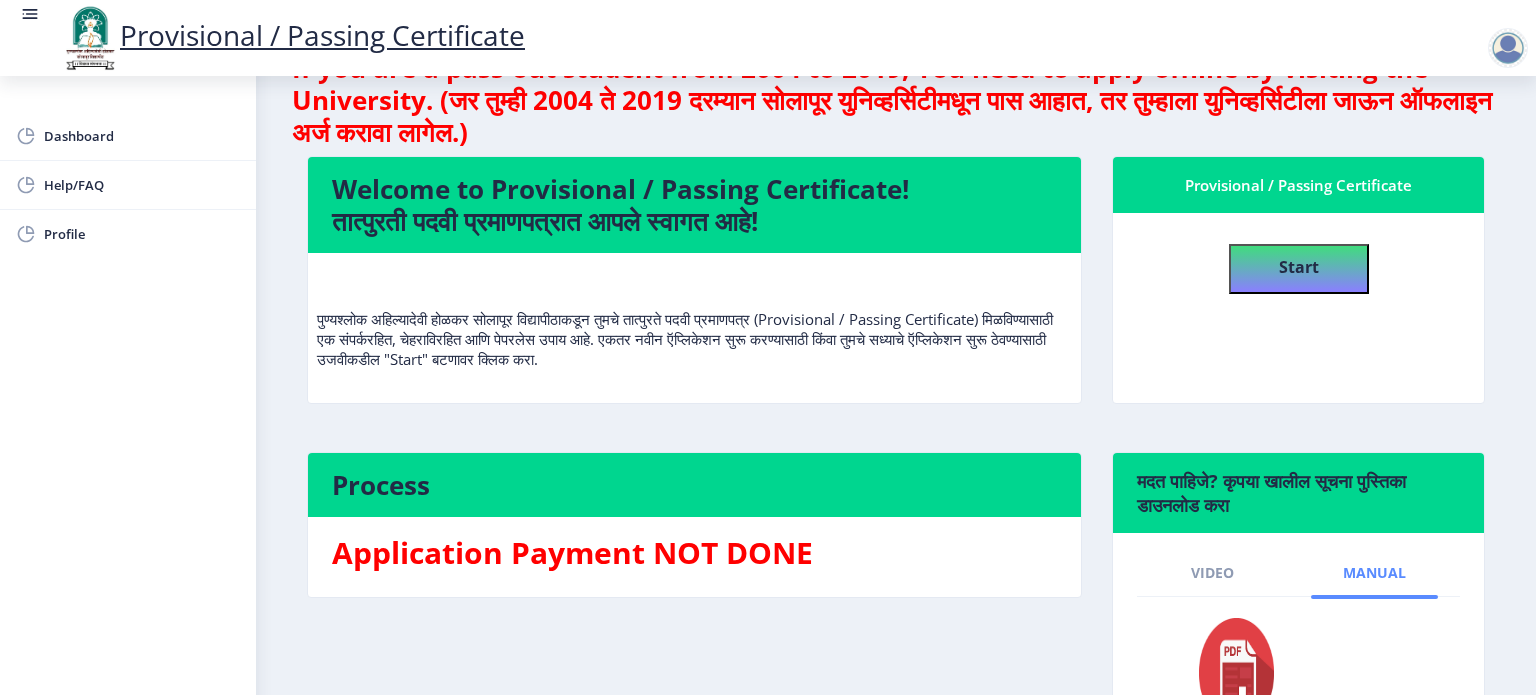 scroll, scrollTop: 59, scrollLeft: 0, axis: vertical 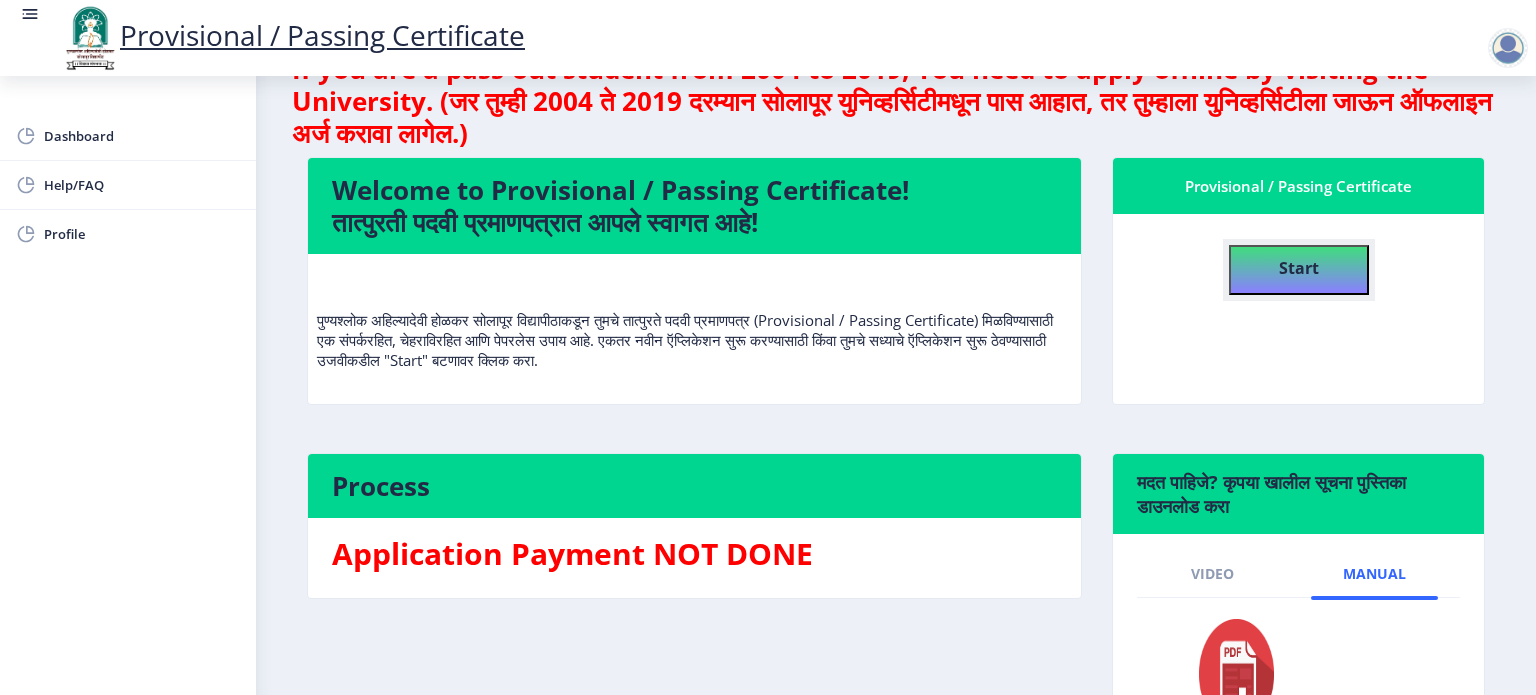 click on "Start" 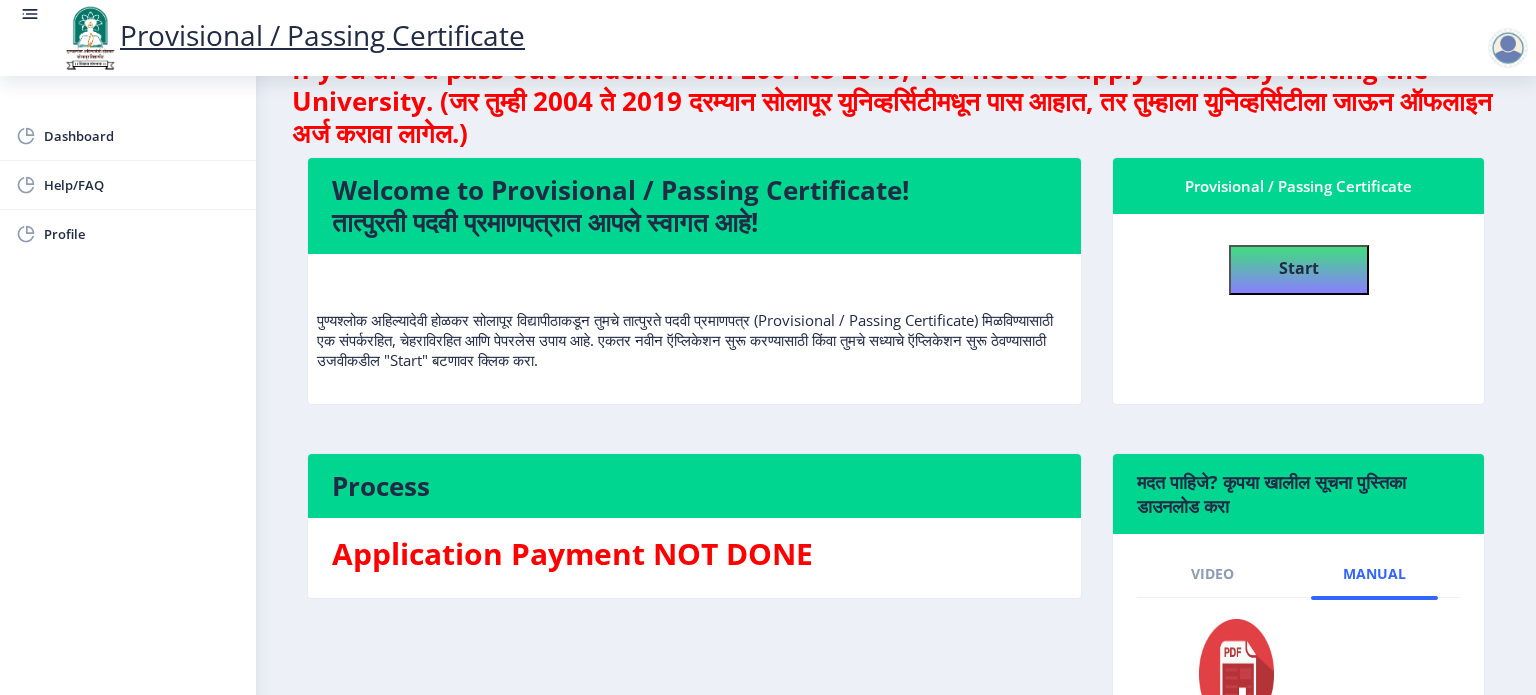 select 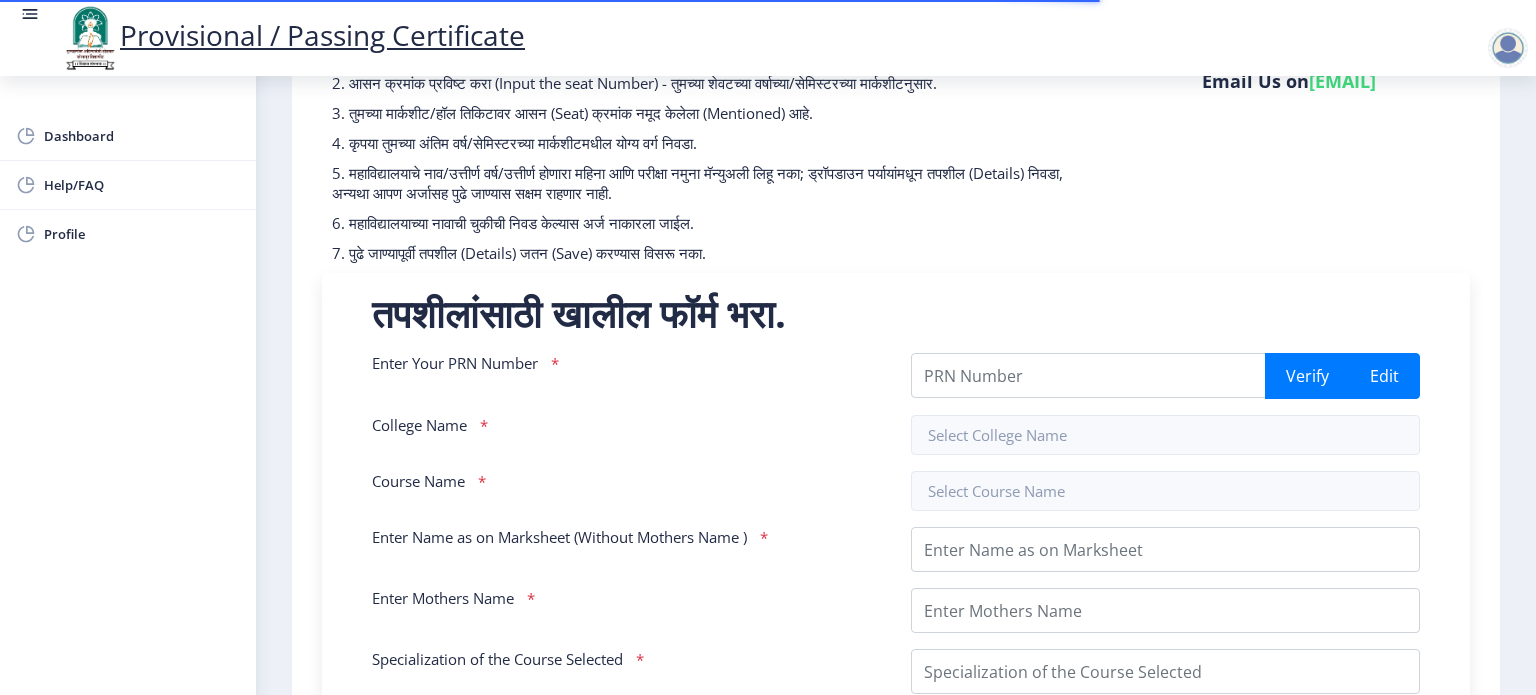 scroll, scrollTop: 199, scrollLeft: 0, axis: vertical 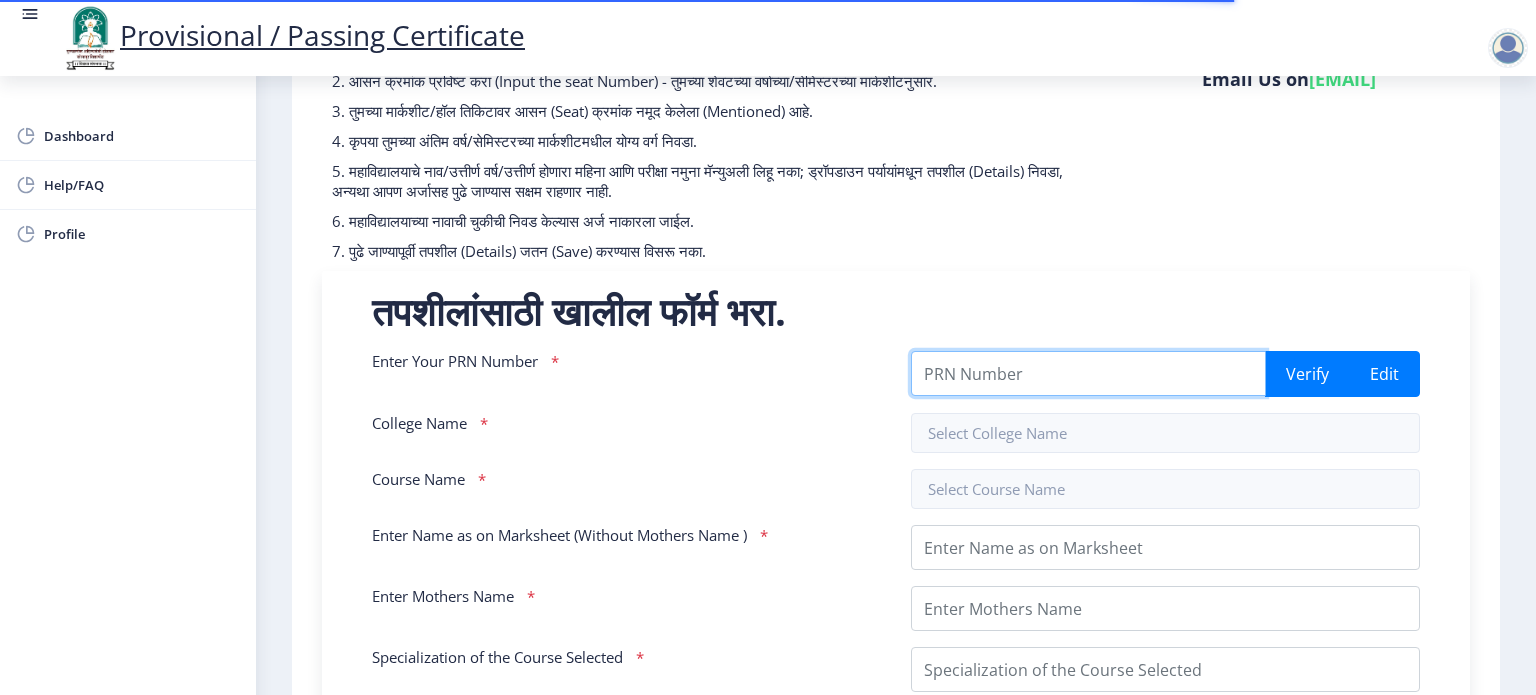 click on "Enter Your PRN Number" at bounding box center (1088, 373) 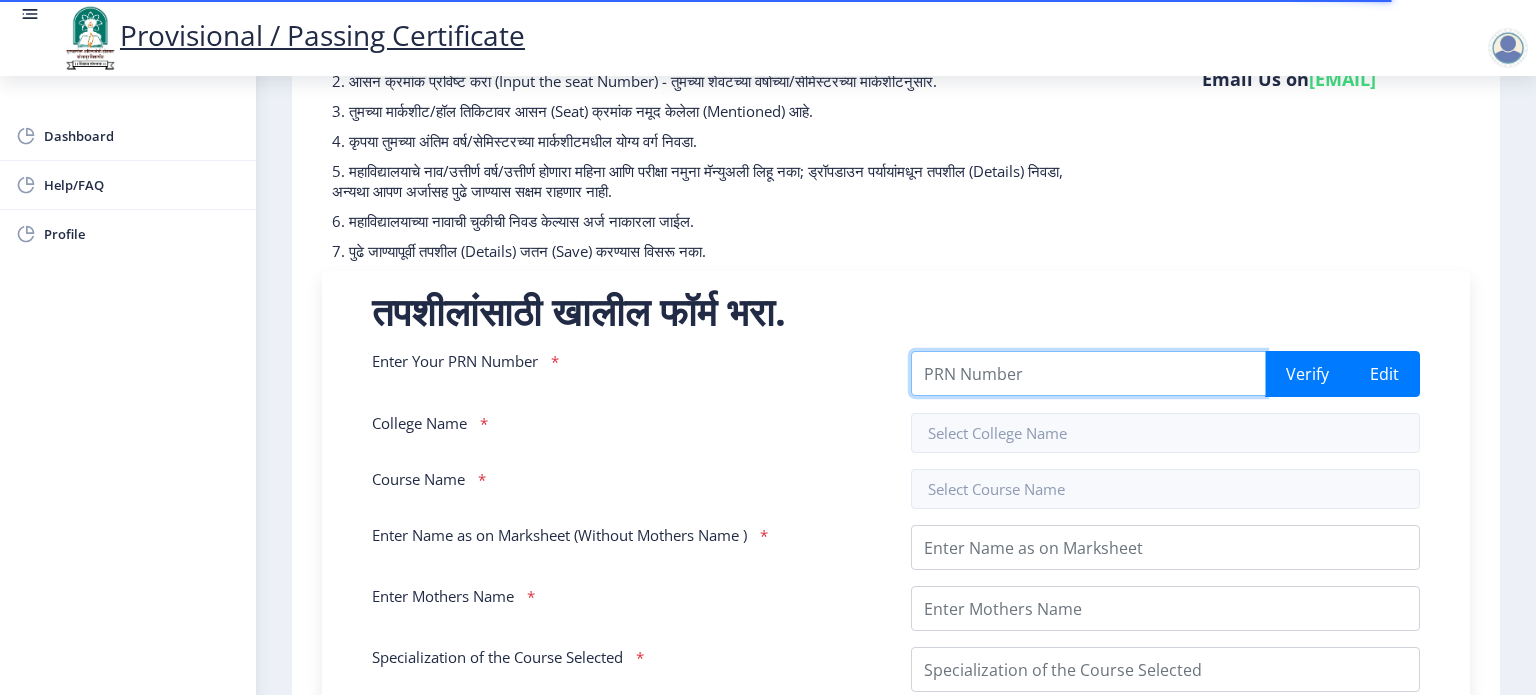 click on "Enter Your PRN Number" at bounding box center (1088, 373) 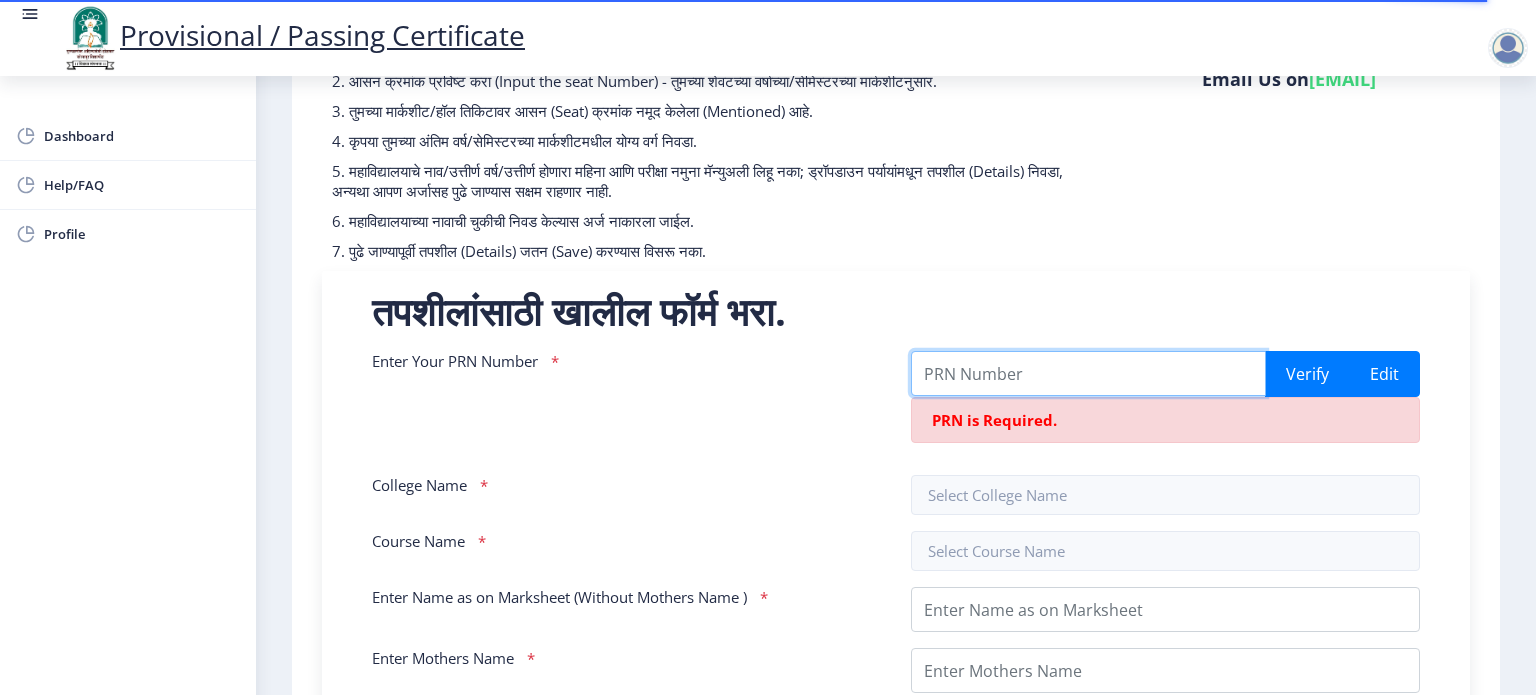 drag, startPoint x: 1080, startPoint y: 369, endPoint x: 1092, endPoint y: 437, distance: 69.050705 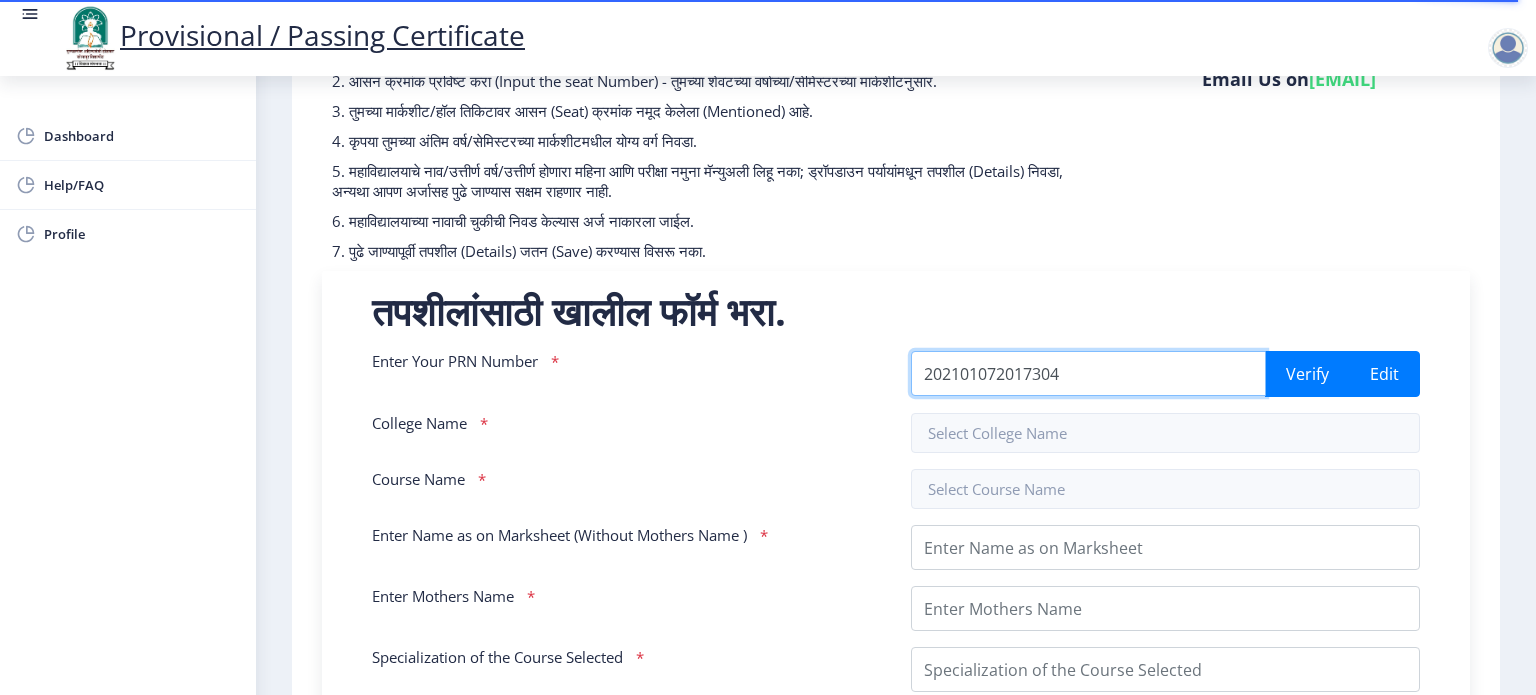 click on "202101072017304" at bounding box center (1088, 373) 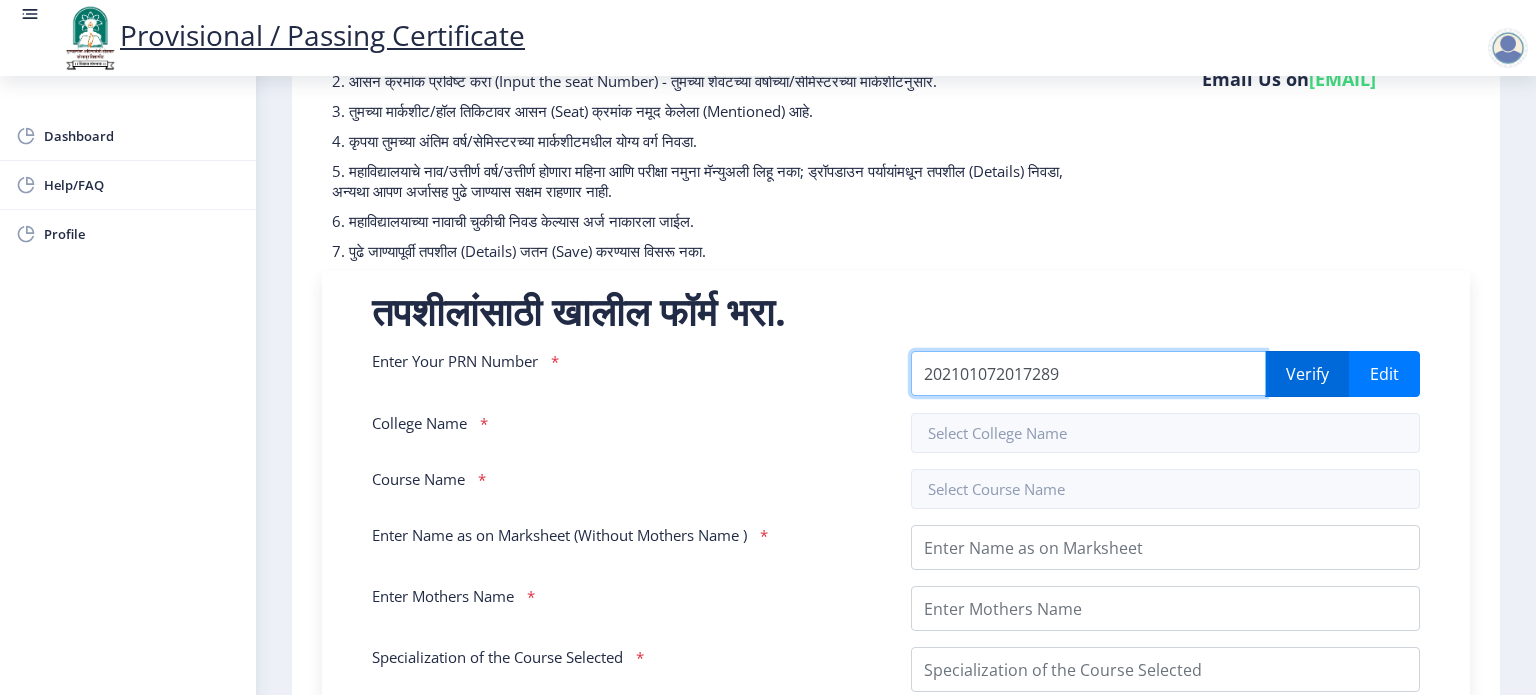 type on "202101072017289" 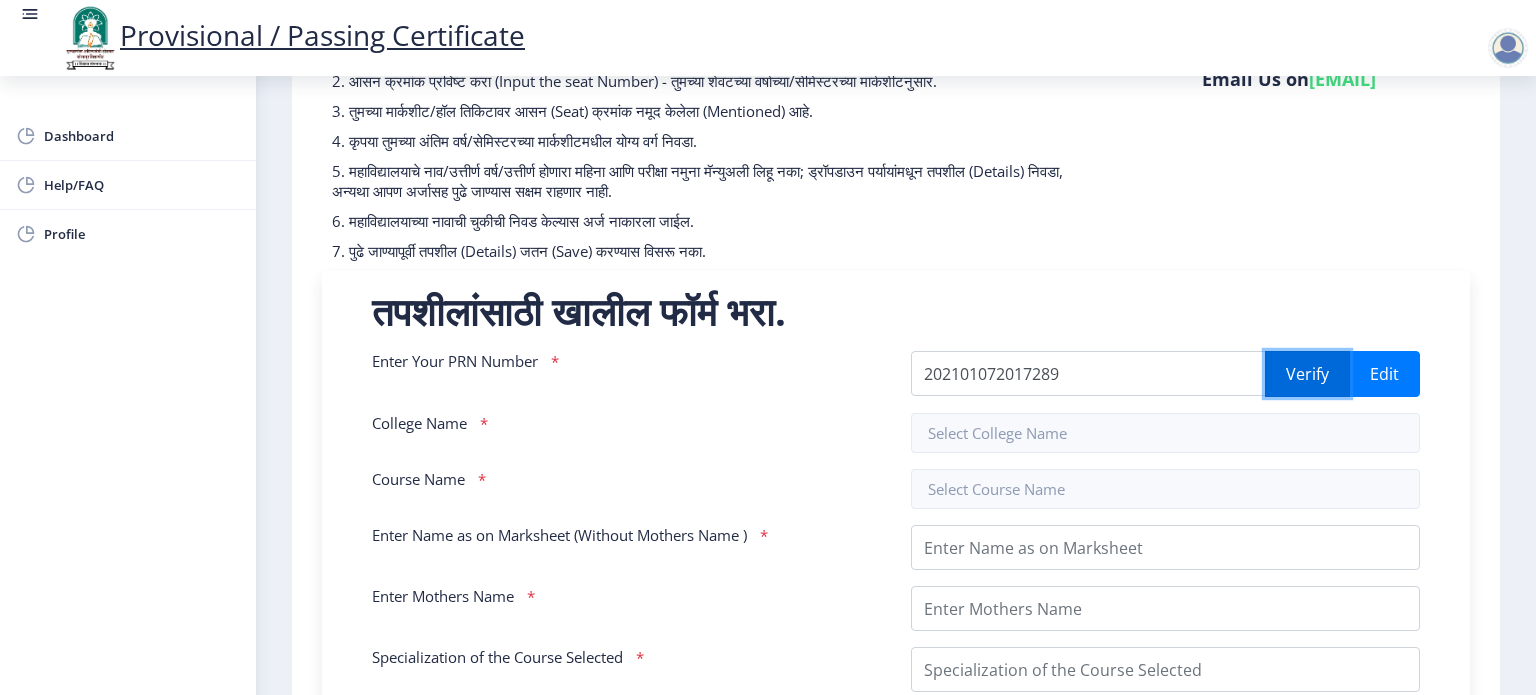 click on "Verify" at bounding box center [1307, 374] 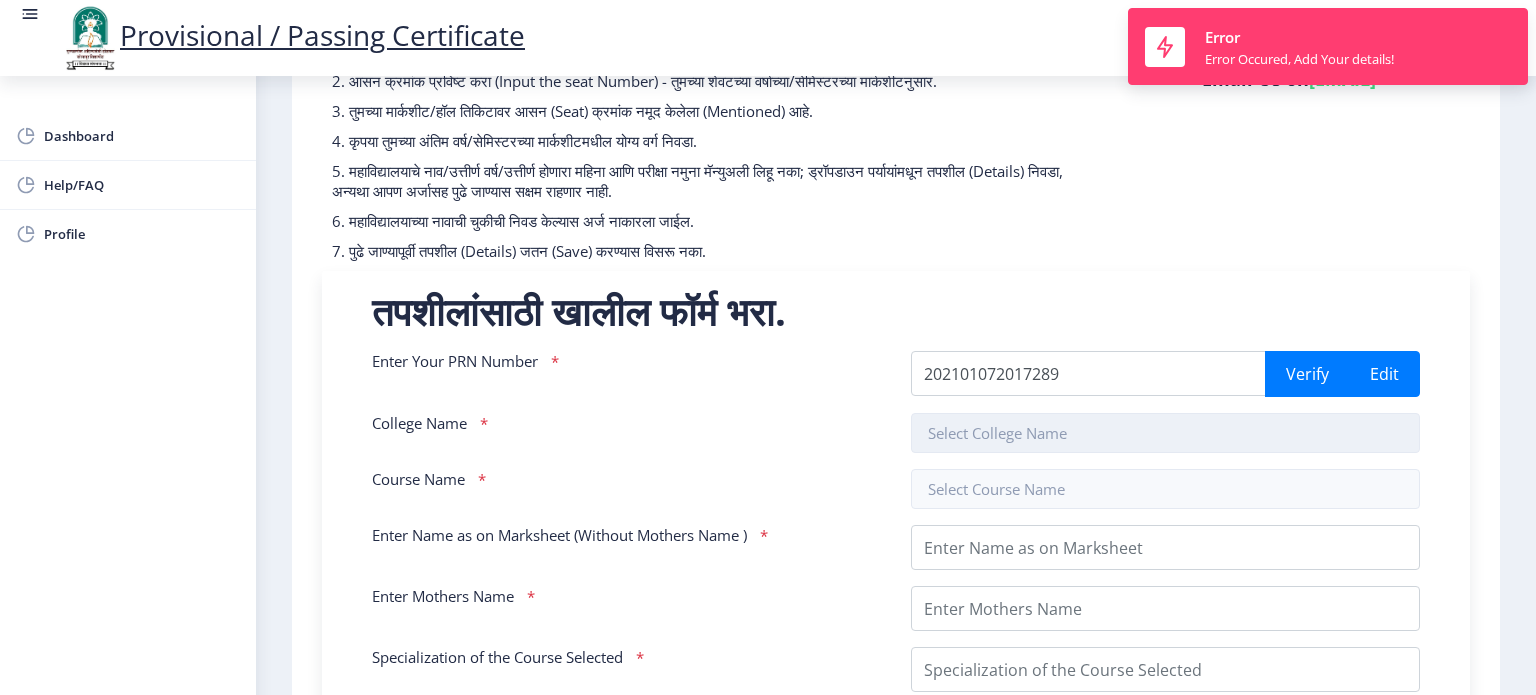 click at bounding box center [1165, 433] 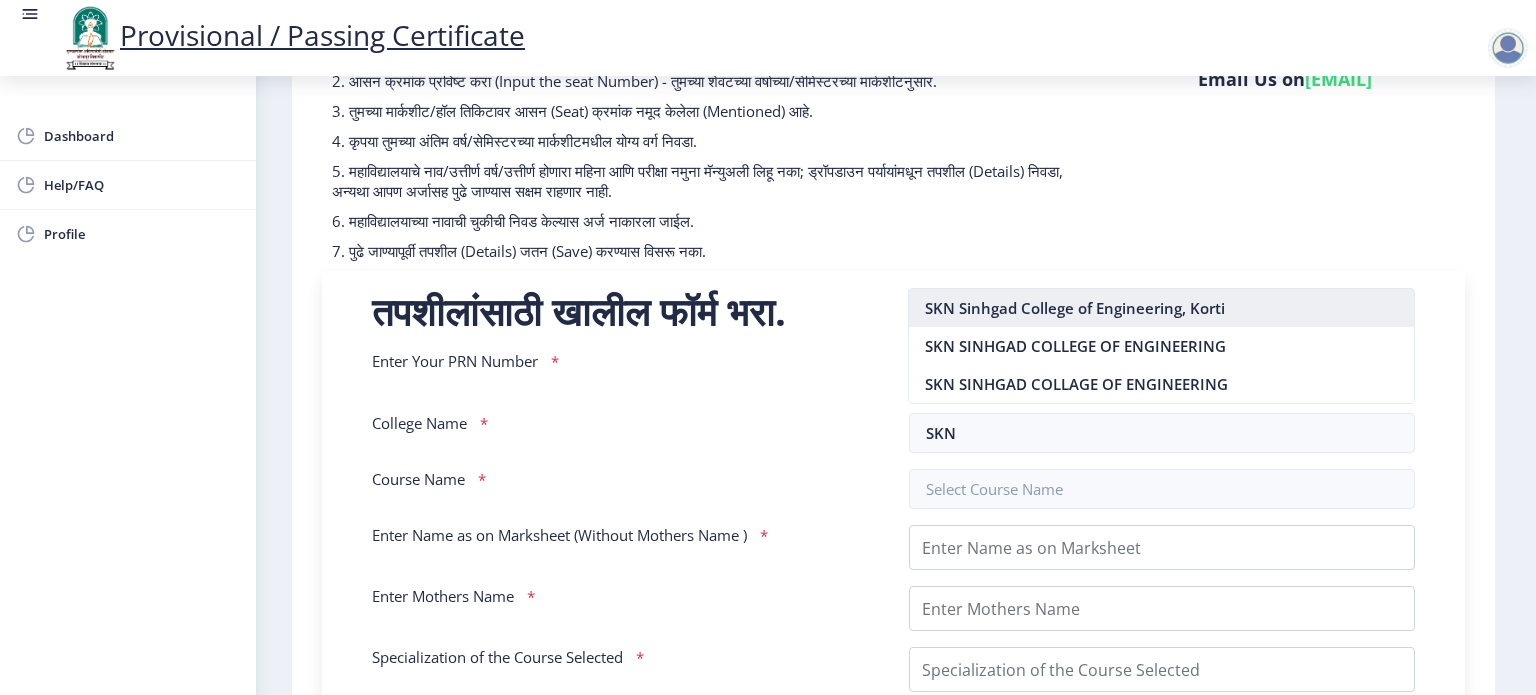 click on "SKN Sinhgad College of Engineering, Korti" at bounding box center (1161, 308) 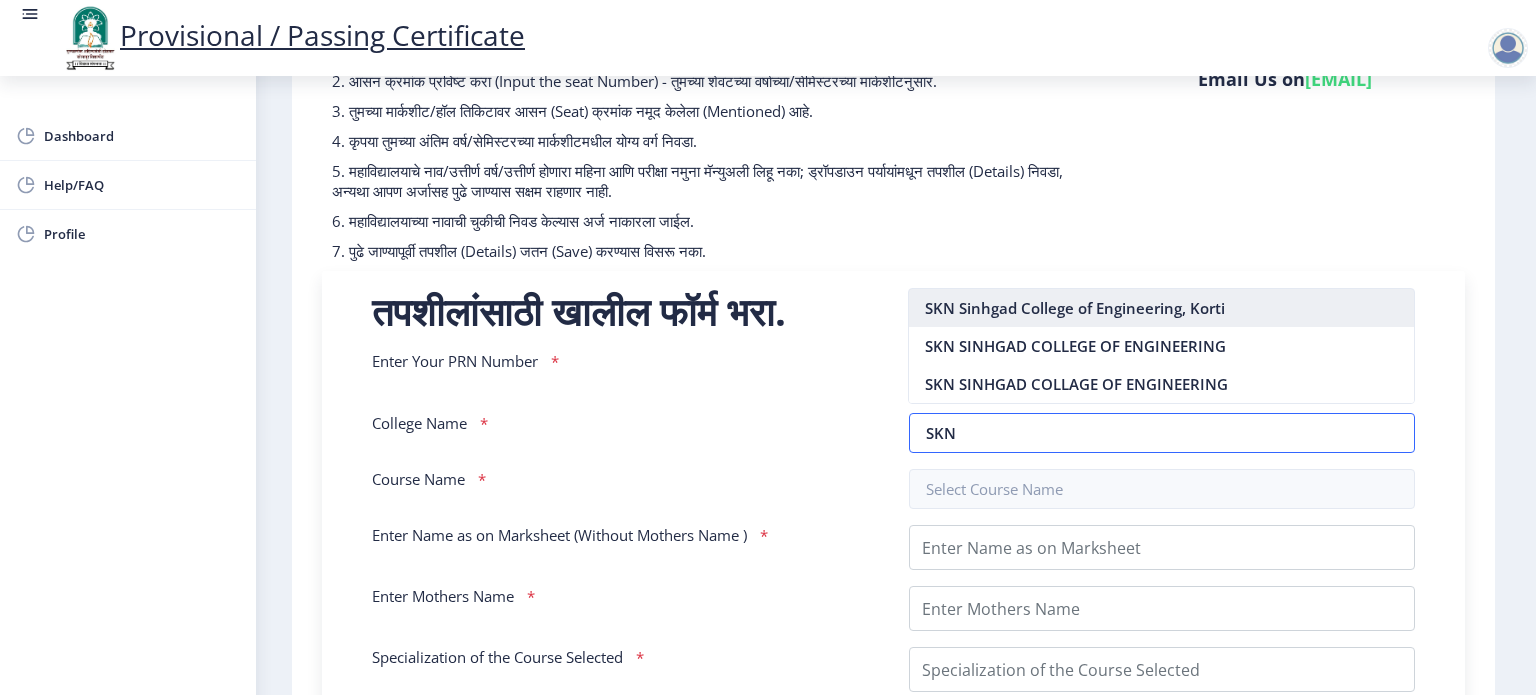 type on "SKN Sinhgad College of Engineering, Korti" 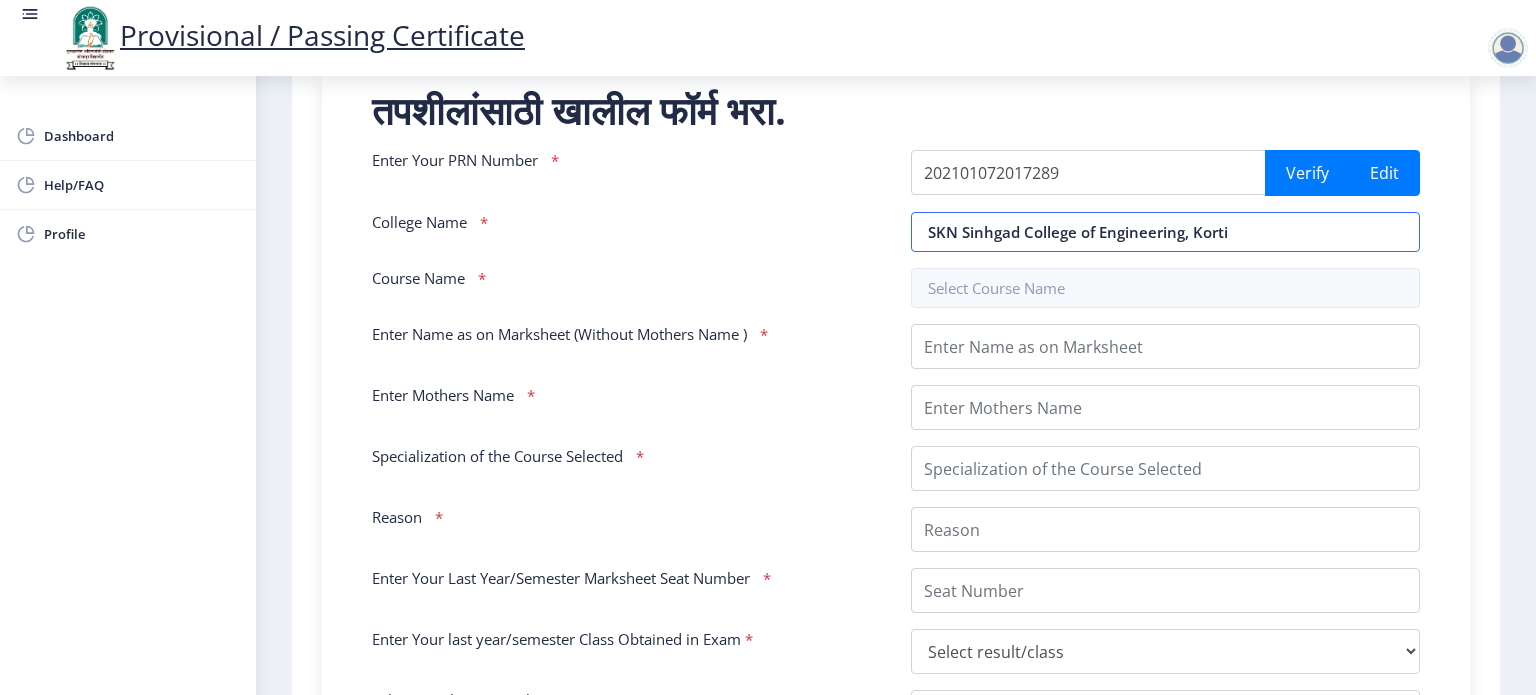 scroll, scrollTop: 409, scrollLeft: 0, axis: vertical 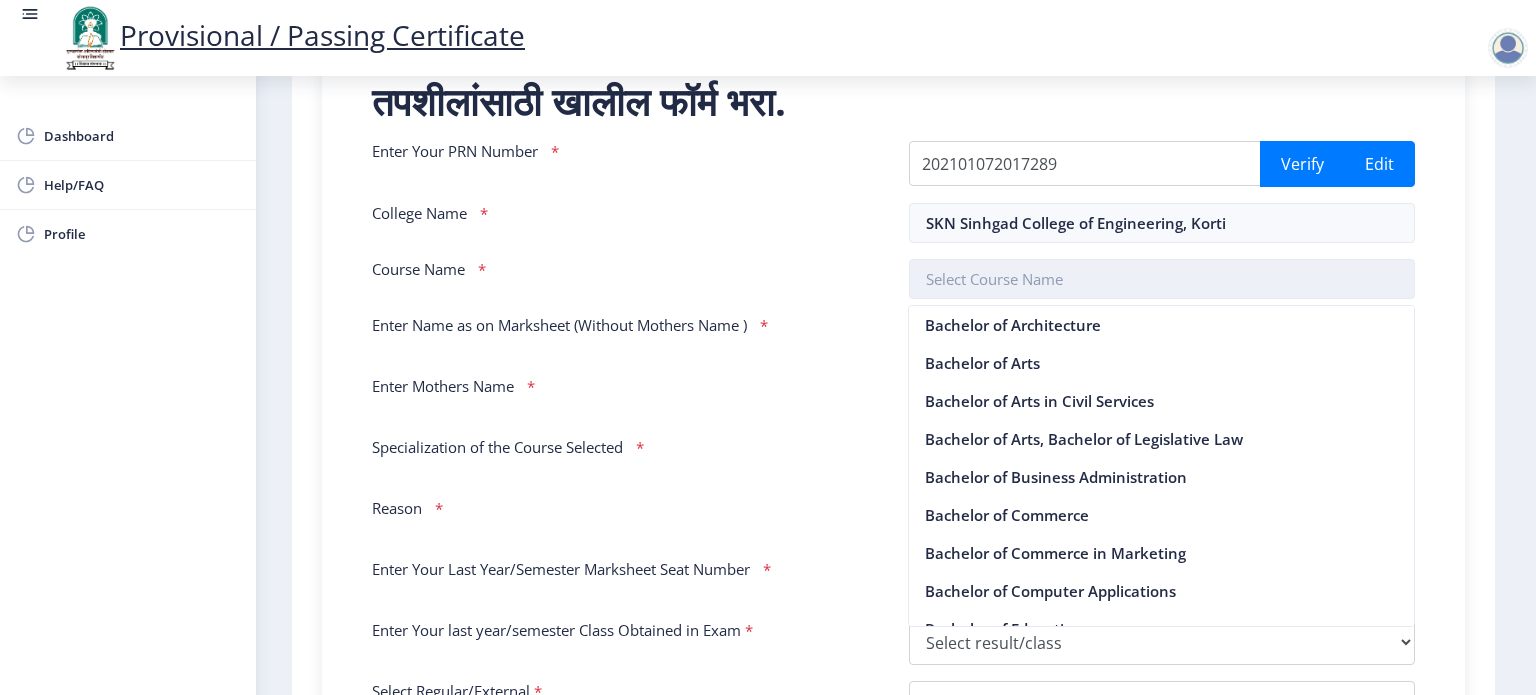 click at bounding box center (1162, 279) 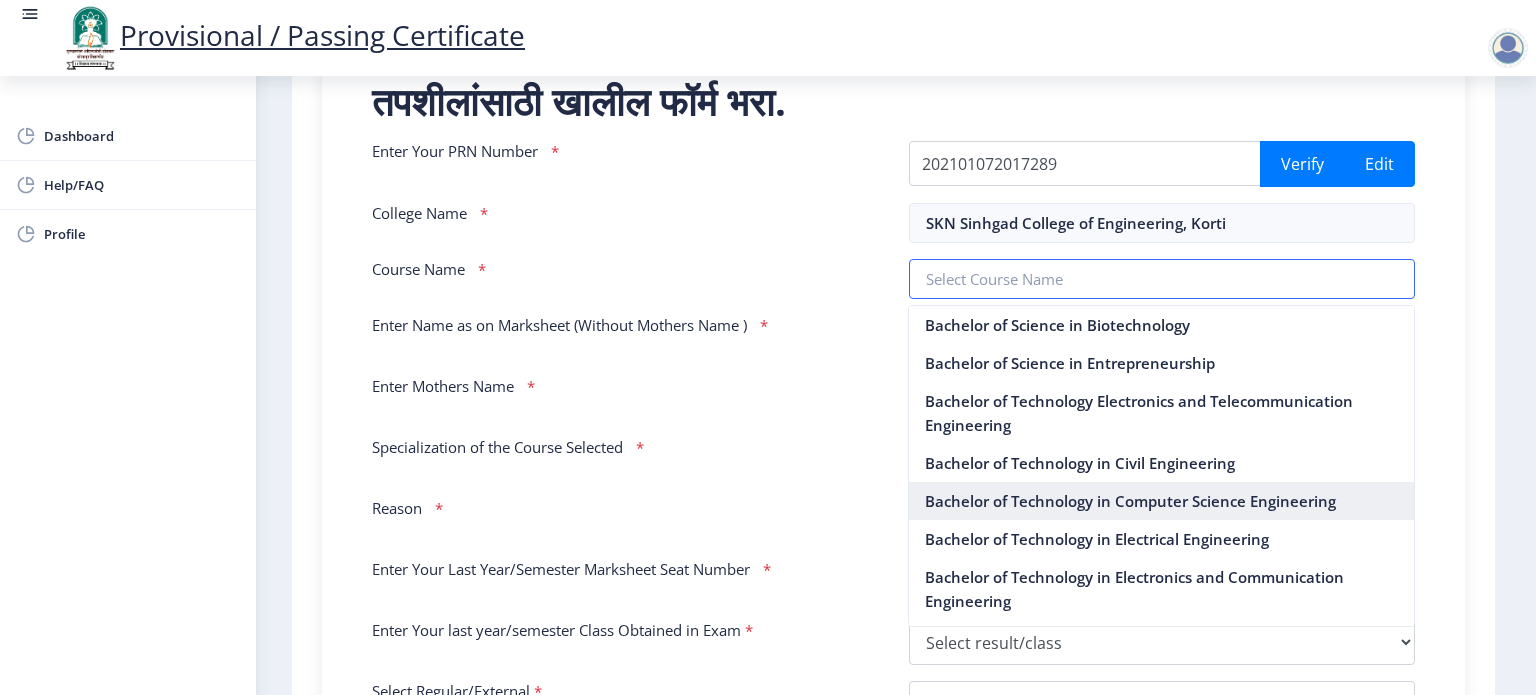 scroll, scrollTop: 556, scrollLeft: 0, axis: vertical 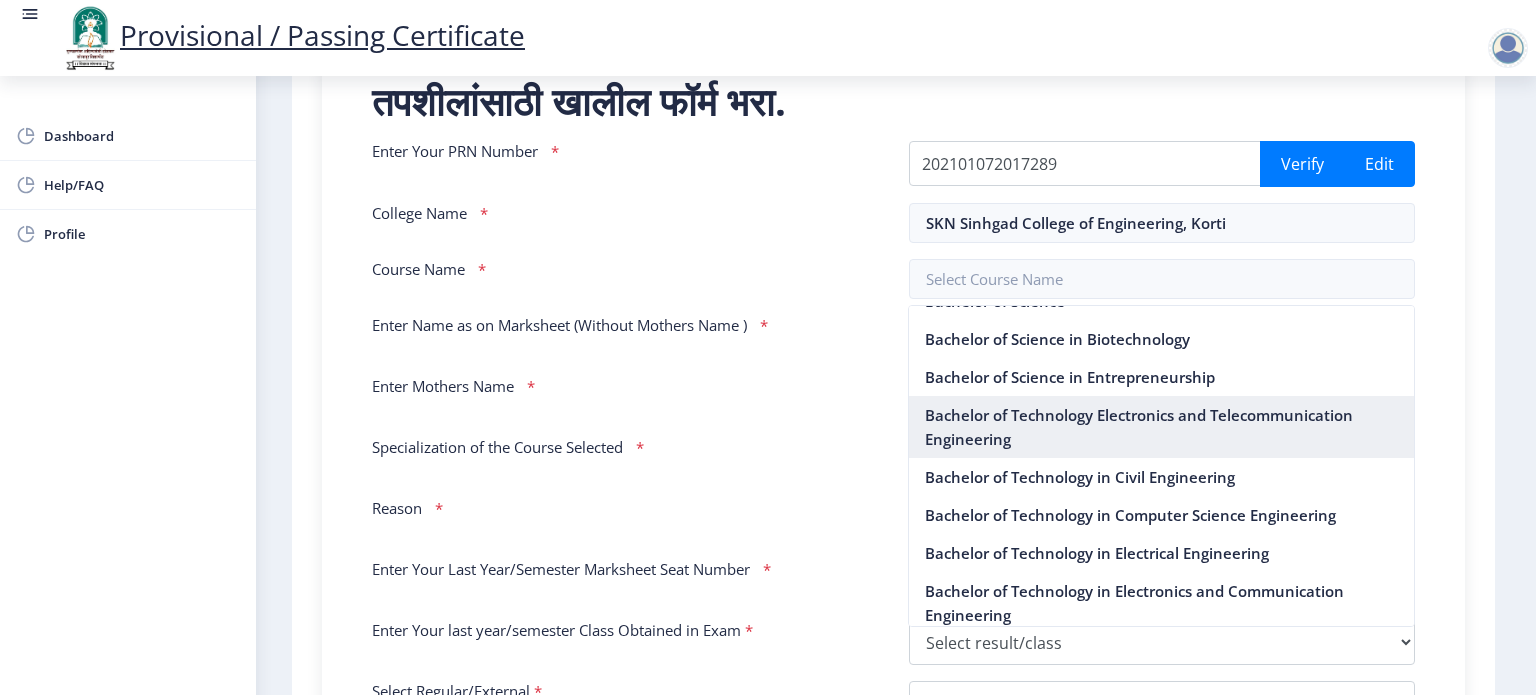 click on "Bachelor of Technology Electronics and Telecommunication Engineering" at bounding box center (1161, 427) 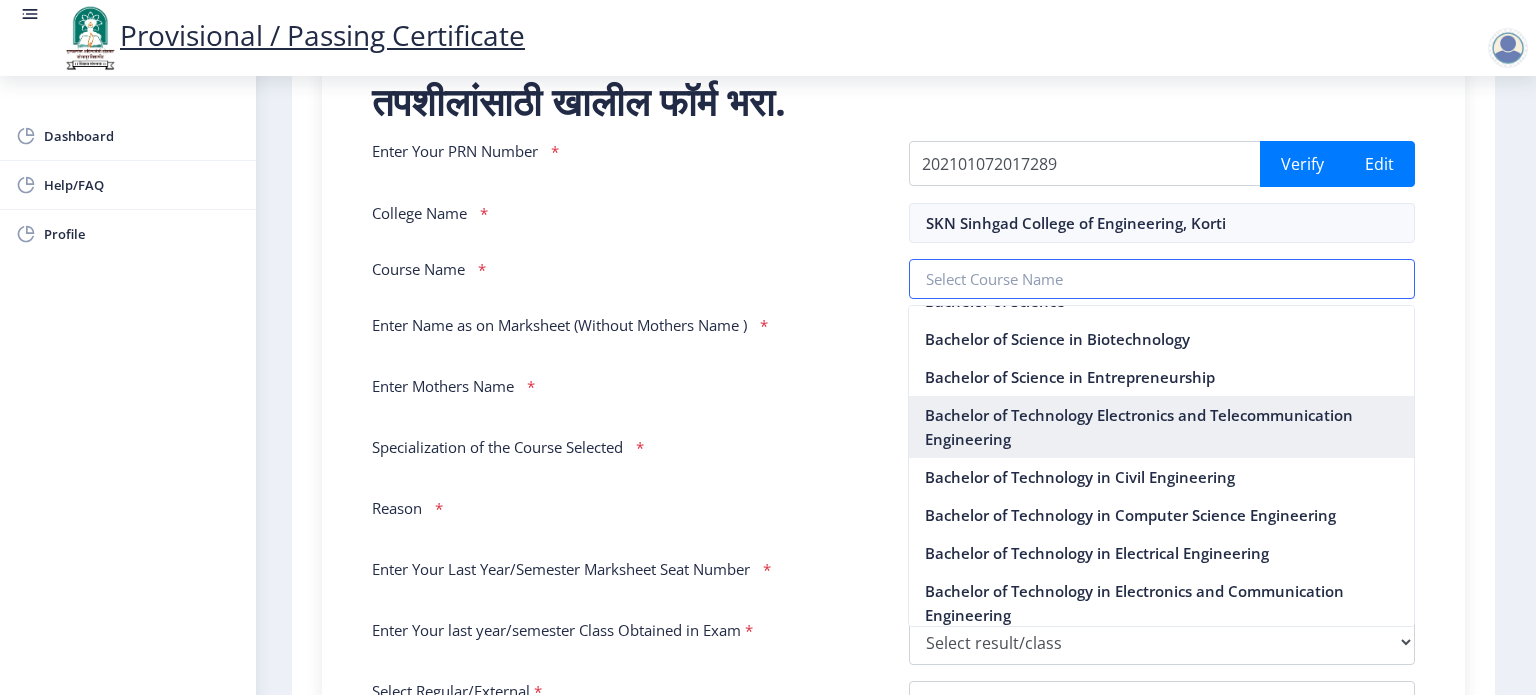 type on "Bachelor of Technology Electronics and Telecommunication Engineering" 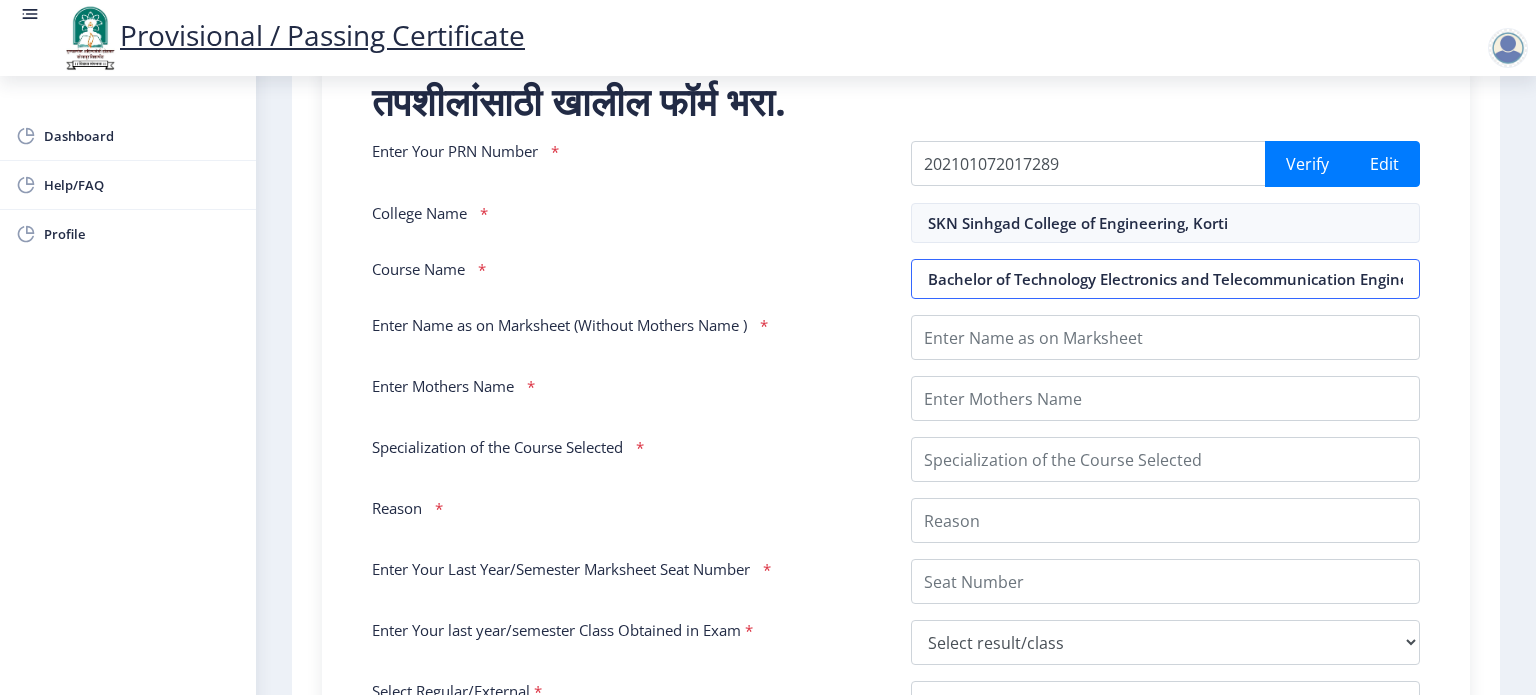 scroll, scrollTop: 0, scrollLeft: 44, axis: horizontal 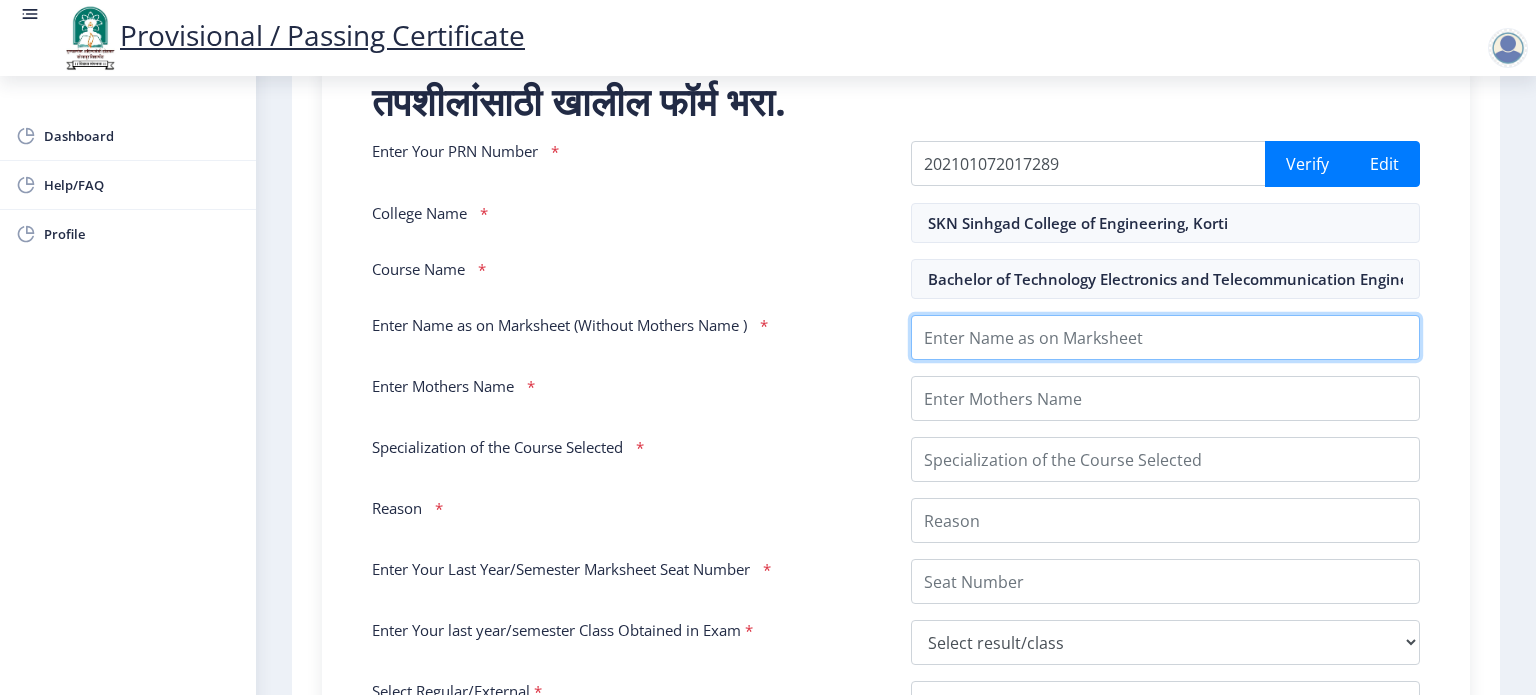 click on "Enter Name as on Marksheet (Without Mothers Name )" at bounding box center [1165, 337] 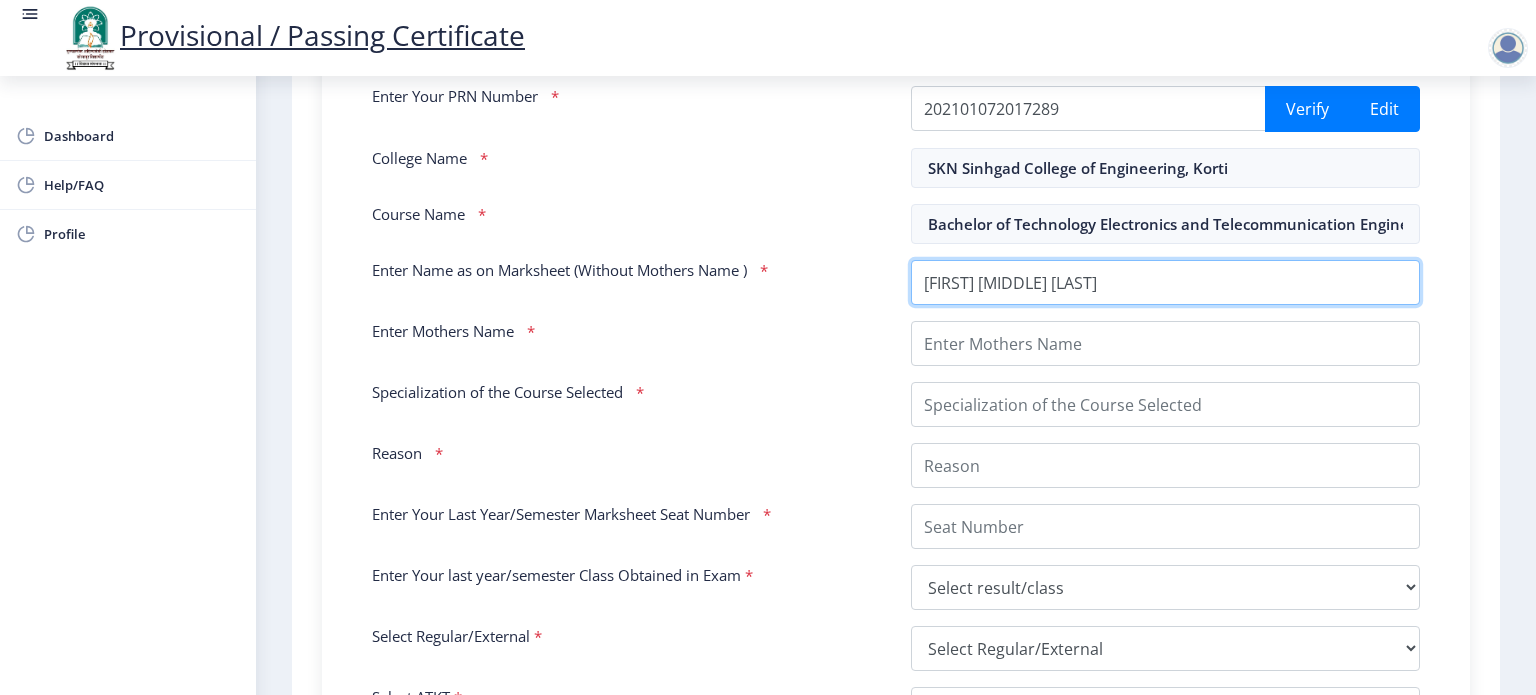 scroll, scrollTop: 468, scrollLeft: 0, axis: vertical 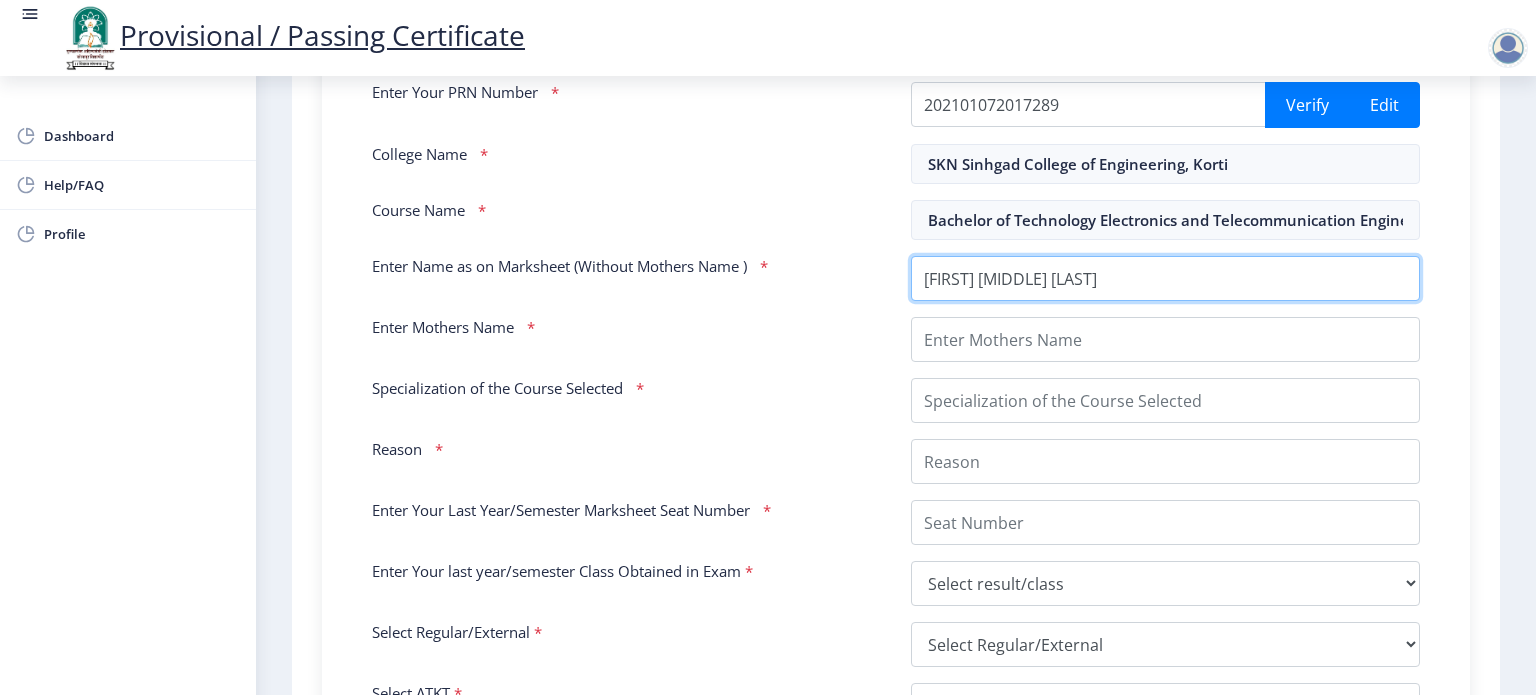 type on "[FIRST] [MIDDLE] [LAST]" 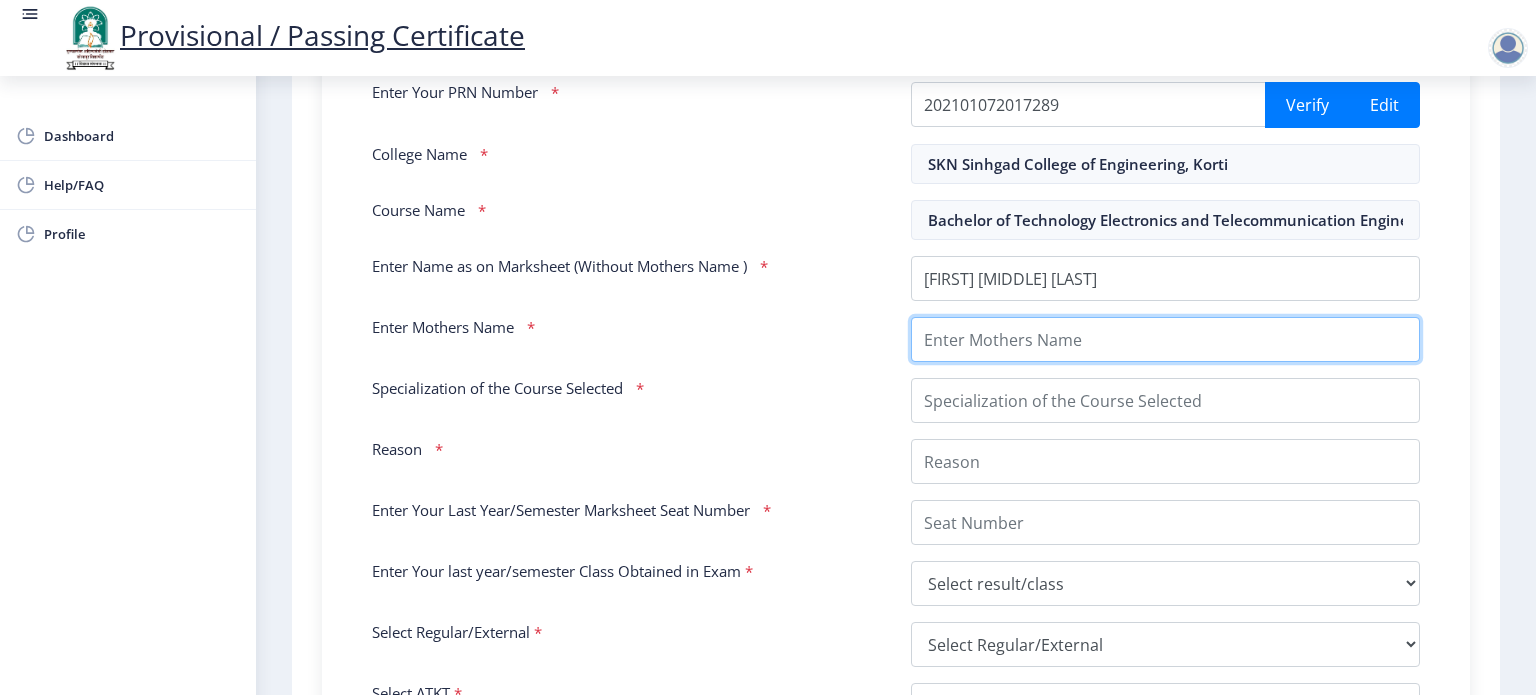 click on "Enter Mothers Name" at bounding box center [1165, 339] 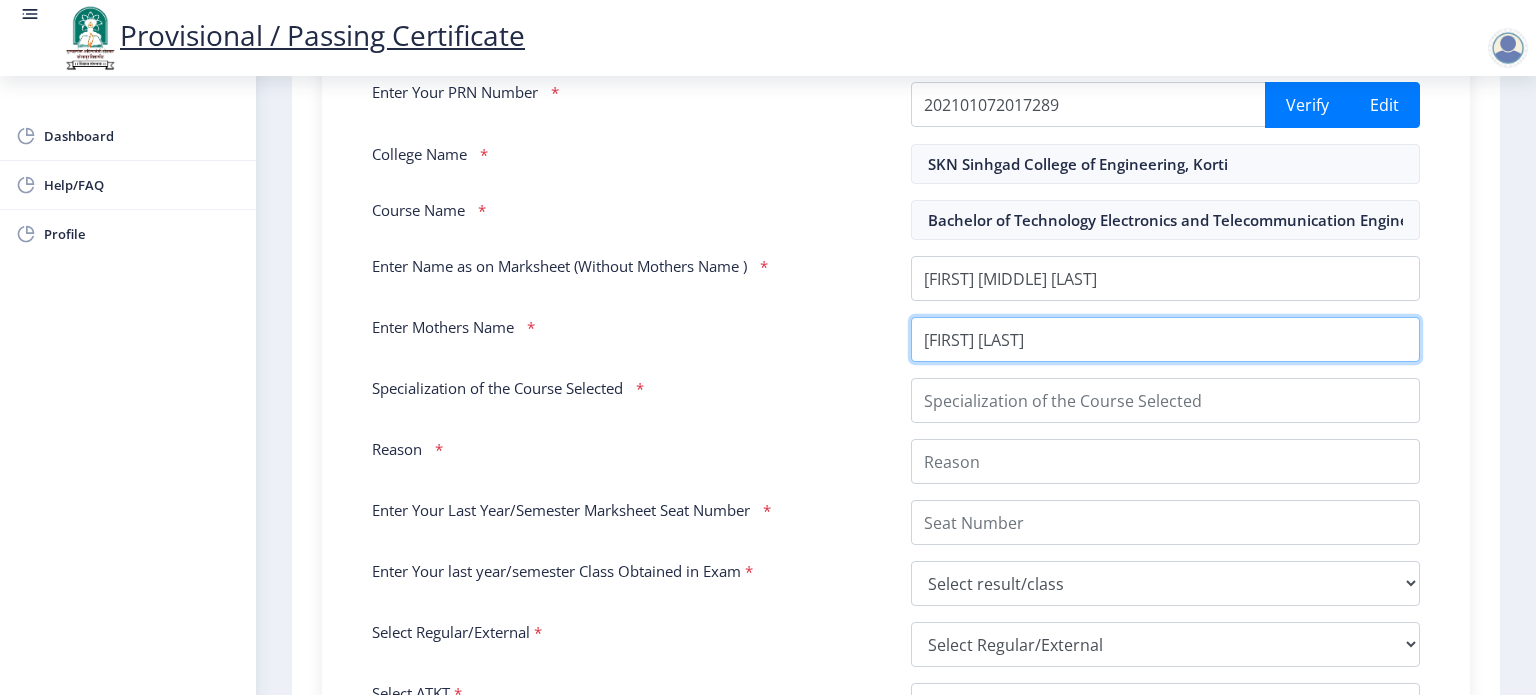 type on "[FIRST] [LAST]" 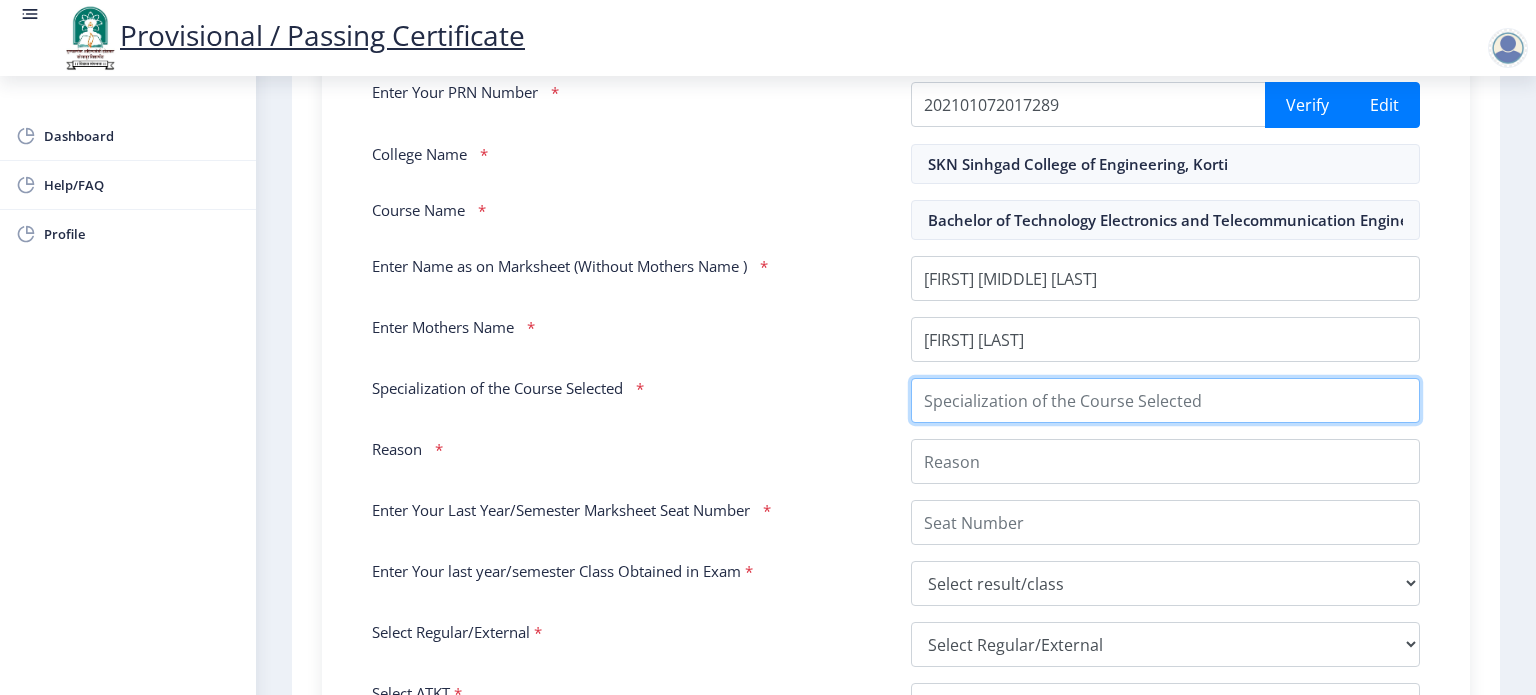 click on "Specialization of the Course Selected" at bounding box center (1165, 400) 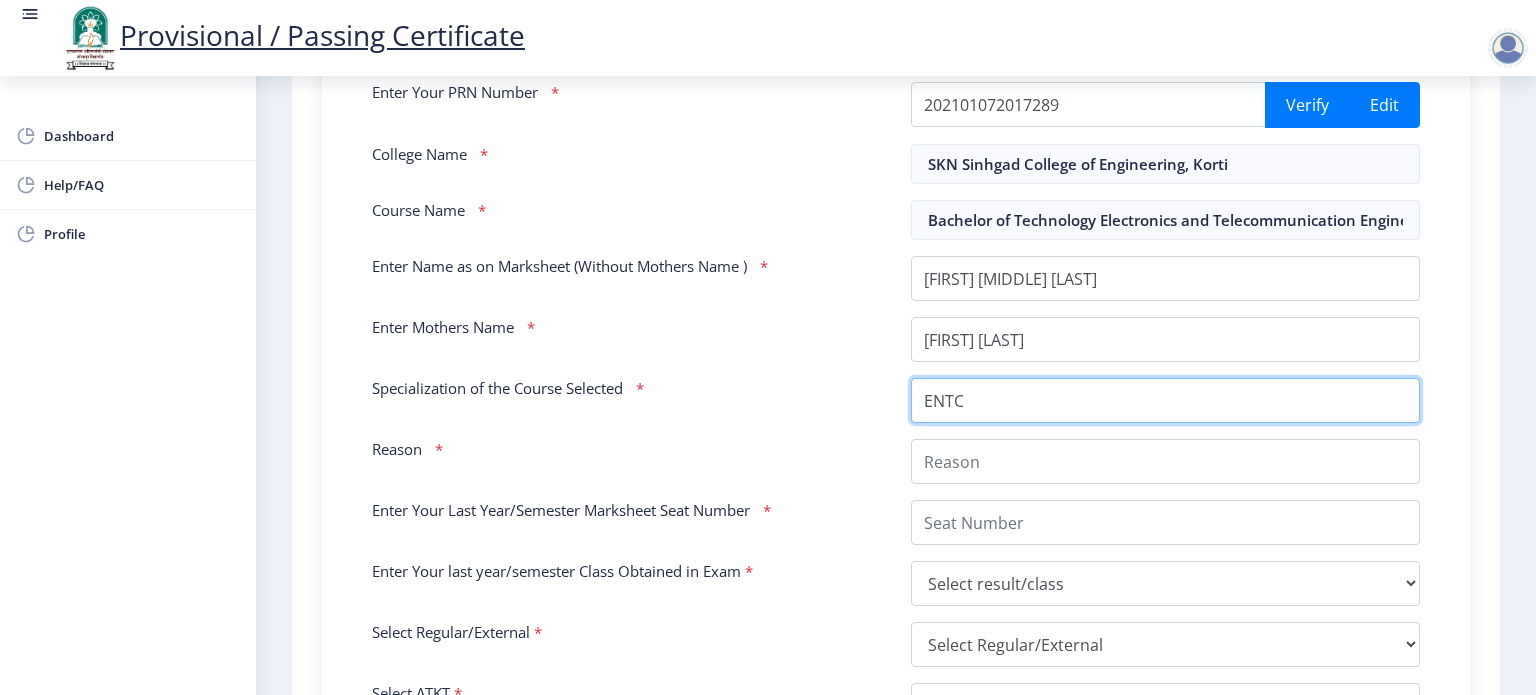scroll, scrollTop: 560, scrollLeft: 0, axis: vertical 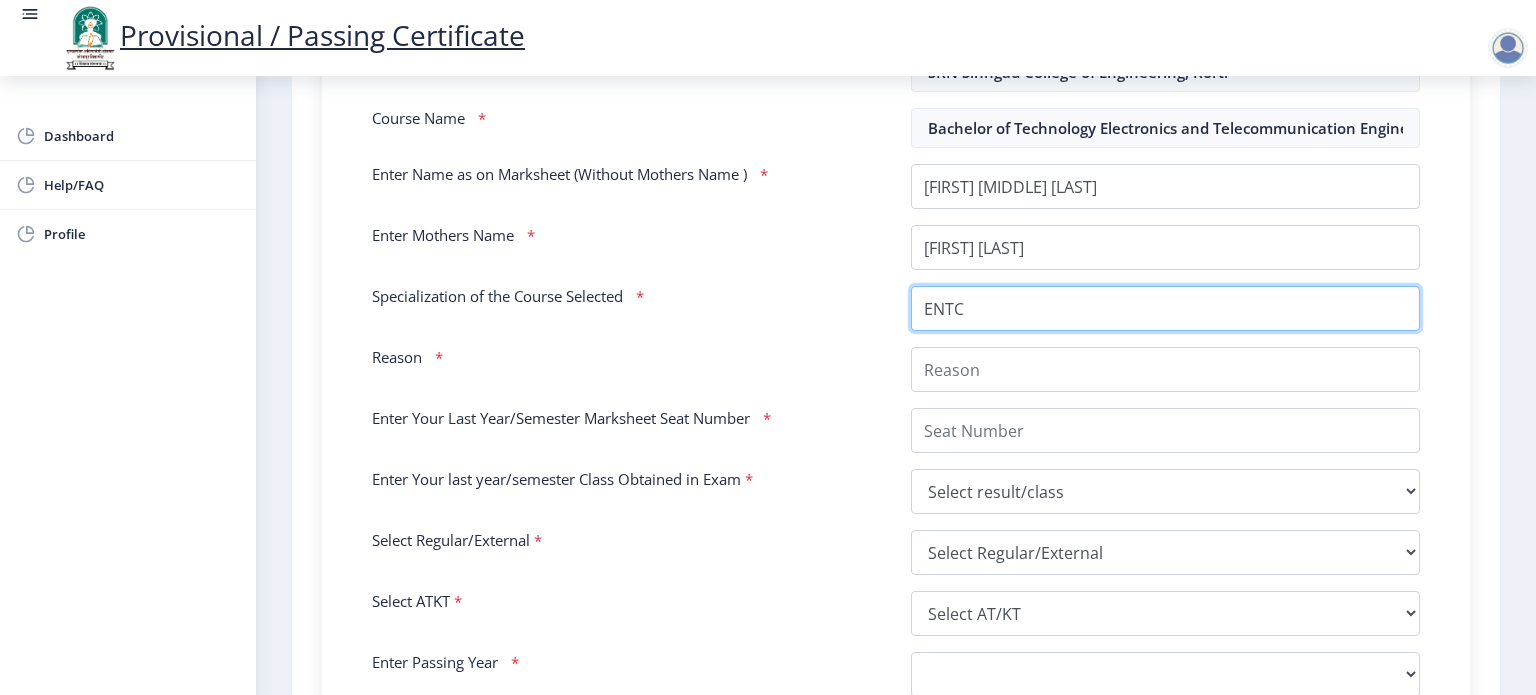 type on "ENTC" 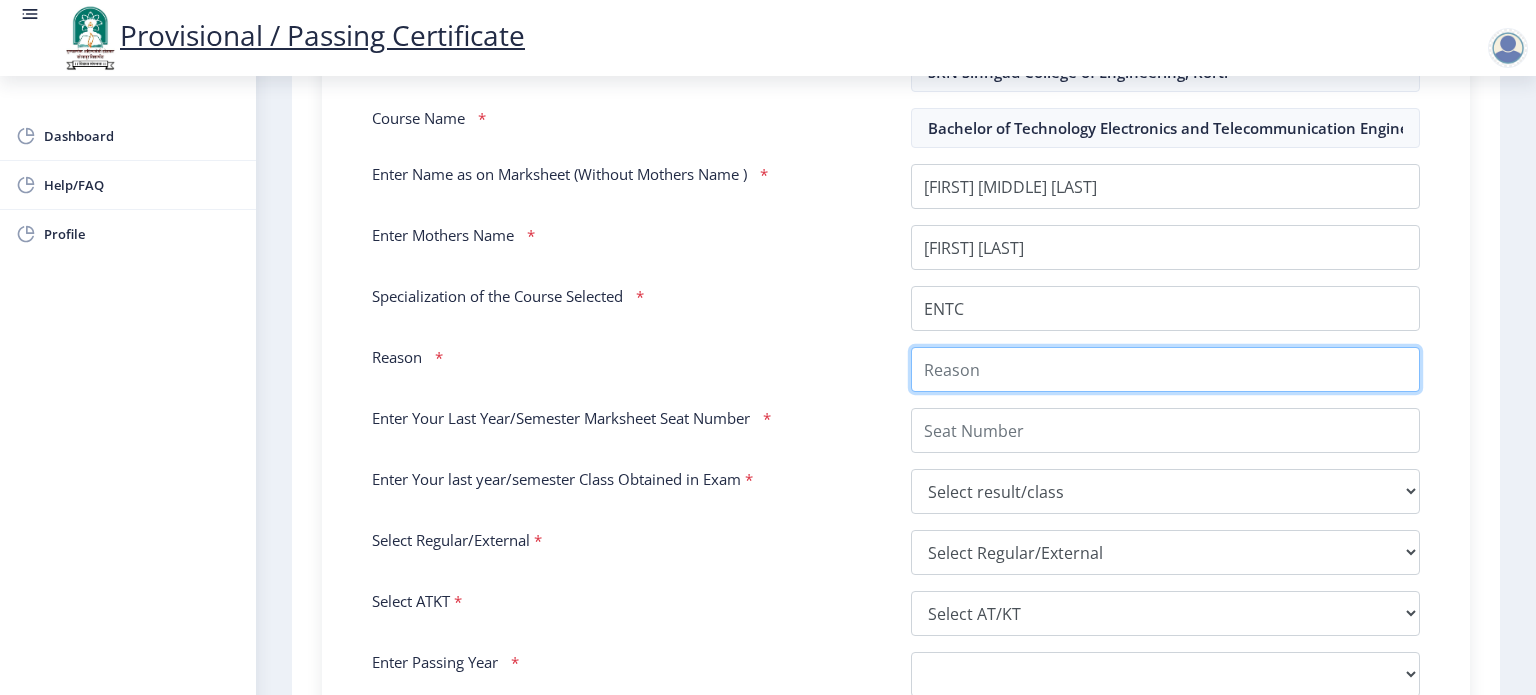 click on "Reason" at bounding box center (1165, 369) 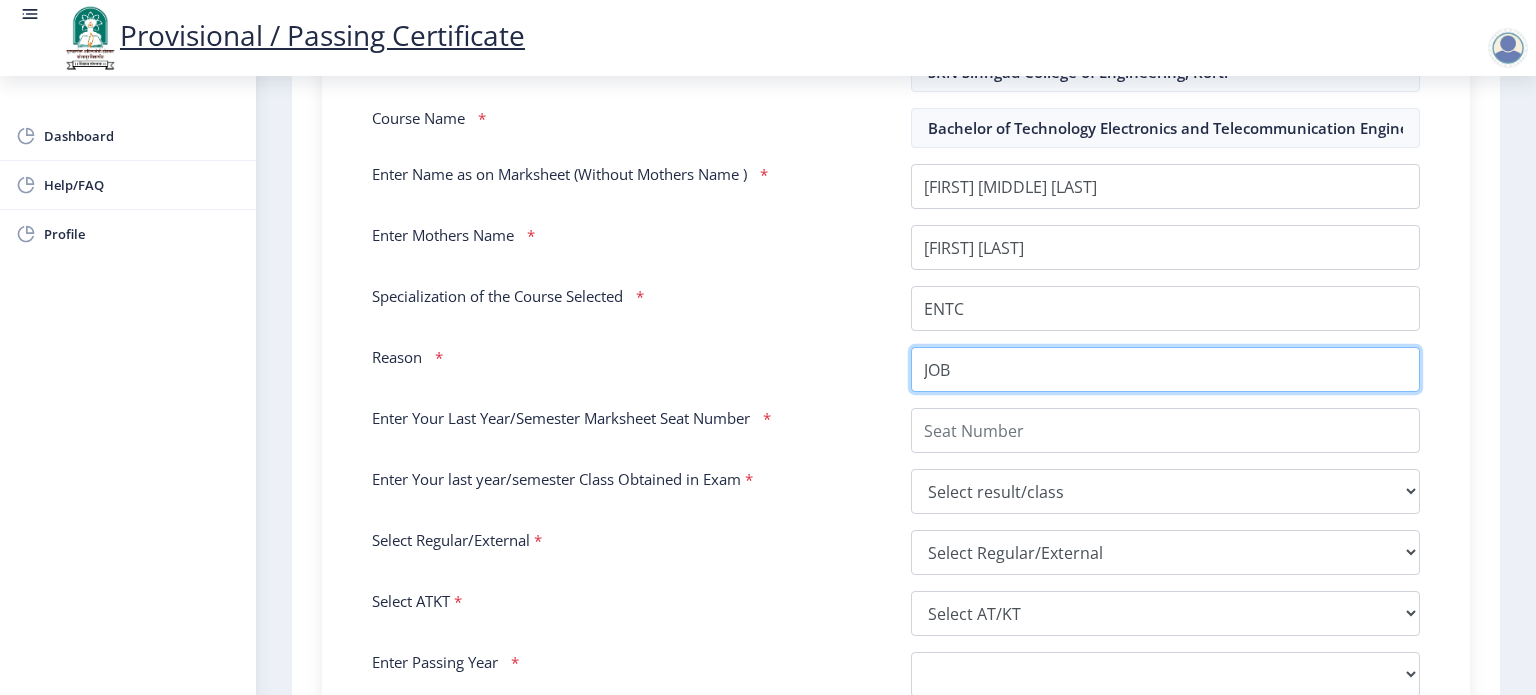 scroll, scrollTop: 617, scrollLeft: 0, axis: vertical 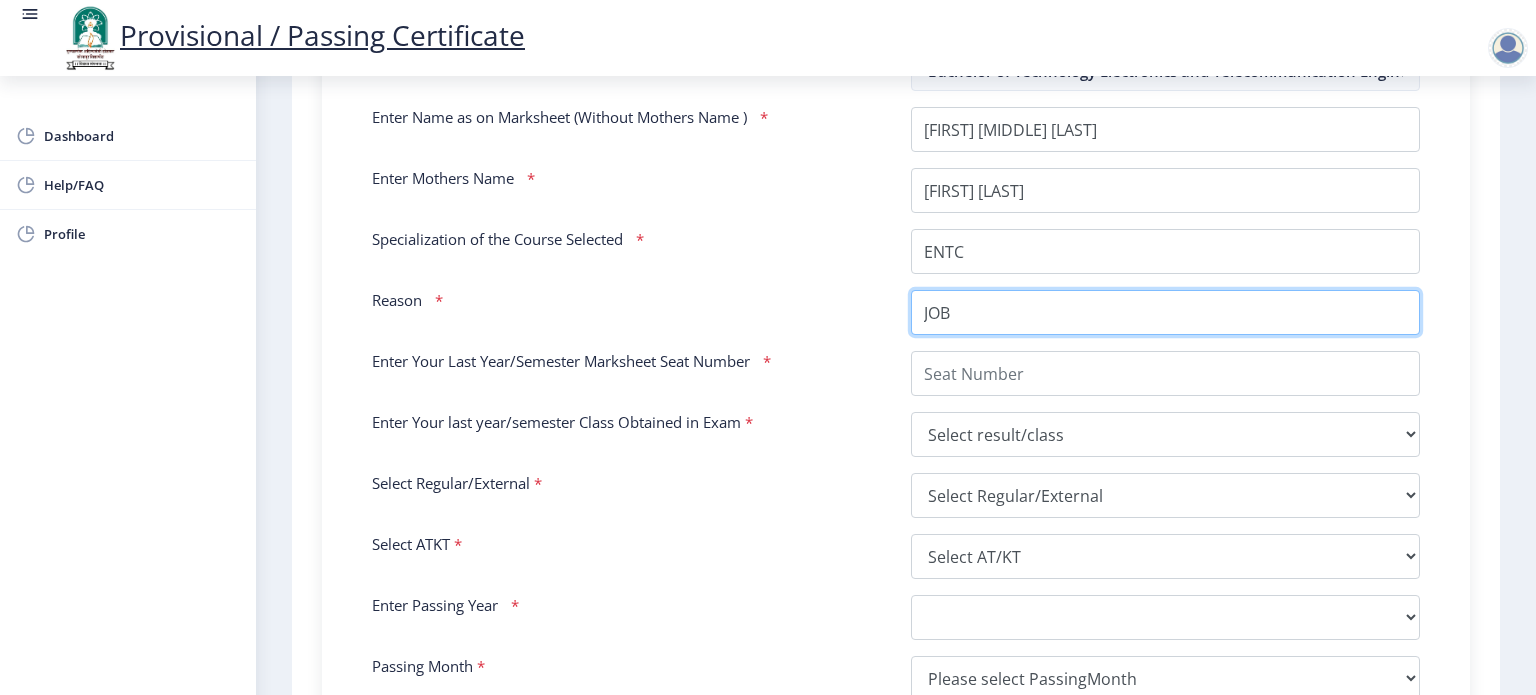 type on "JOB" 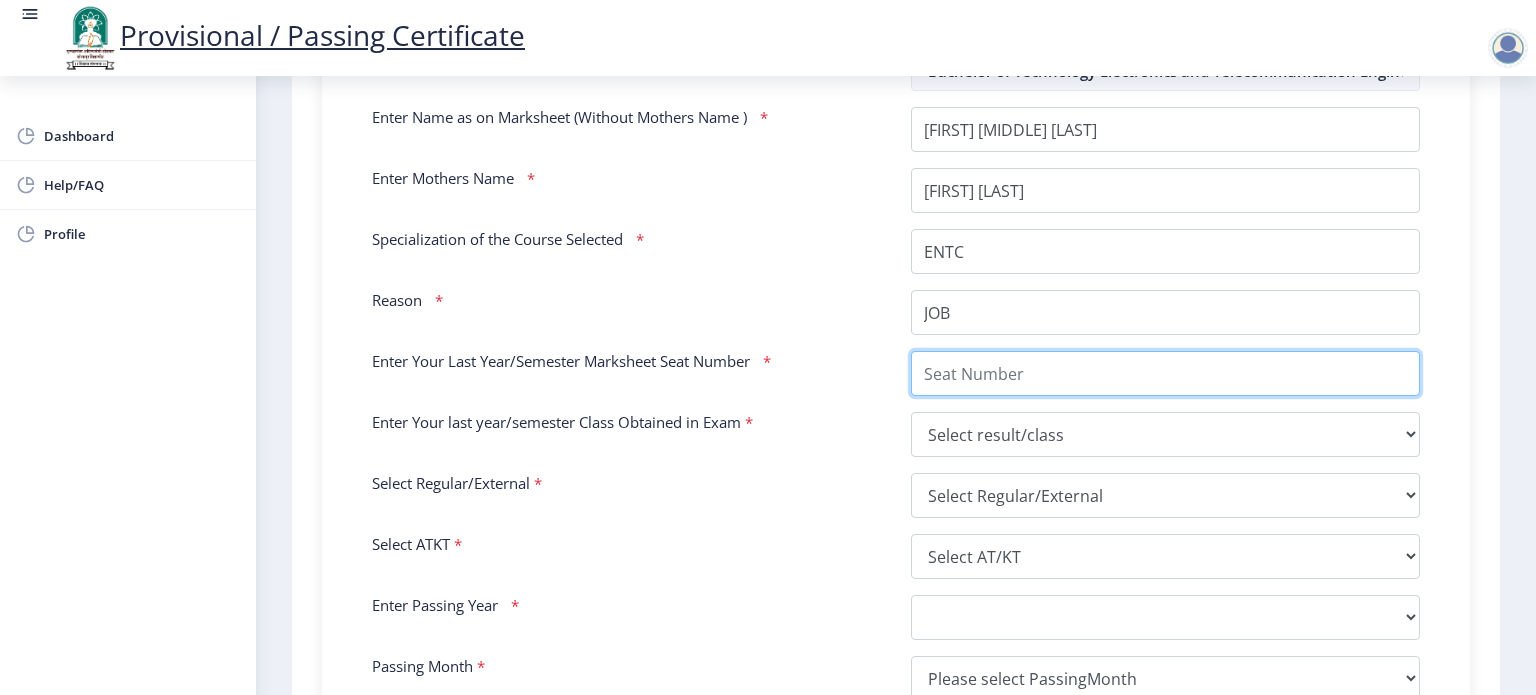 click on "Enter Your Last Year/Semester Marksheet Seat Number" at bounding box center [1165, 373] 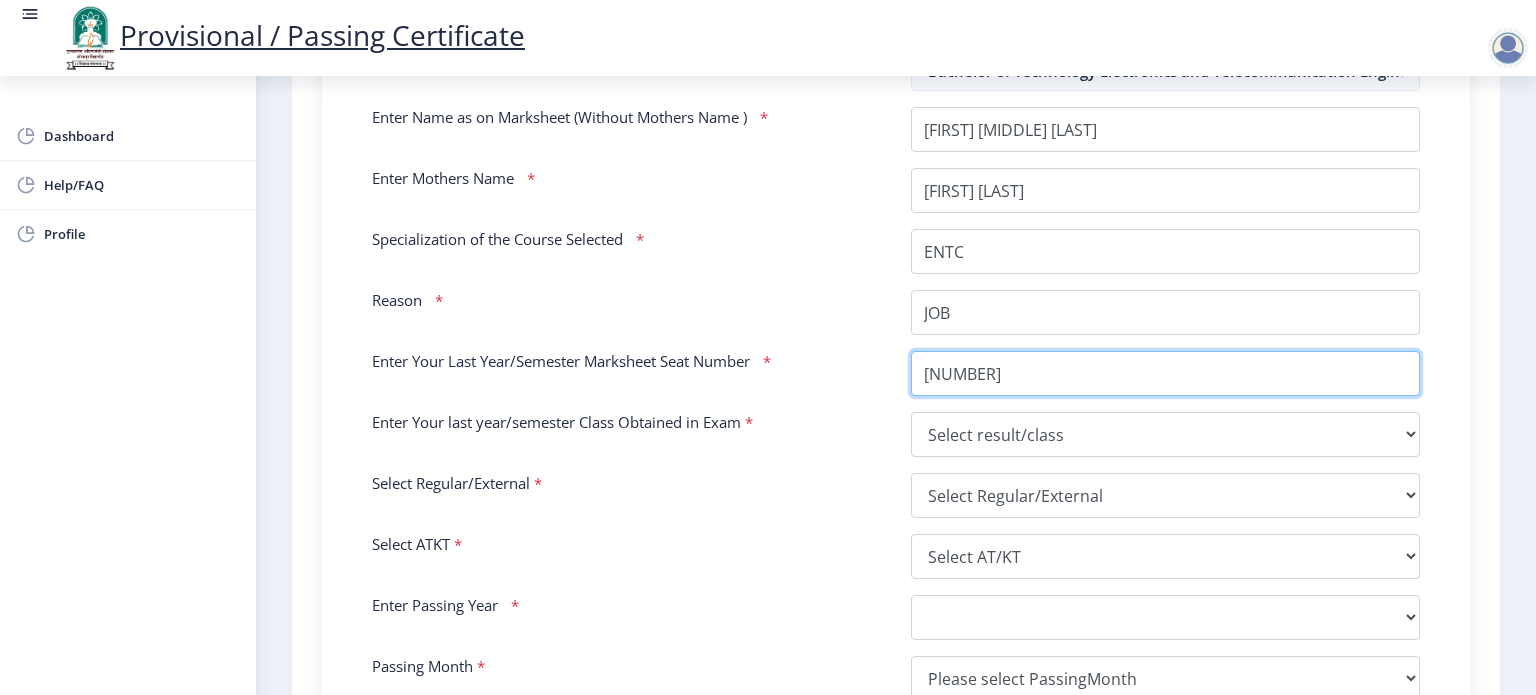 type on "[NUMBER]" 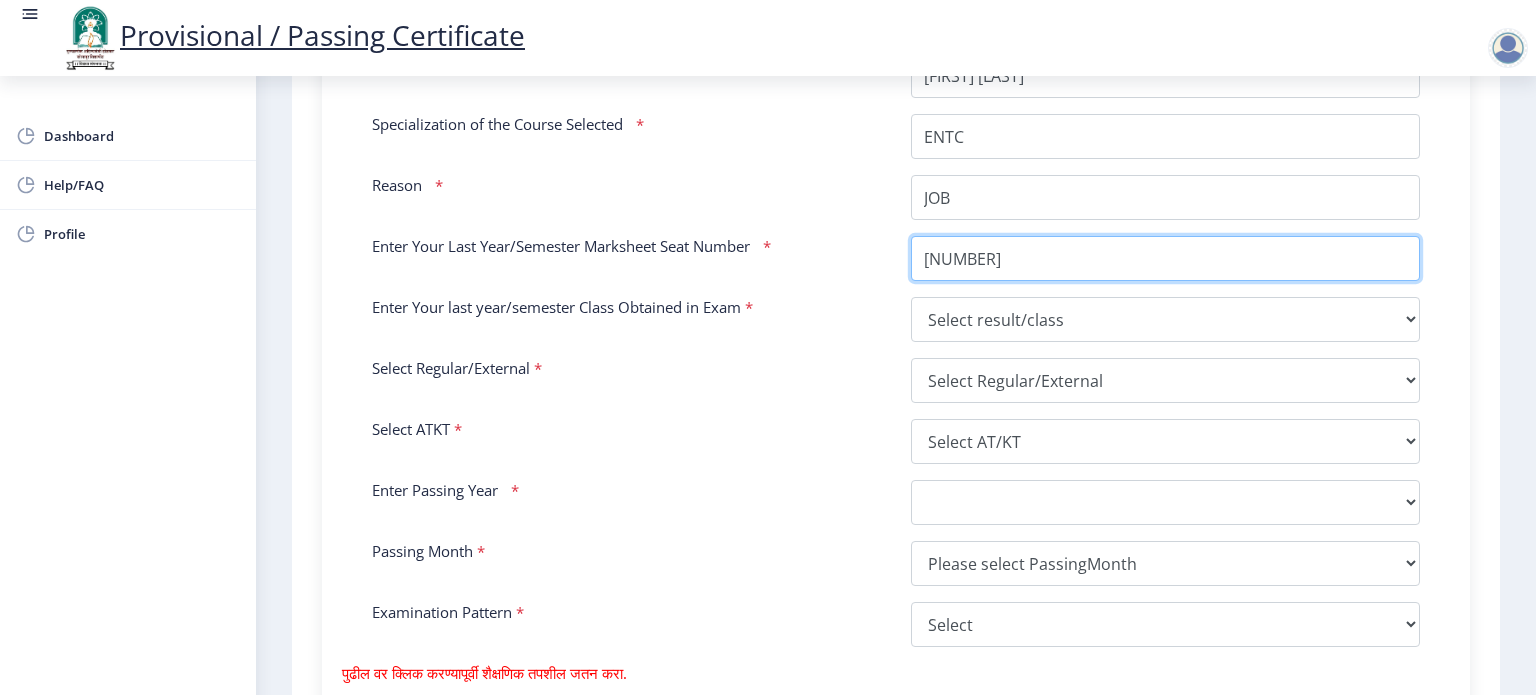 scroll, scrollTop: 753, scrollLeft: 0, axis: vertical 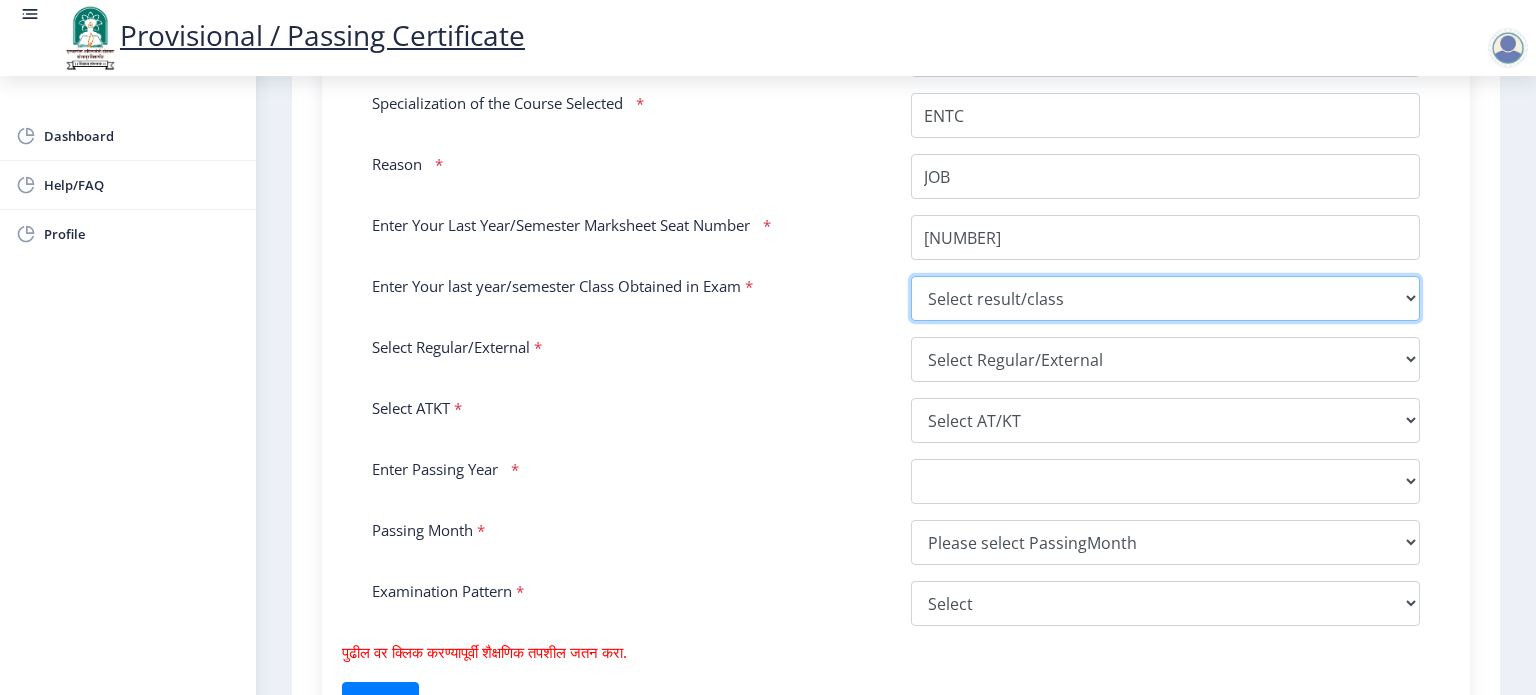 click on "Select result/class  DISTINCTION   FIRST CLASS   HIGHER SECOND CLASS   SECOND CLASS   PASS CLASS   SUCCESSFUL   OUTSTANDING - EXEMPLARY  Grade O Grade A+ Grade A Grade B+ Grade B Grade C+ Grade C Grade F/FC Grade F Grade D Grade E FIRST CLASS WITH DISTINCTION" at bounding box center [1165, 298] 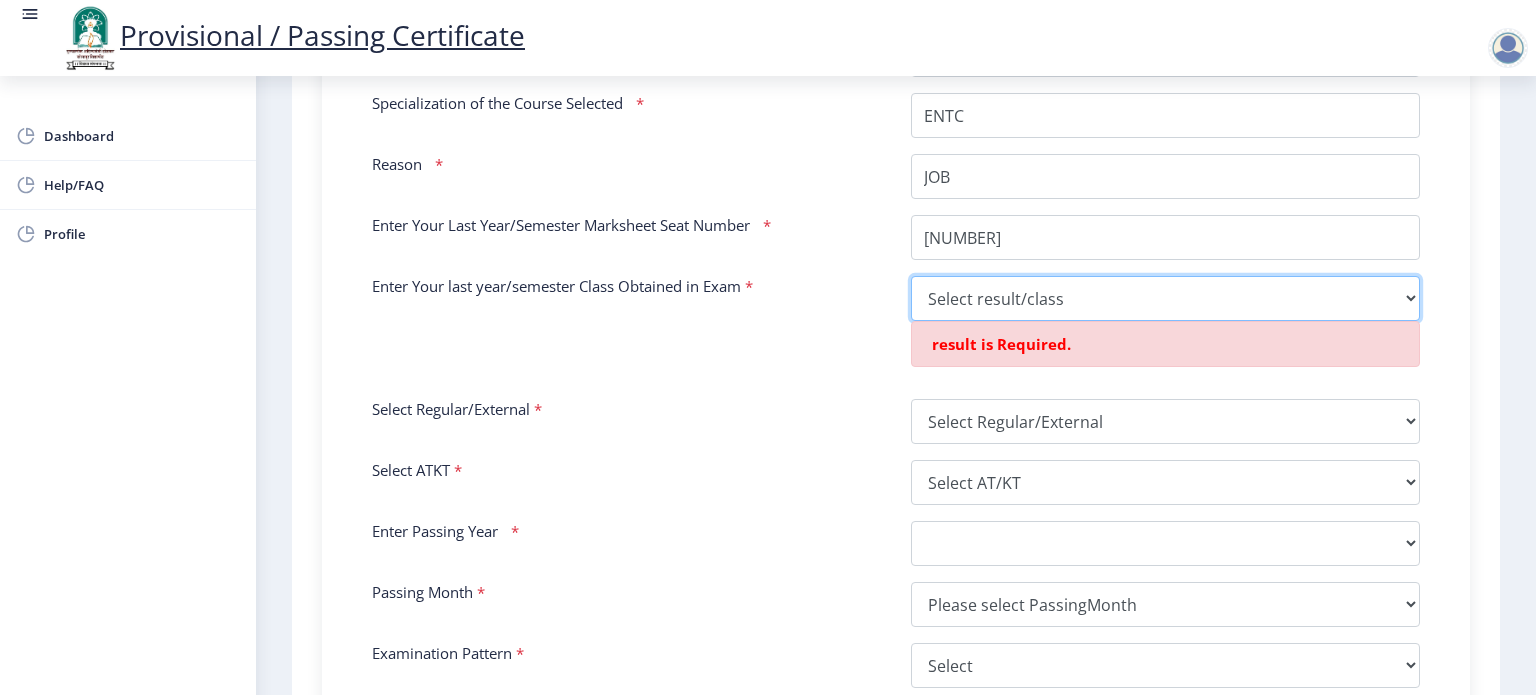 click on "Select result/class  DISTINCTION   FIRST CLASS   HIGHER SECOND CLASS   SECOND CLASS   PASS CLASS   SUCCESSFUL   OUTSTANDING - EXEMPLARY  Grade O Grade A+ Grade A Grade B+ Grade B Grade C+ Grade C Grade F/FC Grade F Grade D Grade E FIRST CLASS WITH DISTINCTION" at bounding box center [1165, 298] 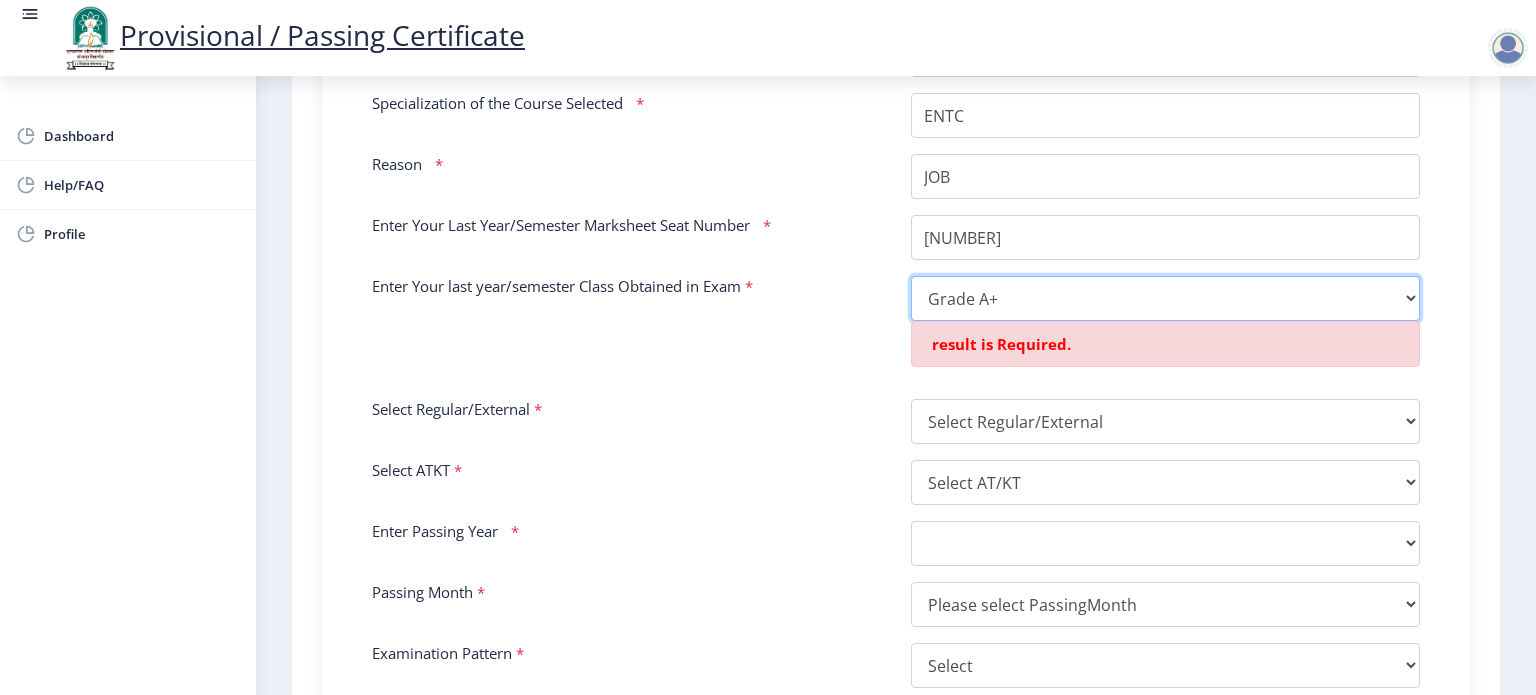 click on "Select result/class  DISTINCTION   FIRST CLASS   HIGHER SECOND CLASS   SECOND CLASS   PASS CLASS   SUCCESSFUL   OUTSTANDING - EXEMPLARY  Grade O Grade A+ Grade A Grade B+ Grade B Grade C+ Grade C Grade F/FC Grade F Grade D Grade E FIRST CLASS WITH DISTINCTION" at bounding box center (1165, 298) 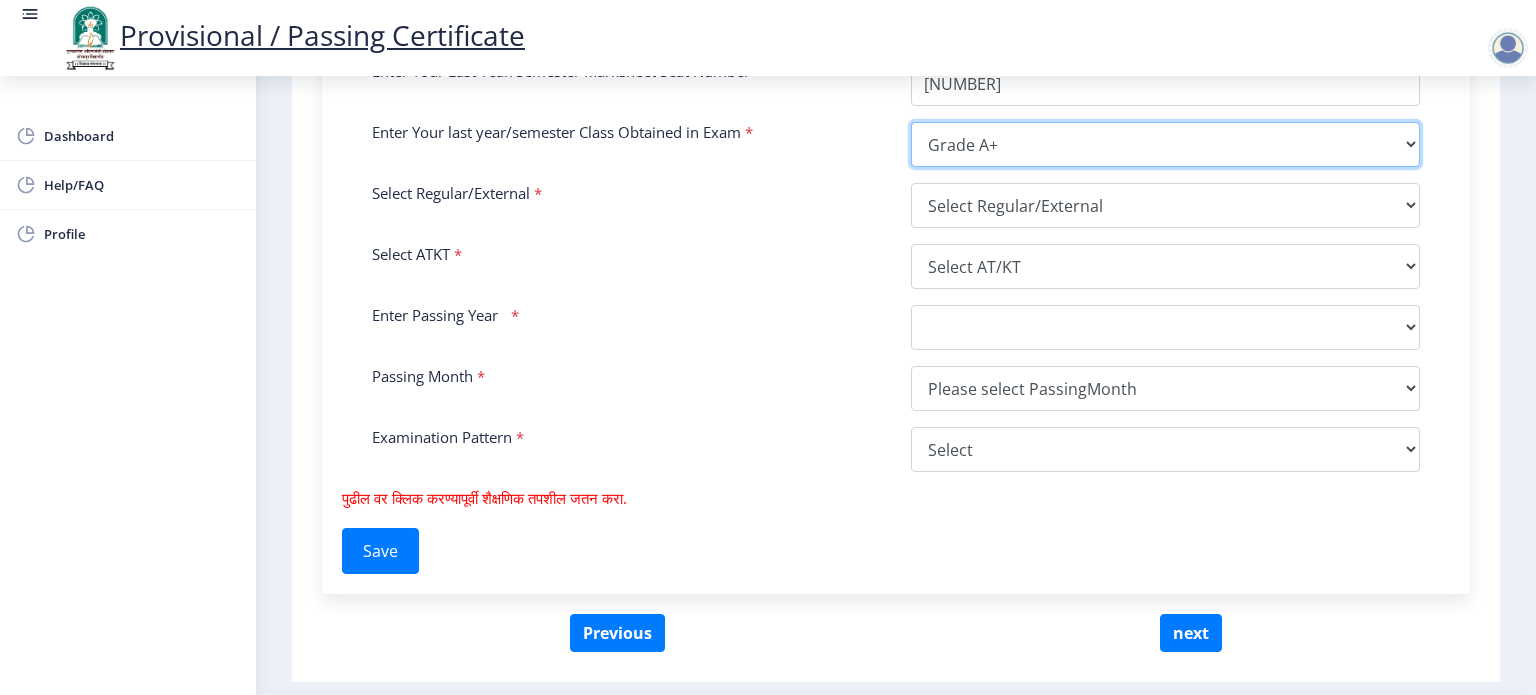 scroll, scrollTop: 917, scrollLeft: 0, axis: vertical 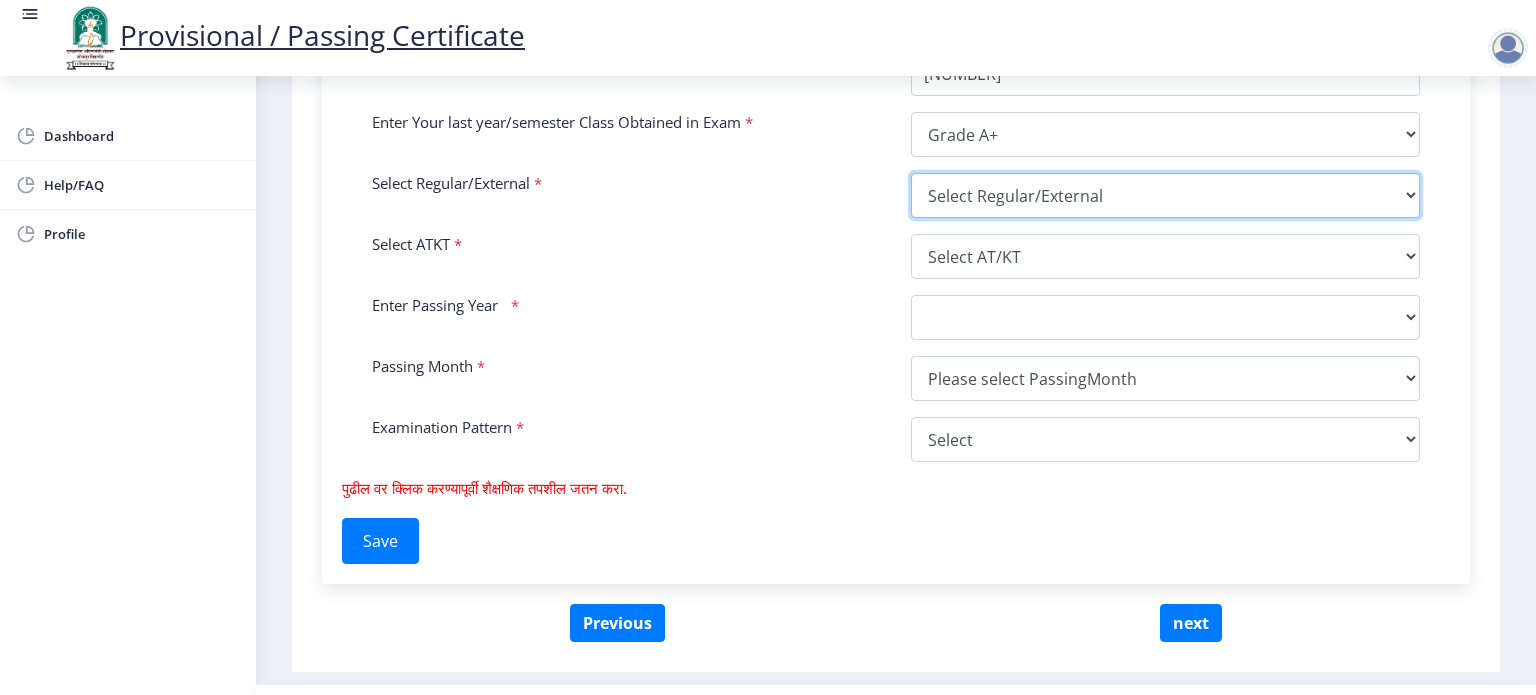 click on "Select Regular/External   Regular  External  Special" at bounding box center [1165, 195] 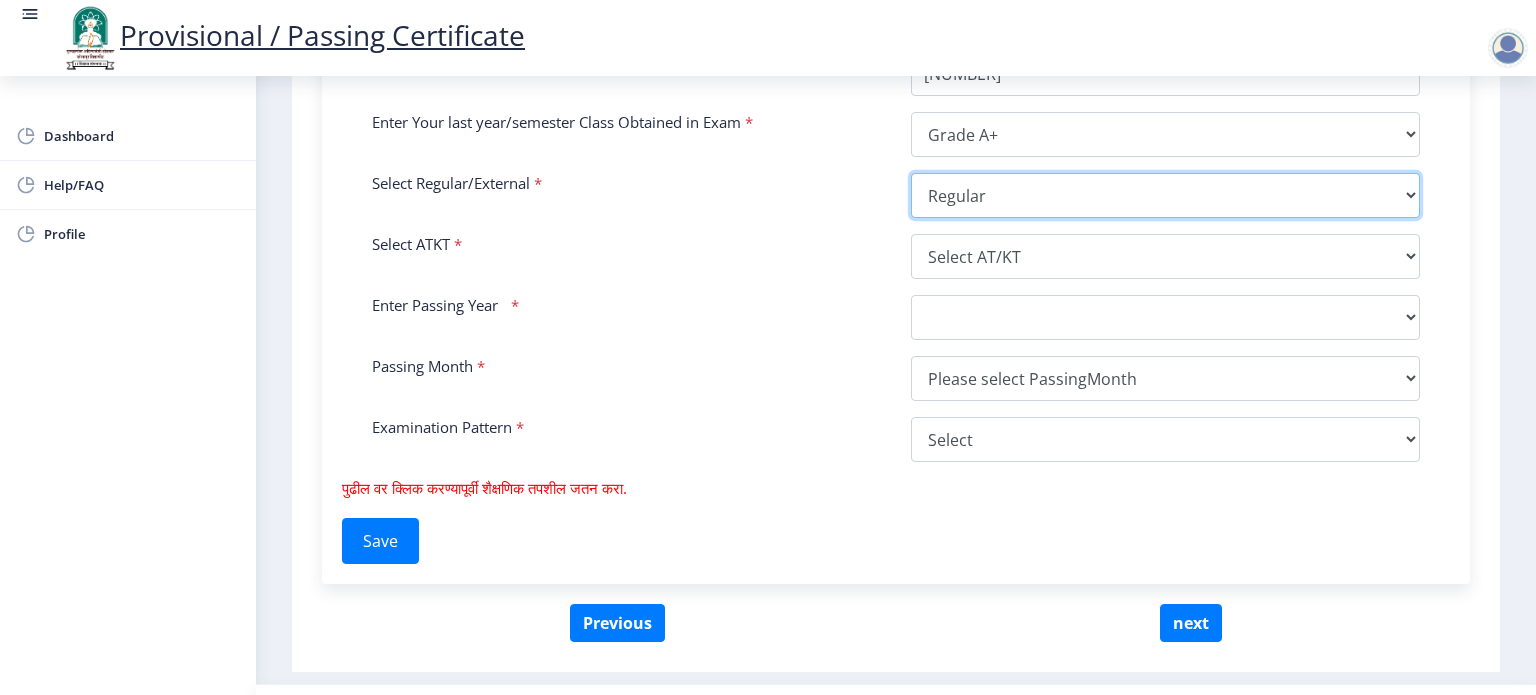 click on "Select Regular/External   Regular  External  Special" at bounding box center [1165, 195] 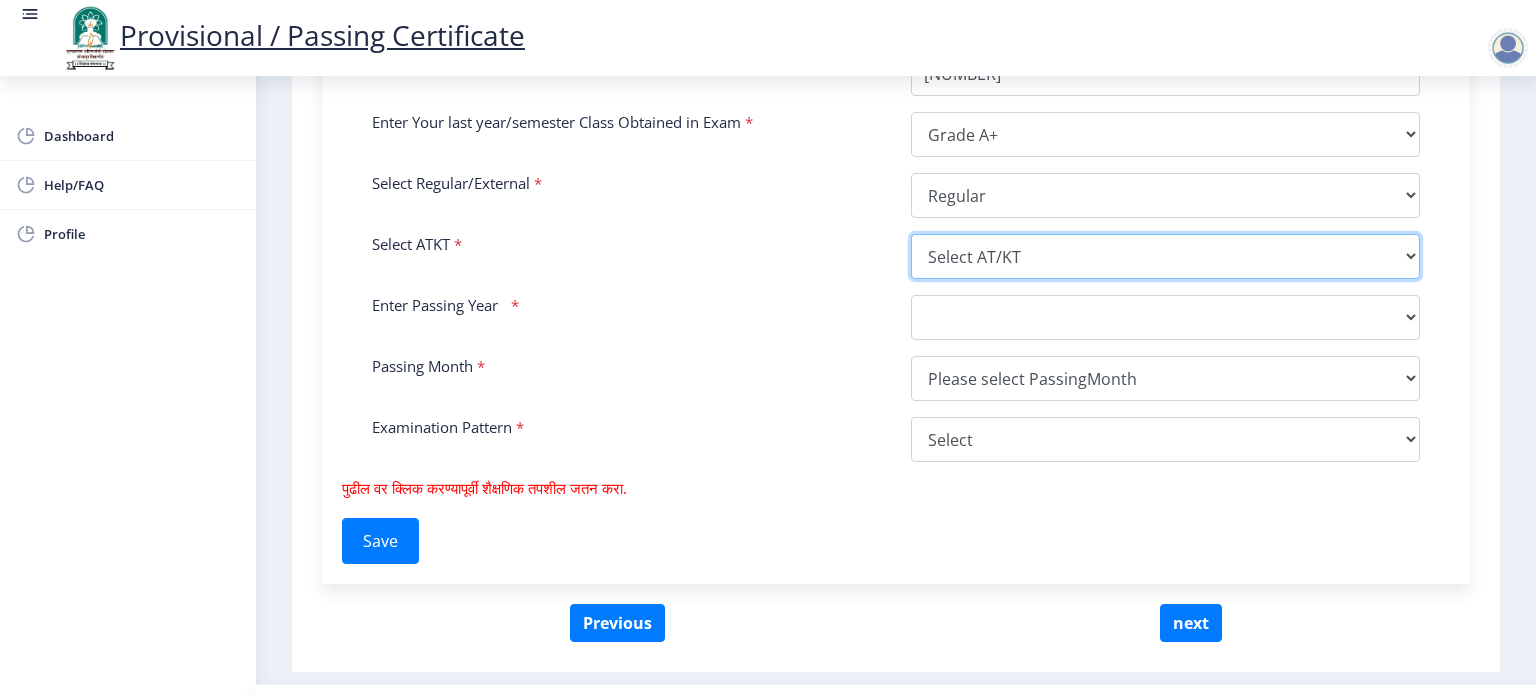 click on "Select AT/KT   None ATKT" at bounding box center [1165, 256] 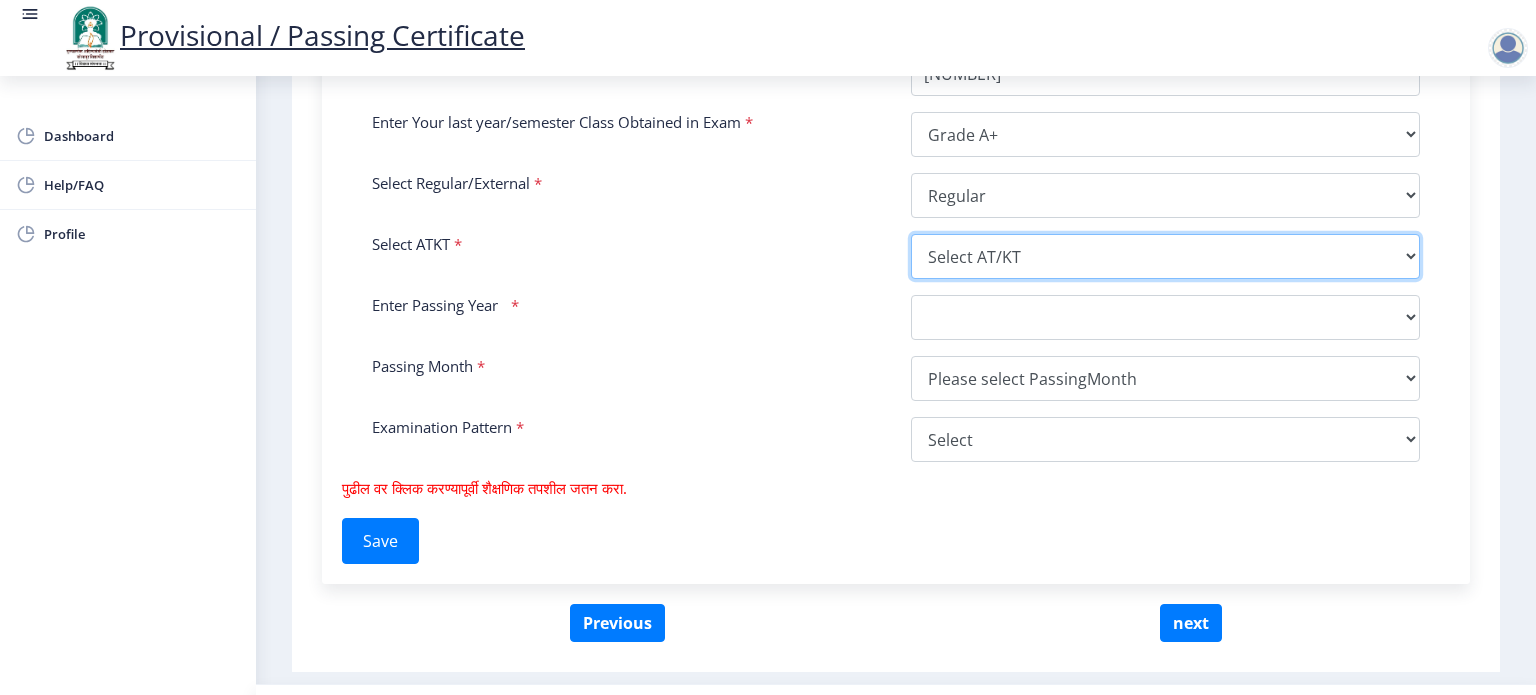 select on "None" 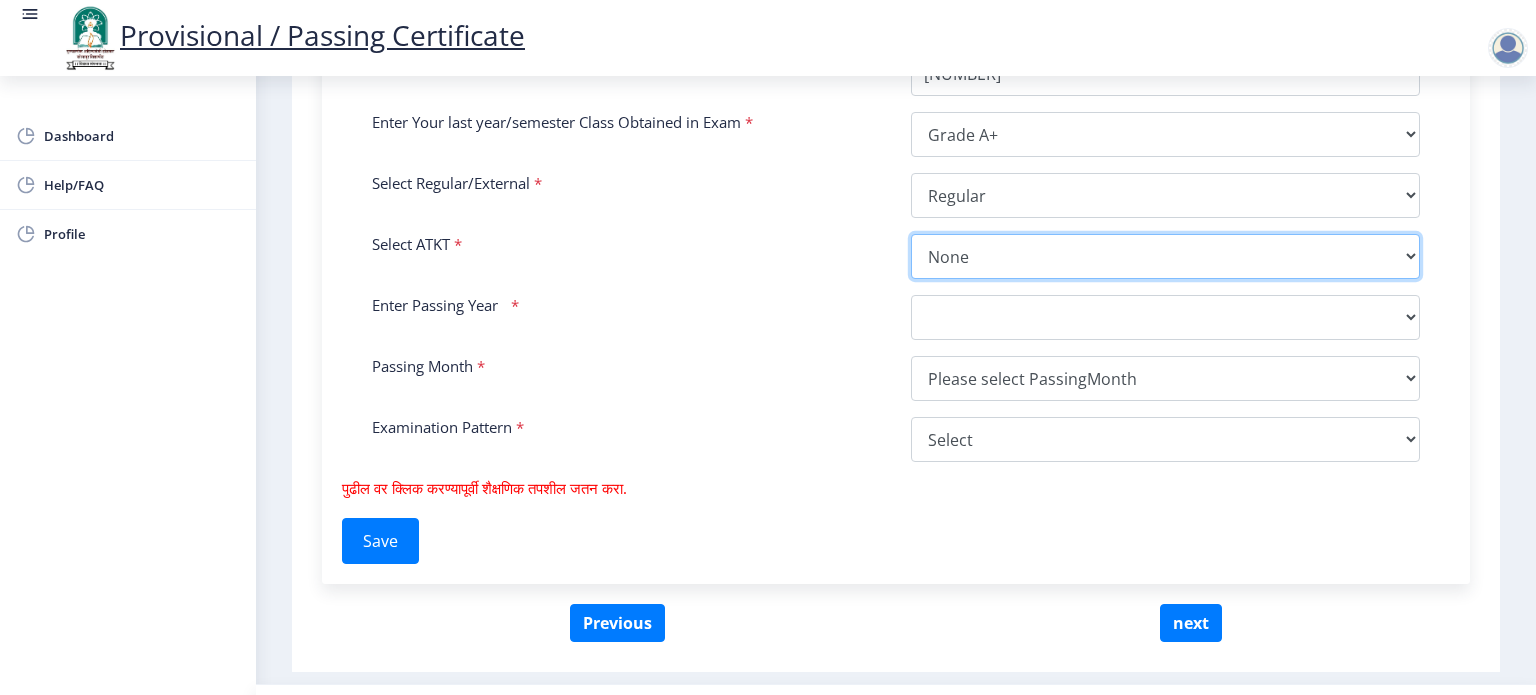 click on "Select AT/KT   None ATKT" at bounding box center [1165, 256] 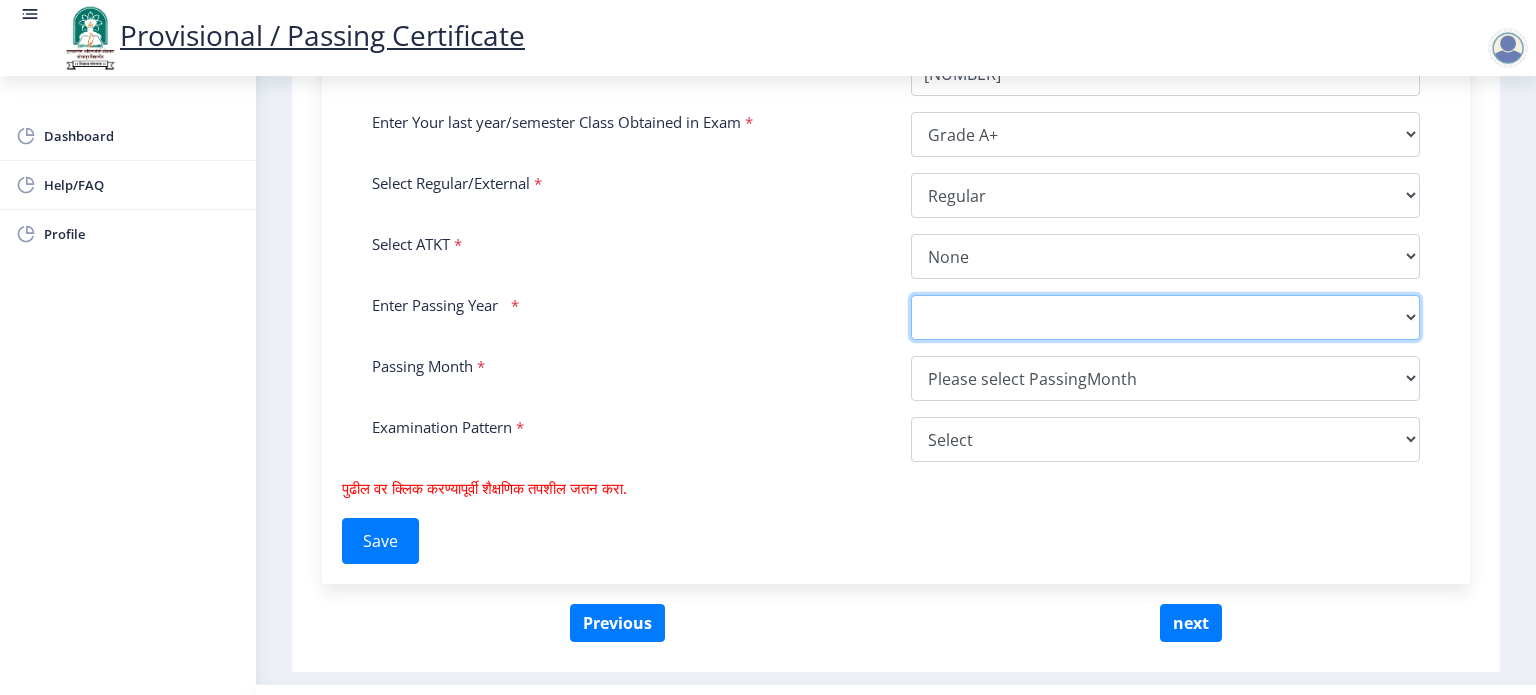 click on "2025   2024   2023   2022   2021   2020   2019   2018   2017   2016   2015   2014   2013   2012   2011   2010   2009   2008   2007   2006   2005   2004   2003   2002   2001   2000   1999   1998   1997   1996   1995   1994   1993   1992   1991   1990   1989   1988   1987   1986   1985   1984   1983   1982   1981   1980   1979   1978   1977   1976   1975   1974   1973   1972   1971   1970   1969   1968   1967" at bounding box center (1165, 317) 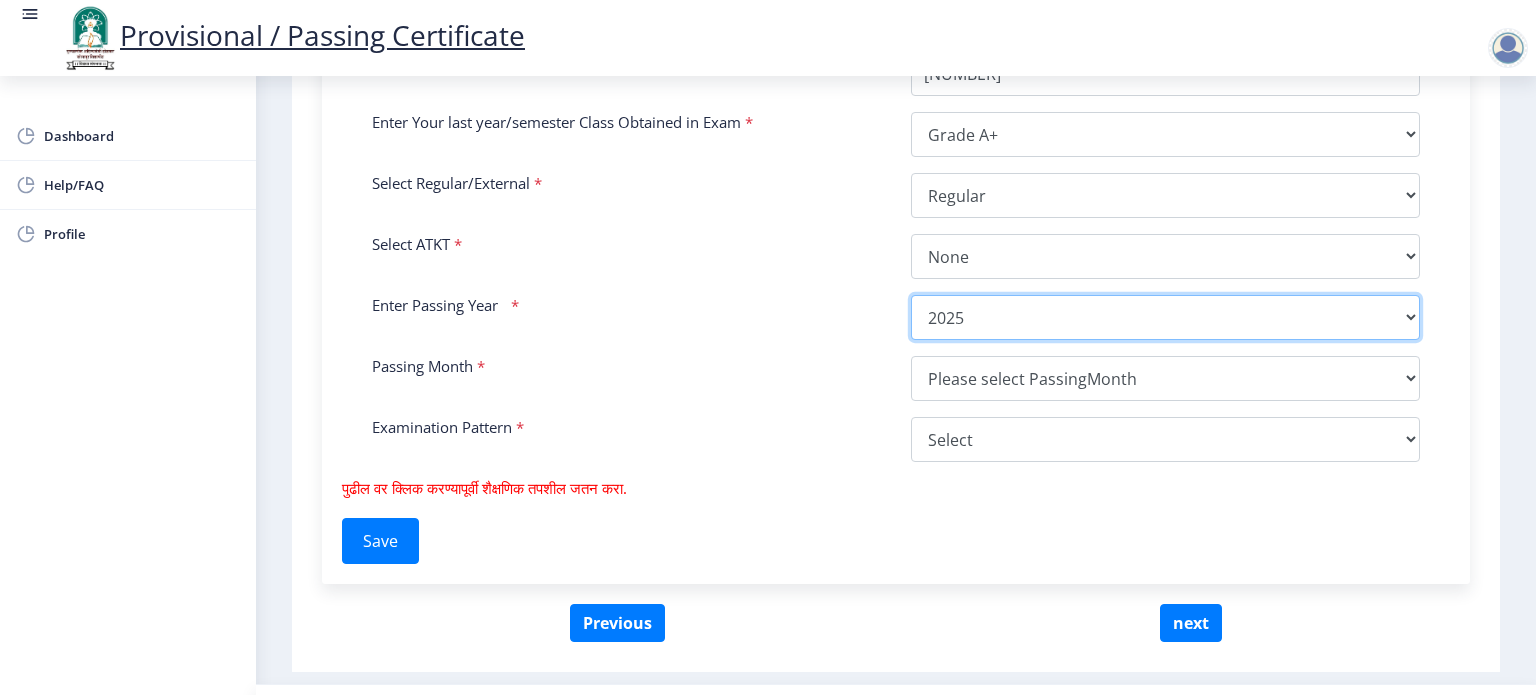 click on "2025   2024   2023   2022   2021   2020   2019   2018   2017   2016   2015   2014   2013   2012   2011   2010   2009   2008   2007   2006   2005   2004   2003   2002   2001   2000   1999   1998   1997   1996   1995   1994   1993   1992   1991   1990   1989   1988   1987   1986   1985   1984   1983   1982   1981   1980   1979   1978   1977   1976   1975   1974   1973   1972   1971   1970   1969   1968   1967" at bounding box center (1165, 317) 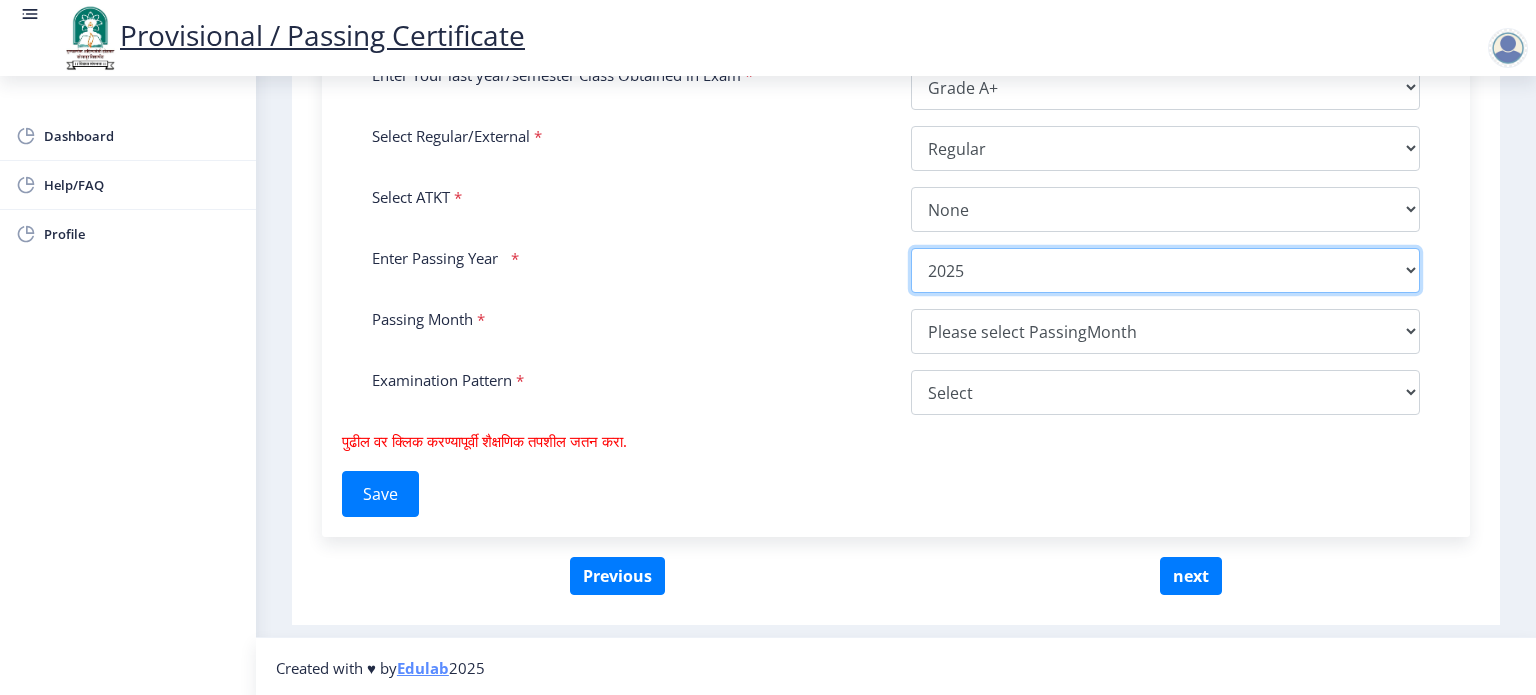 scroll, scrollTop: 964, scrollLeft: 0, axis: vertical 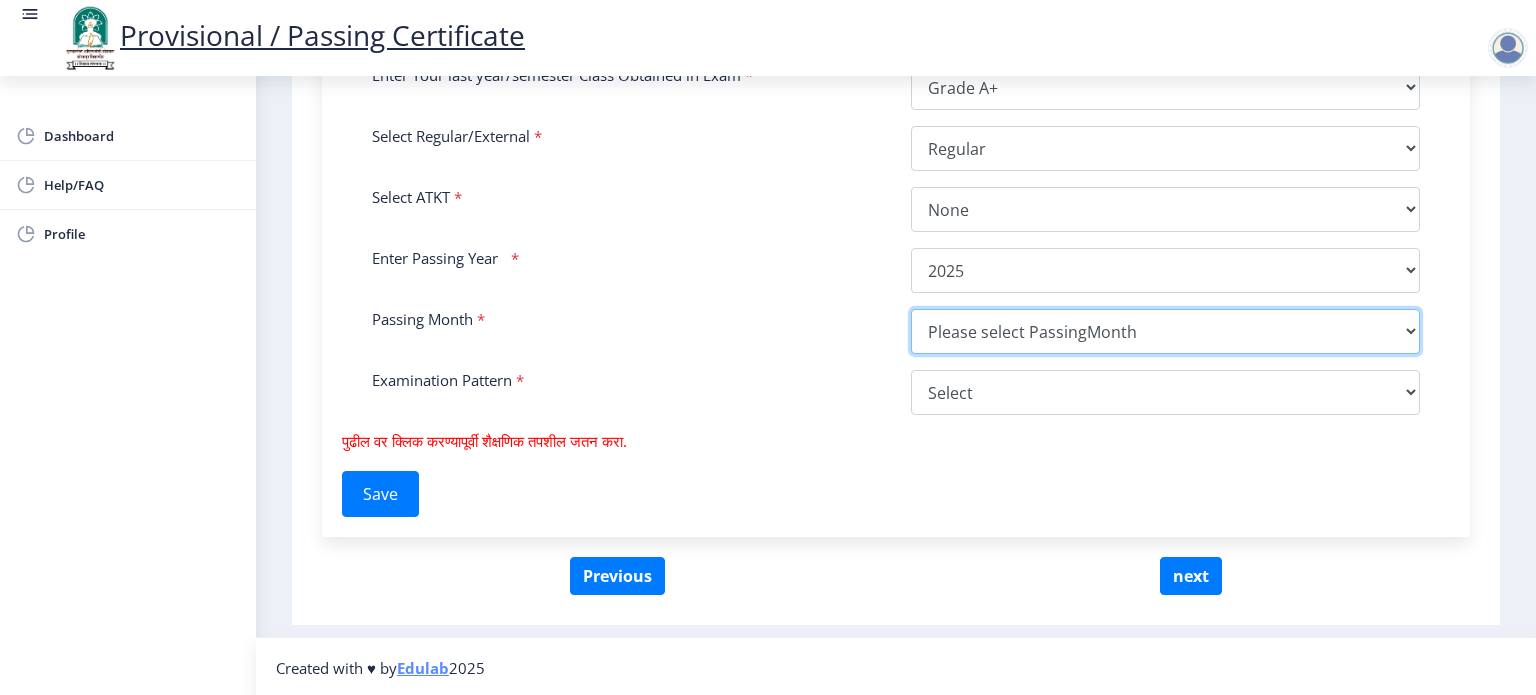 click on "Please select PassingMonth  (01) January (02) February (03) March (04) April (05) May (06) June (07) July (08) August (09) September (10) October (11) November (12) December" at bounding box center (1165, 331) 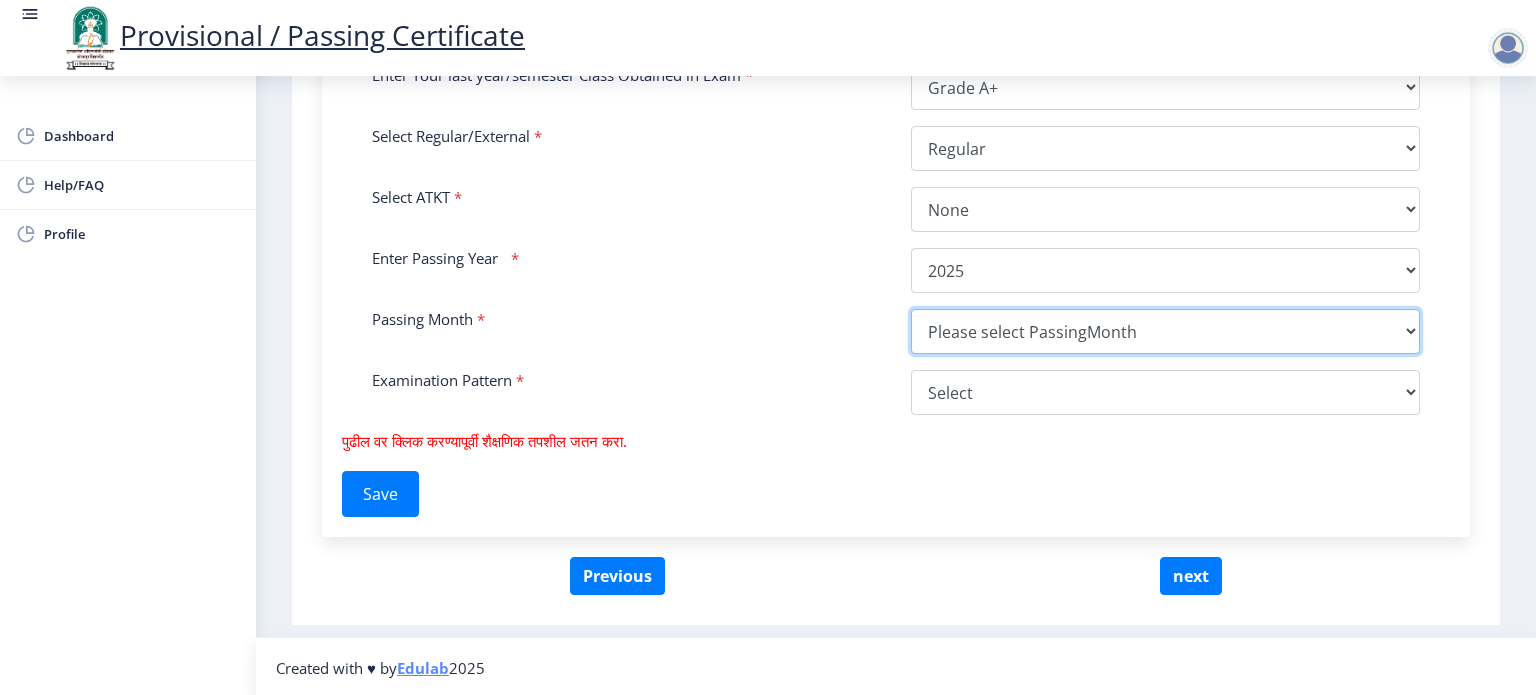 select on "June" 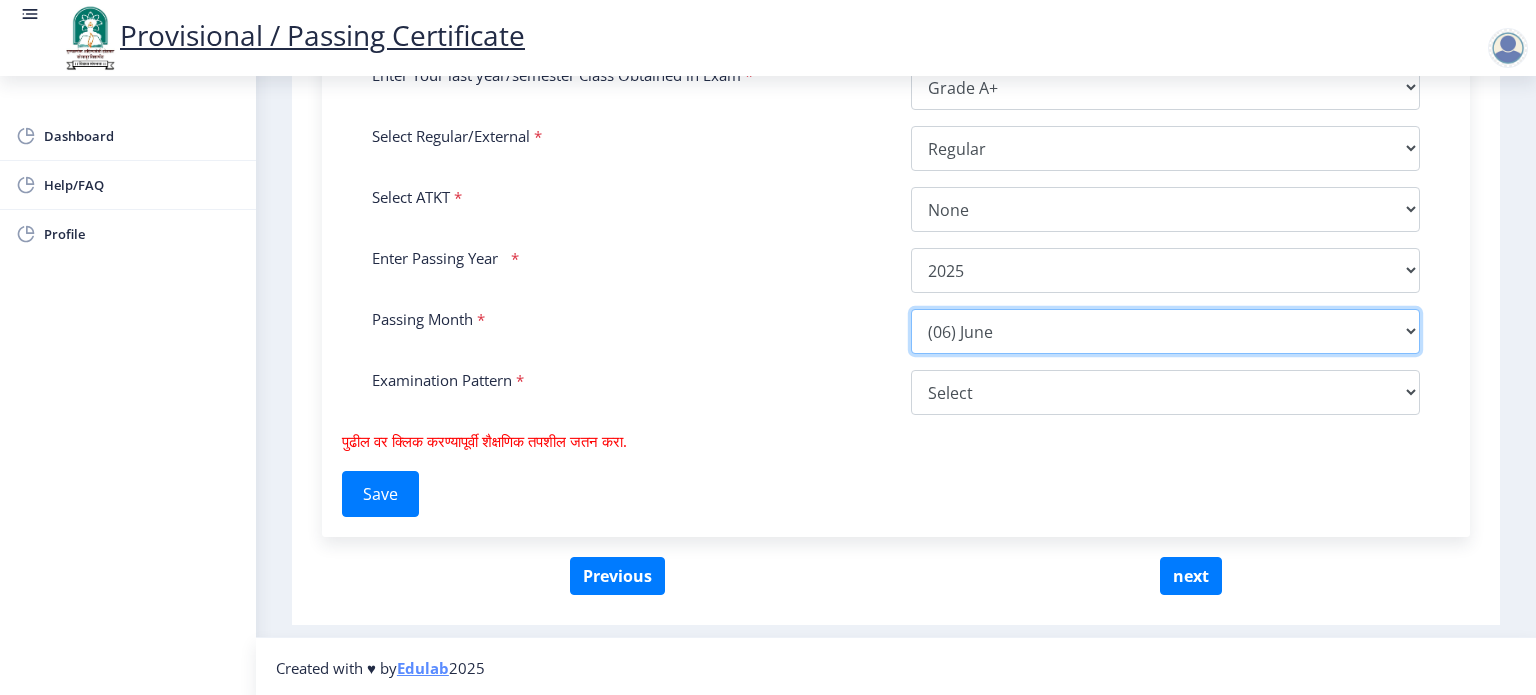 click on "Please select PassingMonth  (01) January (02) February (03) March (04) April (05) May (06) June (07) July (08) August (09) September (10) October (11) November (12) December" at bounding box center [1165, 331] 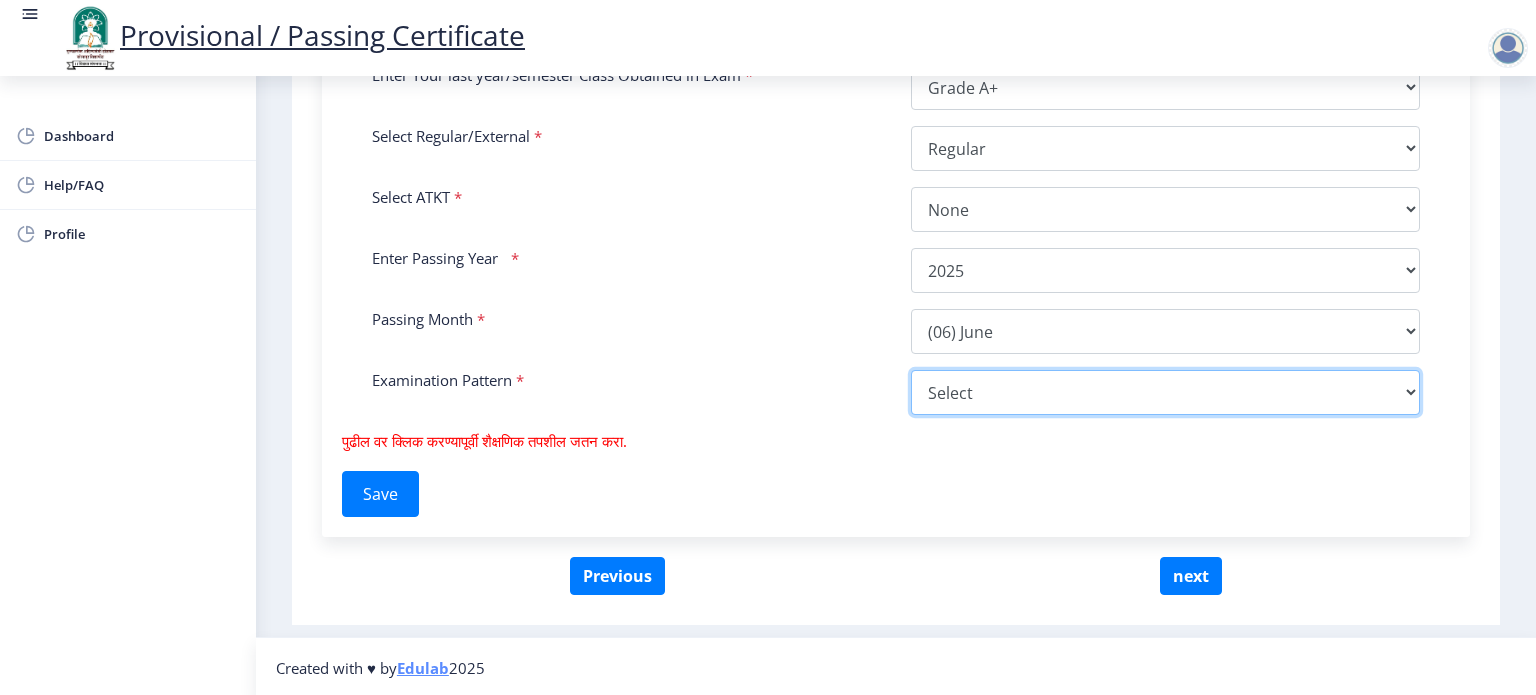 click on "Select  Yearly Semester" at bounding box center (1165, 392) 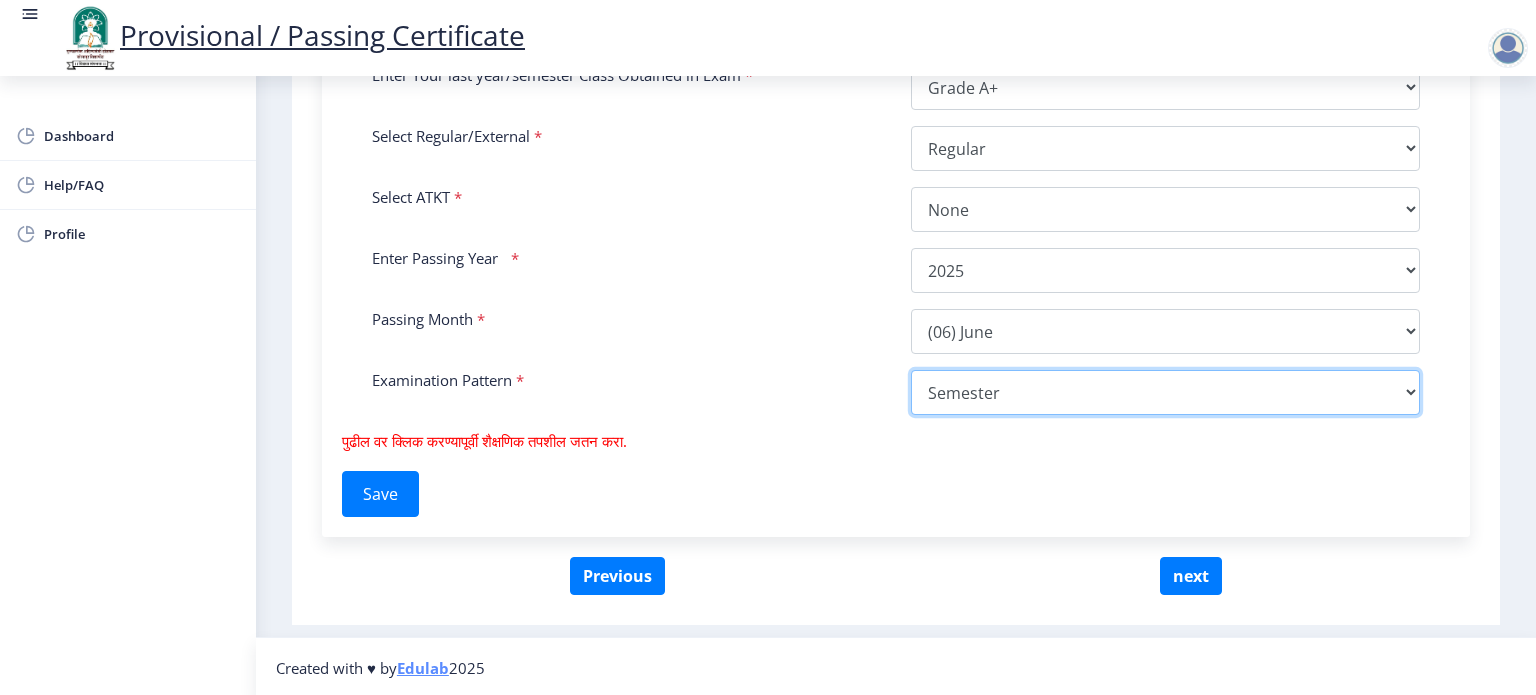 click on "Select  Yearly Semester" at bounding box center [1165, 392] 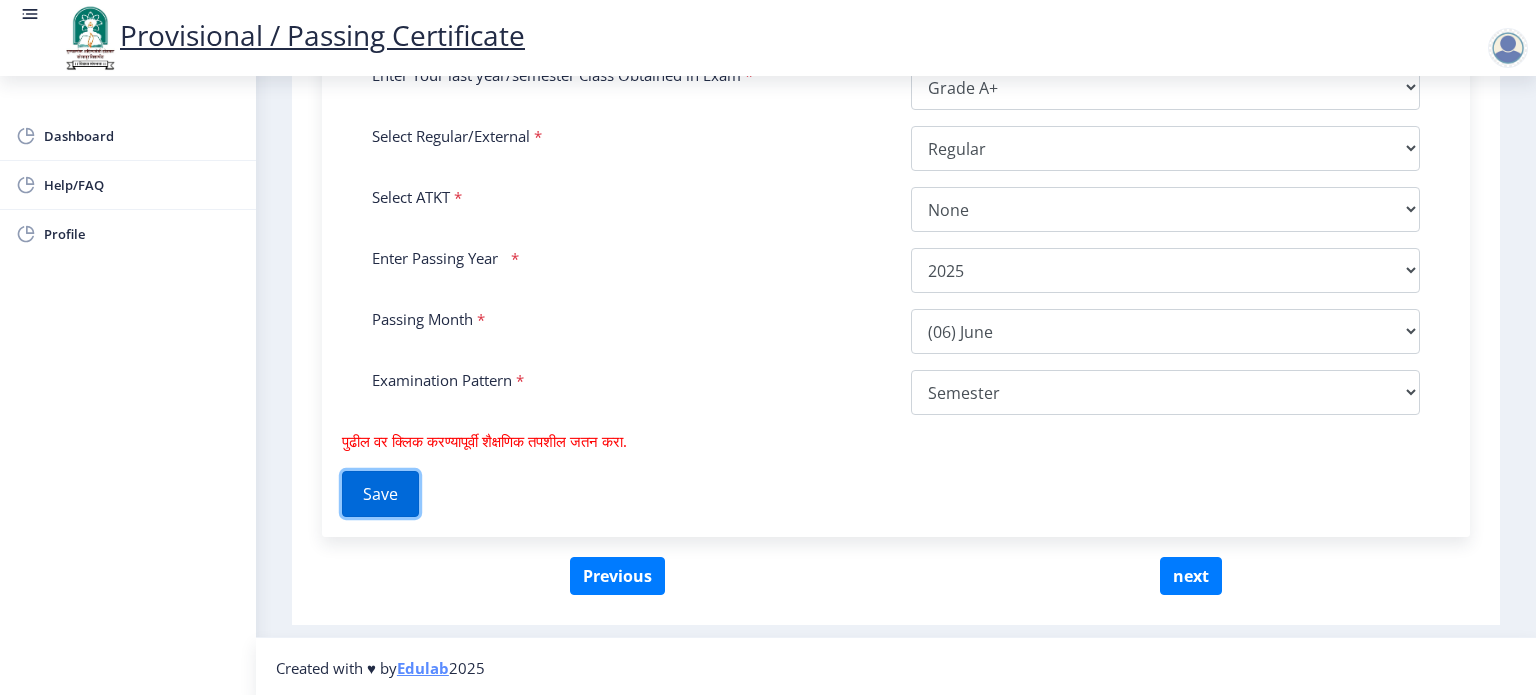 click on "Save" at bounding box center (380, 494) 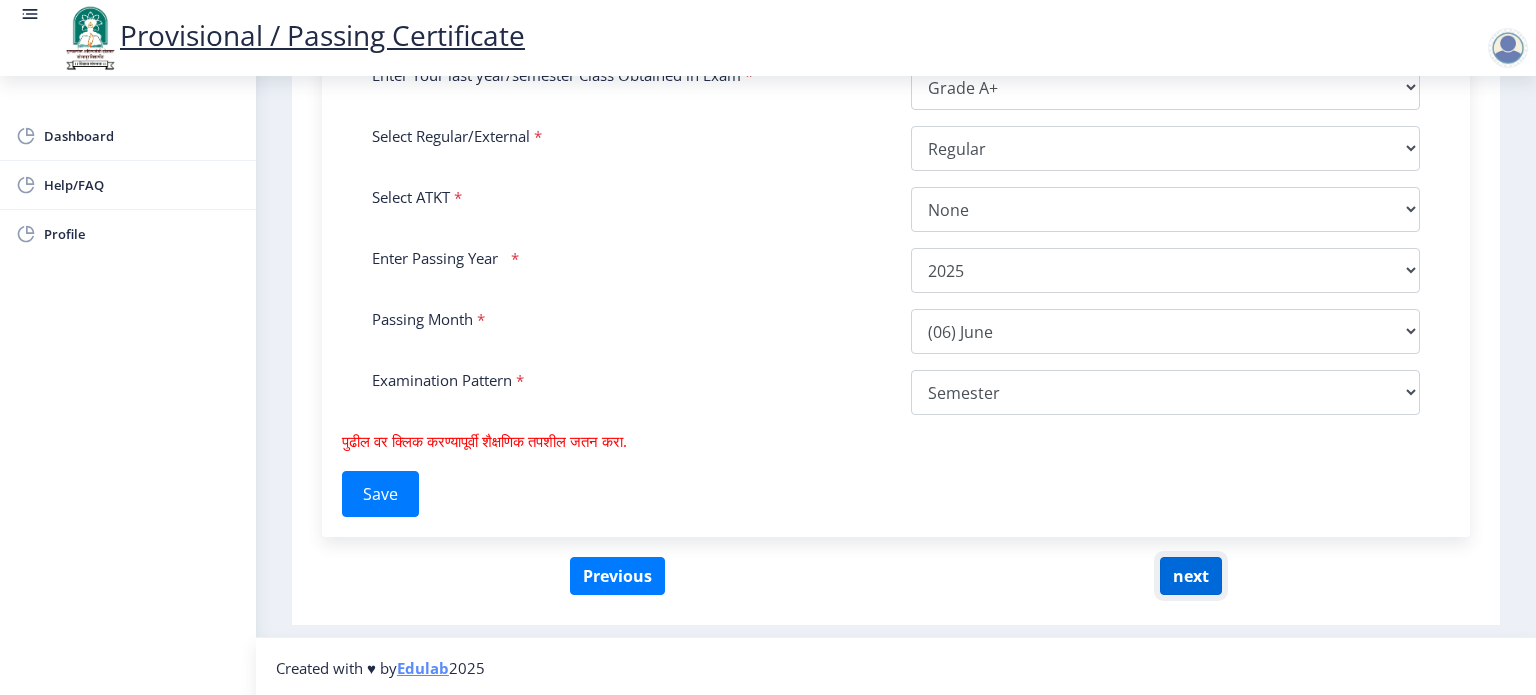 click on "next" 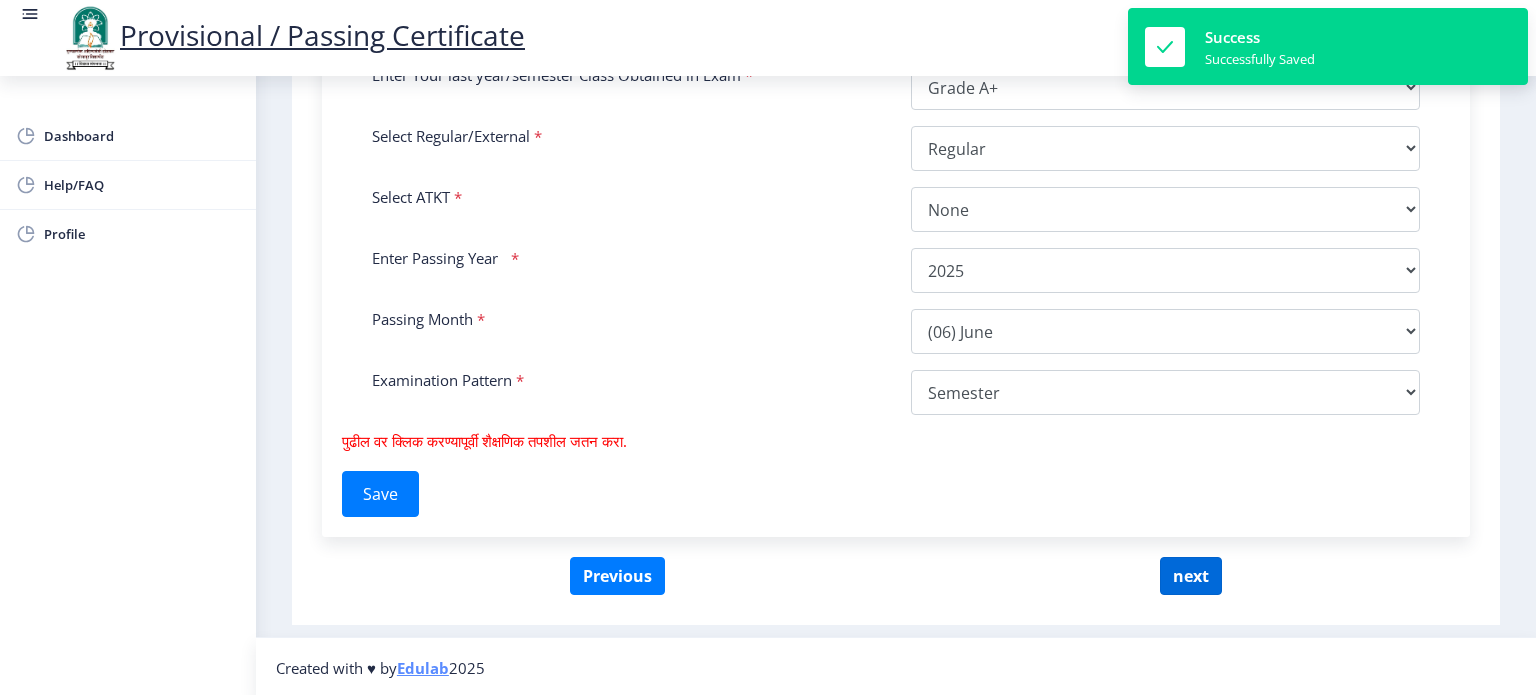 select 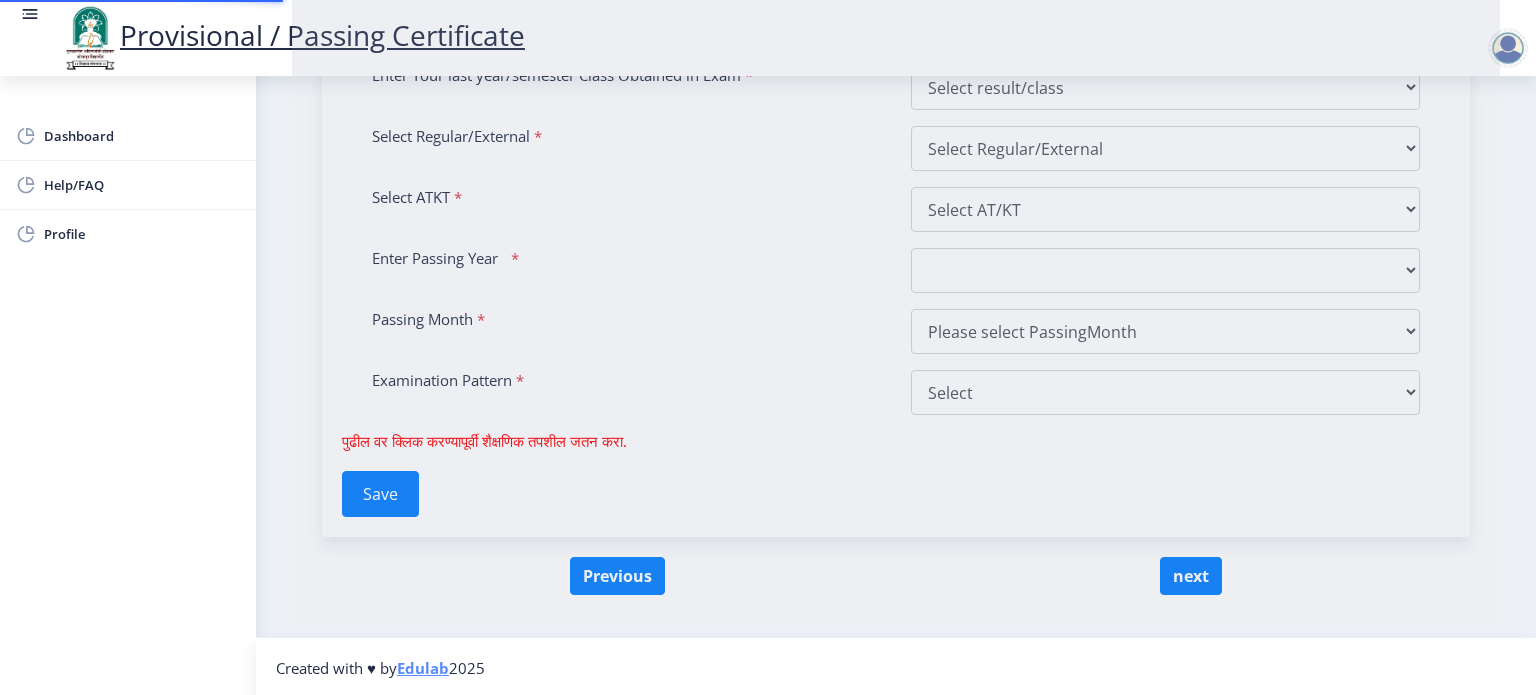 scroll, scrollTop: 0, scrollLeft: 0, axis: both 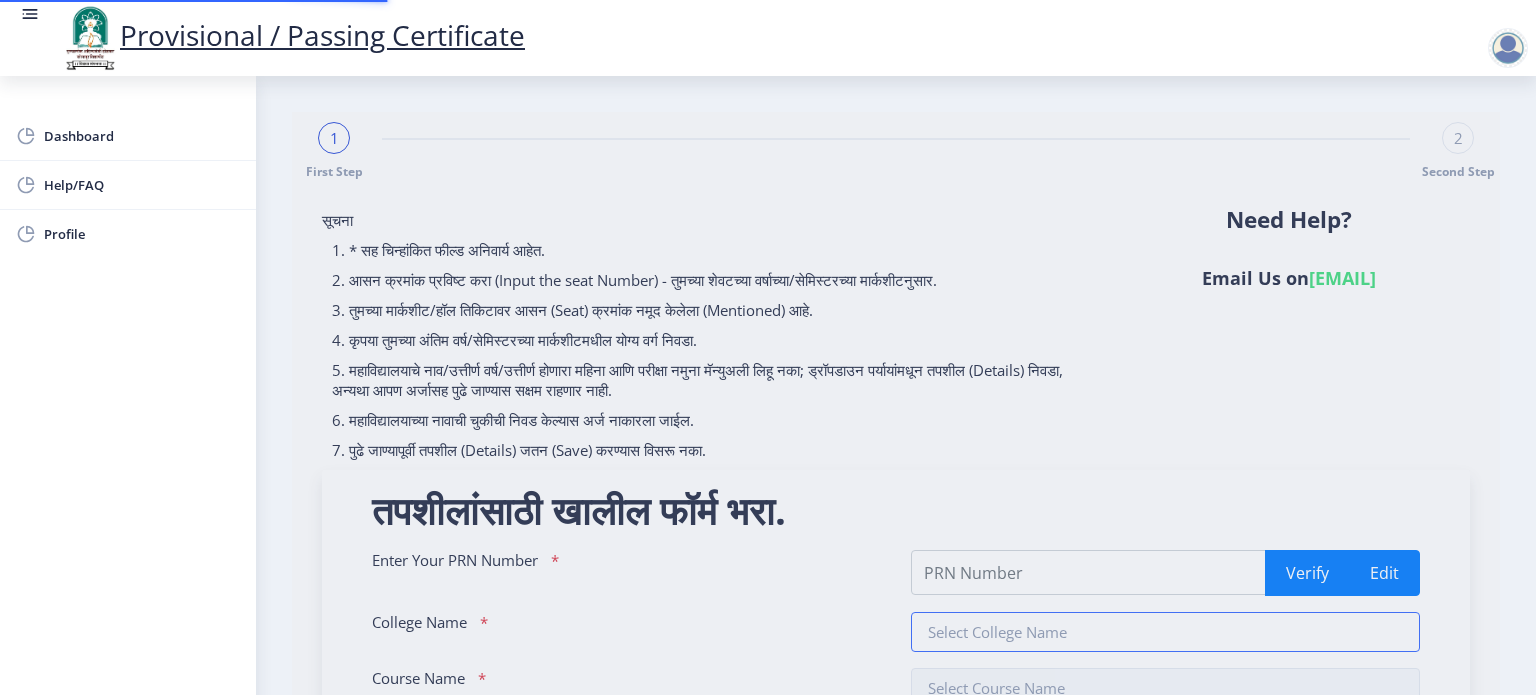 type on "202101072017289" 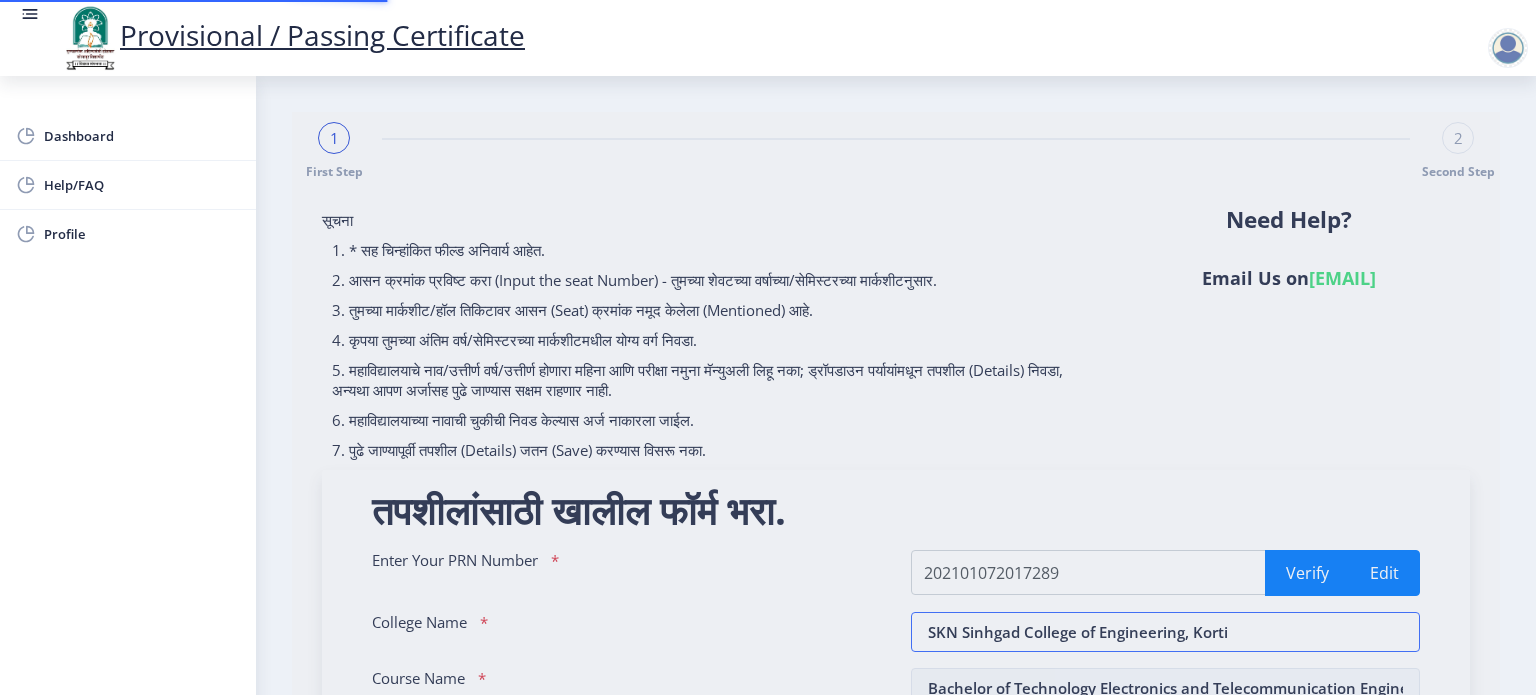 select on "Grade A+" 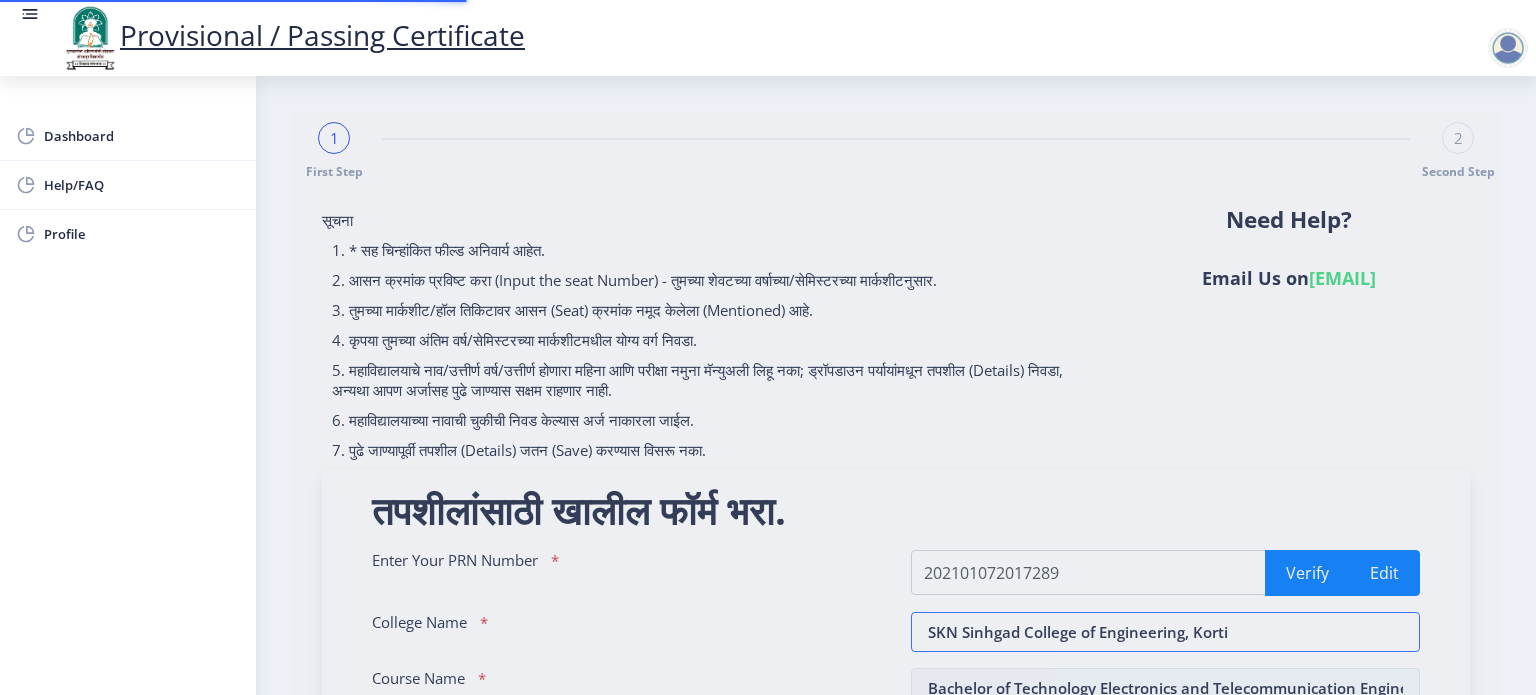 scroll, scrollTop: 12, scrollLeft: 0, axis: vertical 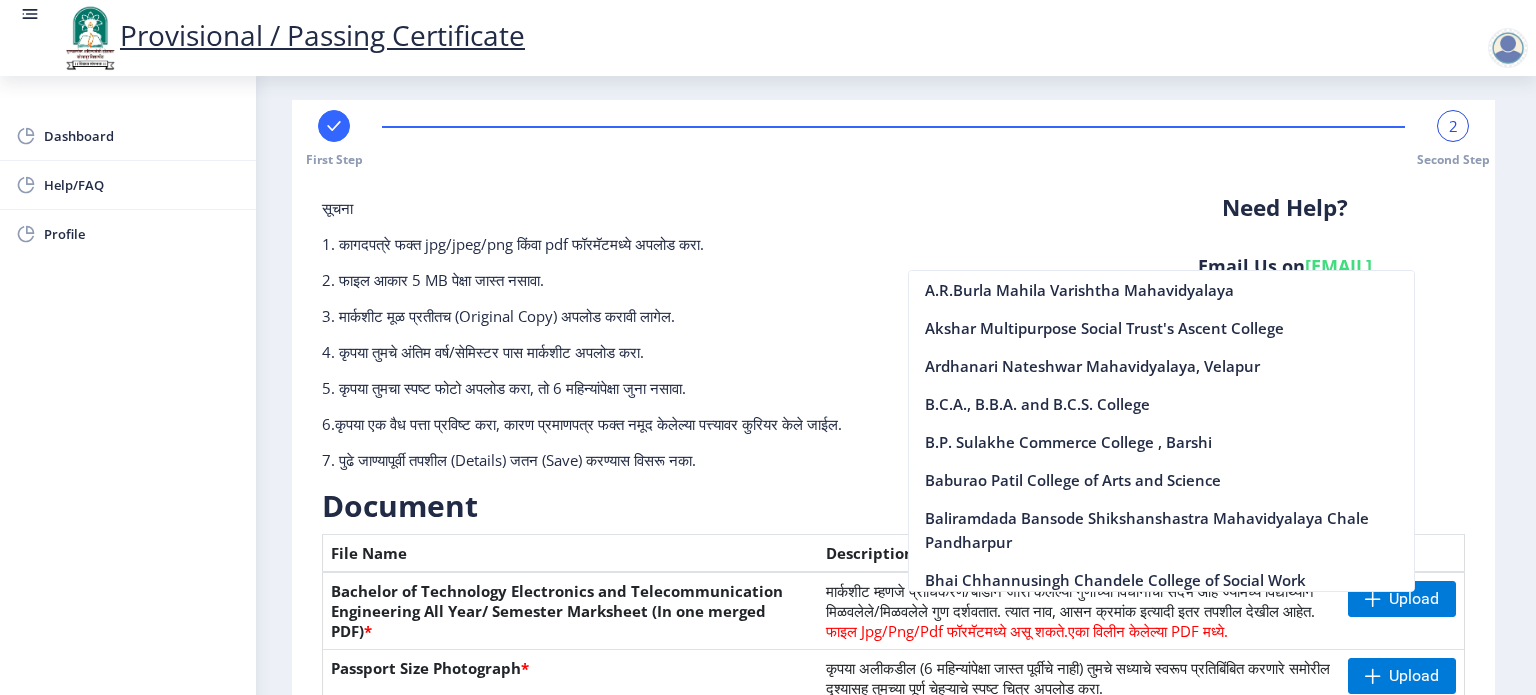 click on "सूचना 1. कागदपत्रे फक्त jpg/jpeg/png किंवा pdf फॉरमॅटमध्ये अपलोड करा.  2. फाइल आकार 5 MB पेक्षा जास्त नसावा.  3. मार्कशीट मूळ प्रतीतच (Original Copy) अपलोड करावी लागेल.  4. कृपया तुमचे अंतिम वर्ष/सेमिस्टर पास मार्कशीट अपलोड करा.  5. कृपया तुमचा स्पष्ट फोटो अपलोड करा, तो 6 महिन्यांपेक्षा जुना नसावा. 6.कृपया एक वैध पत्ता प्रविष्ट करा, कारण प्रमाणपत्र फक्त नमूद केलेल्या पत्त्यावर कुरियर केले जाईल." 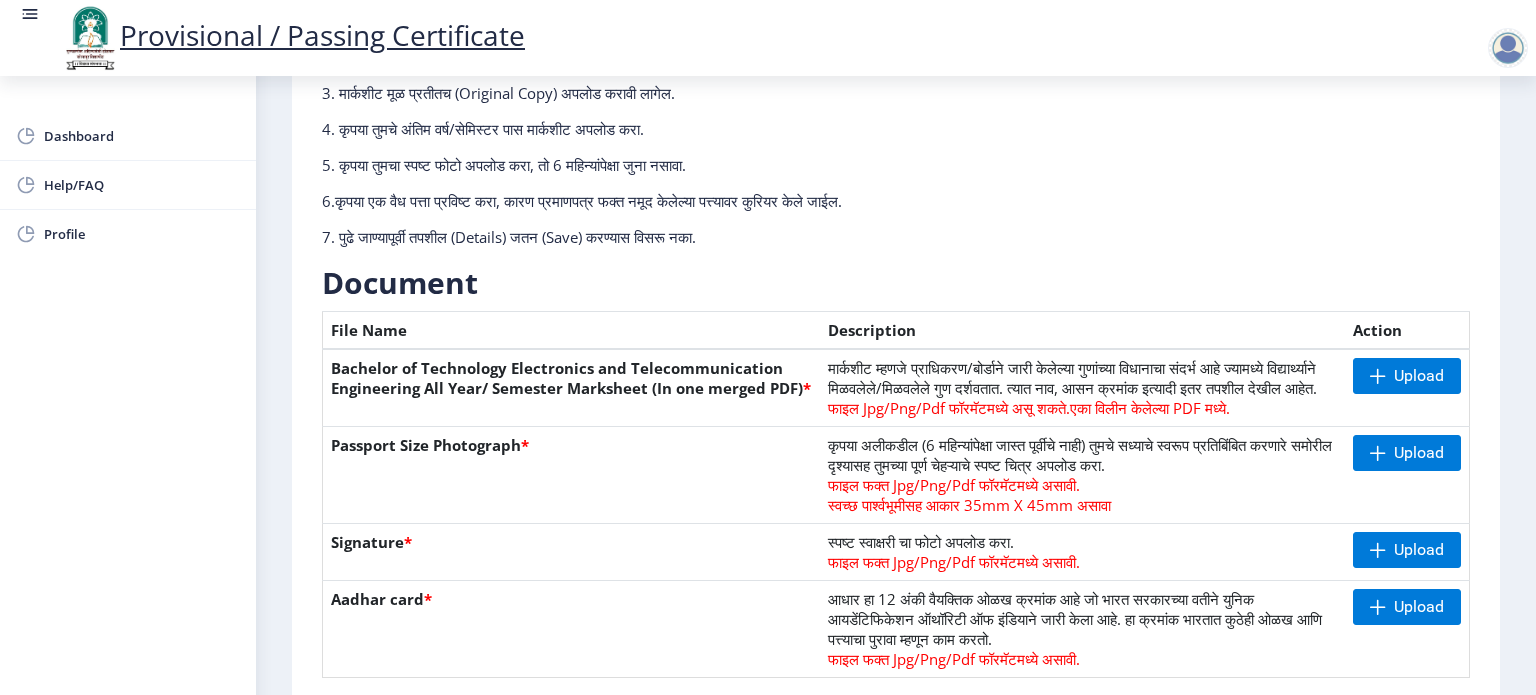scroll, scrollTop: 248, scrollLeft: 0, axis: vertical 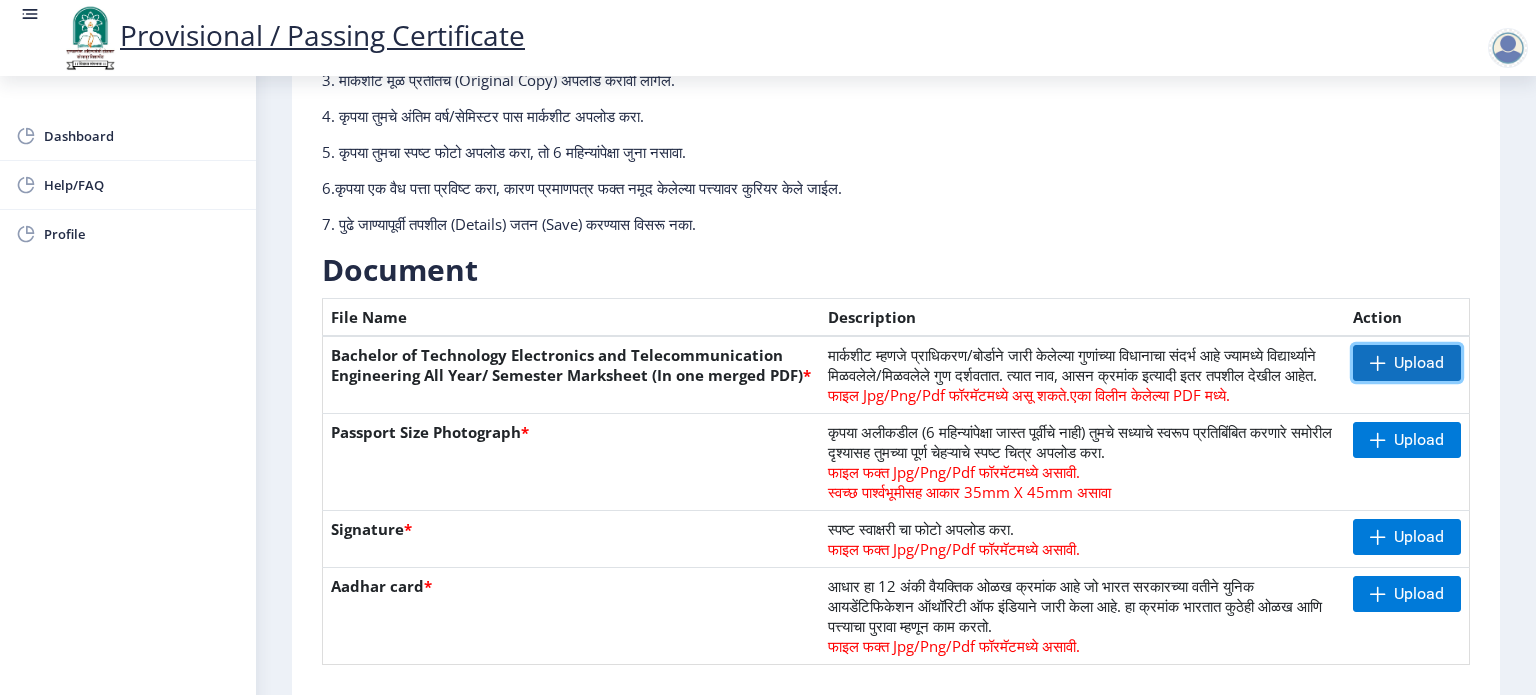 click on "Upload" 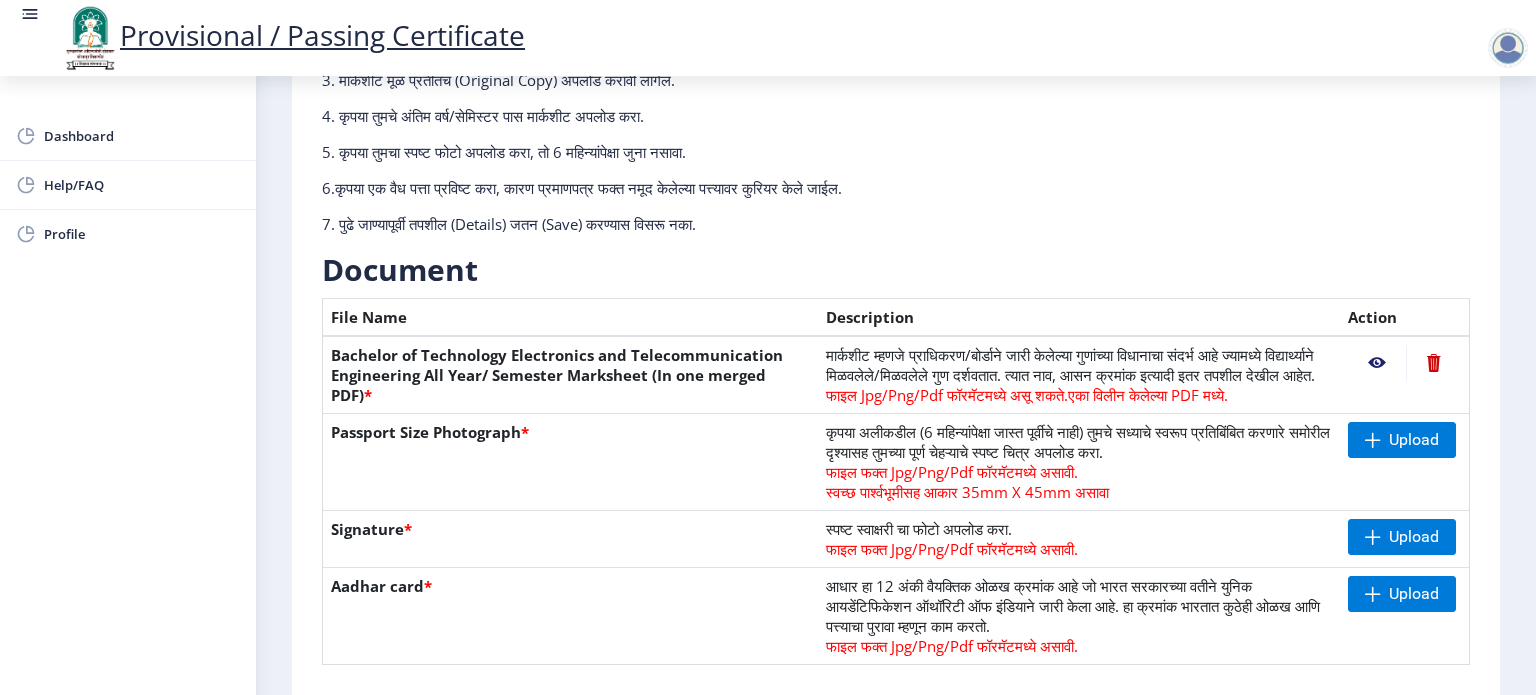 click 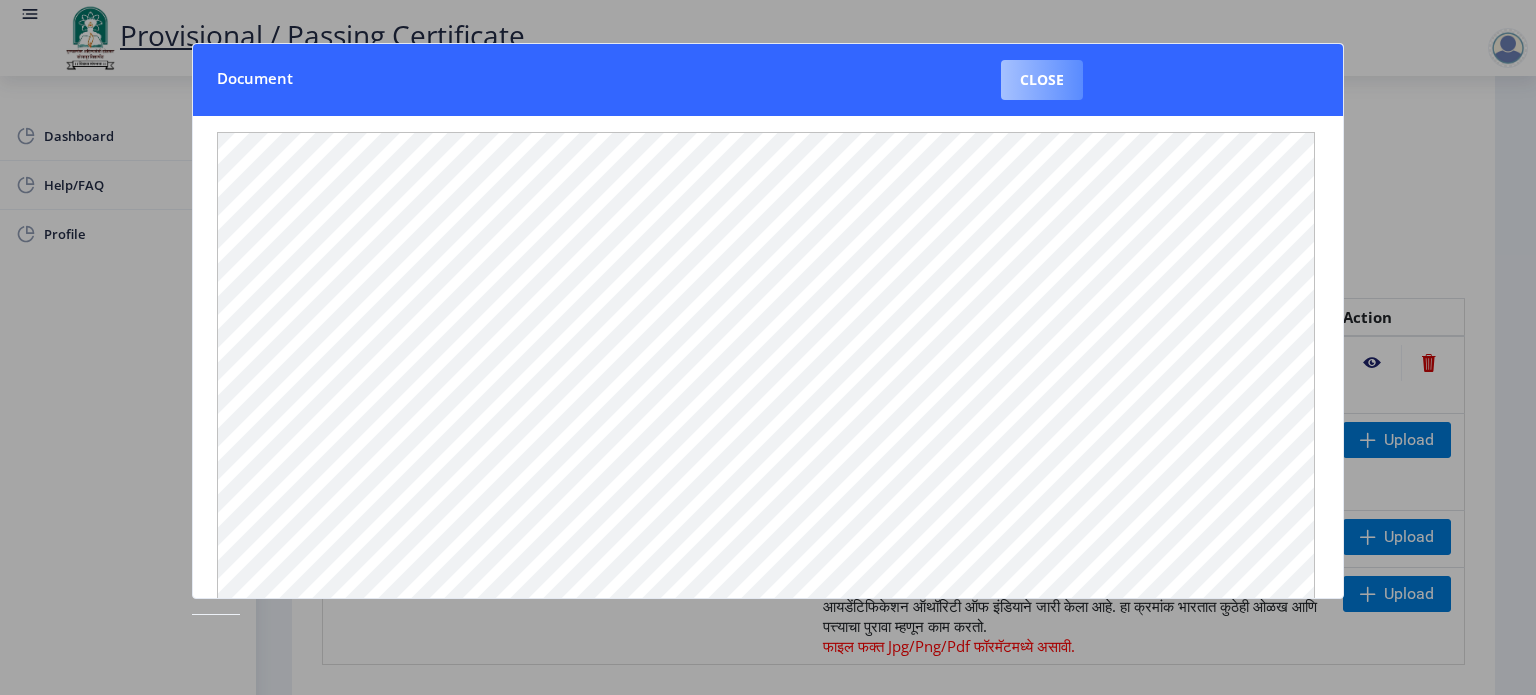 click on "Close" at bounding box center [1042, 80] 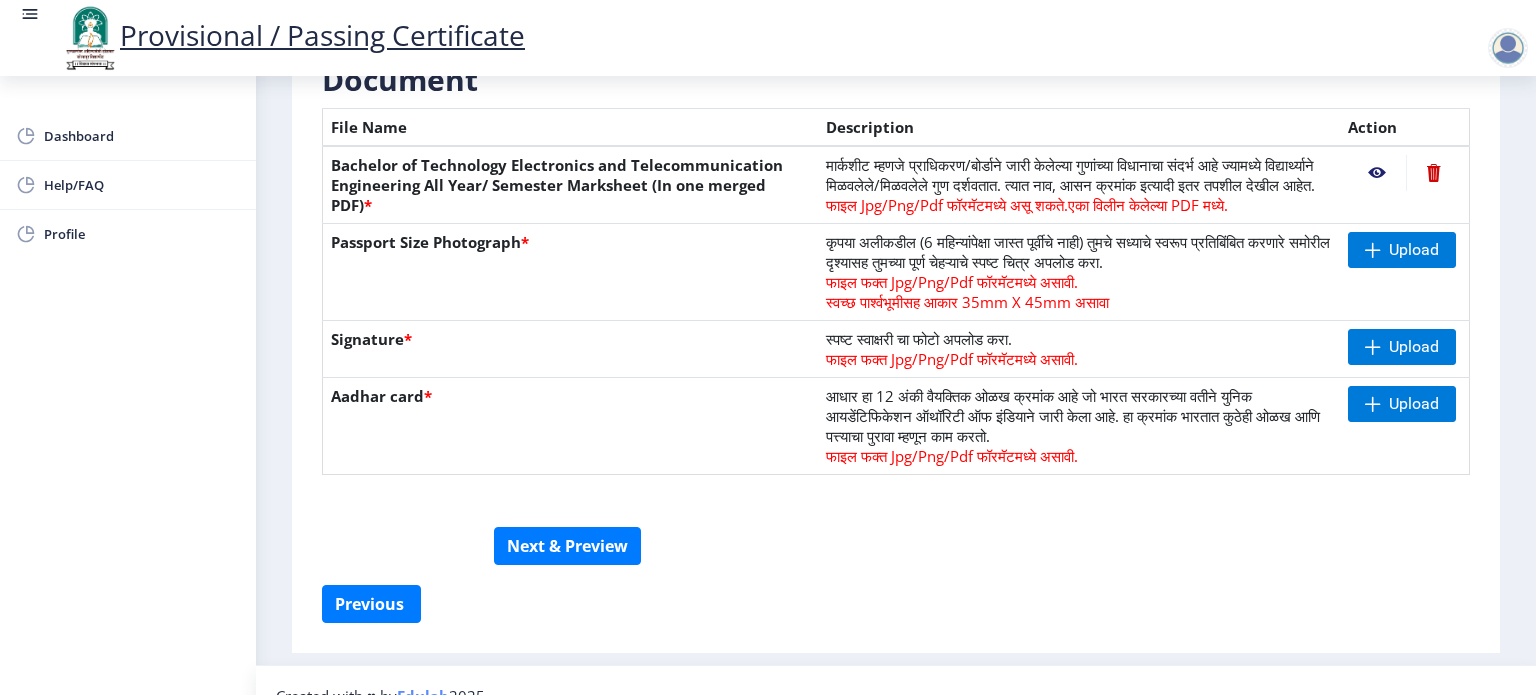 scroll, scrollTop: 486, scrollLeft: 0, axis: vertical 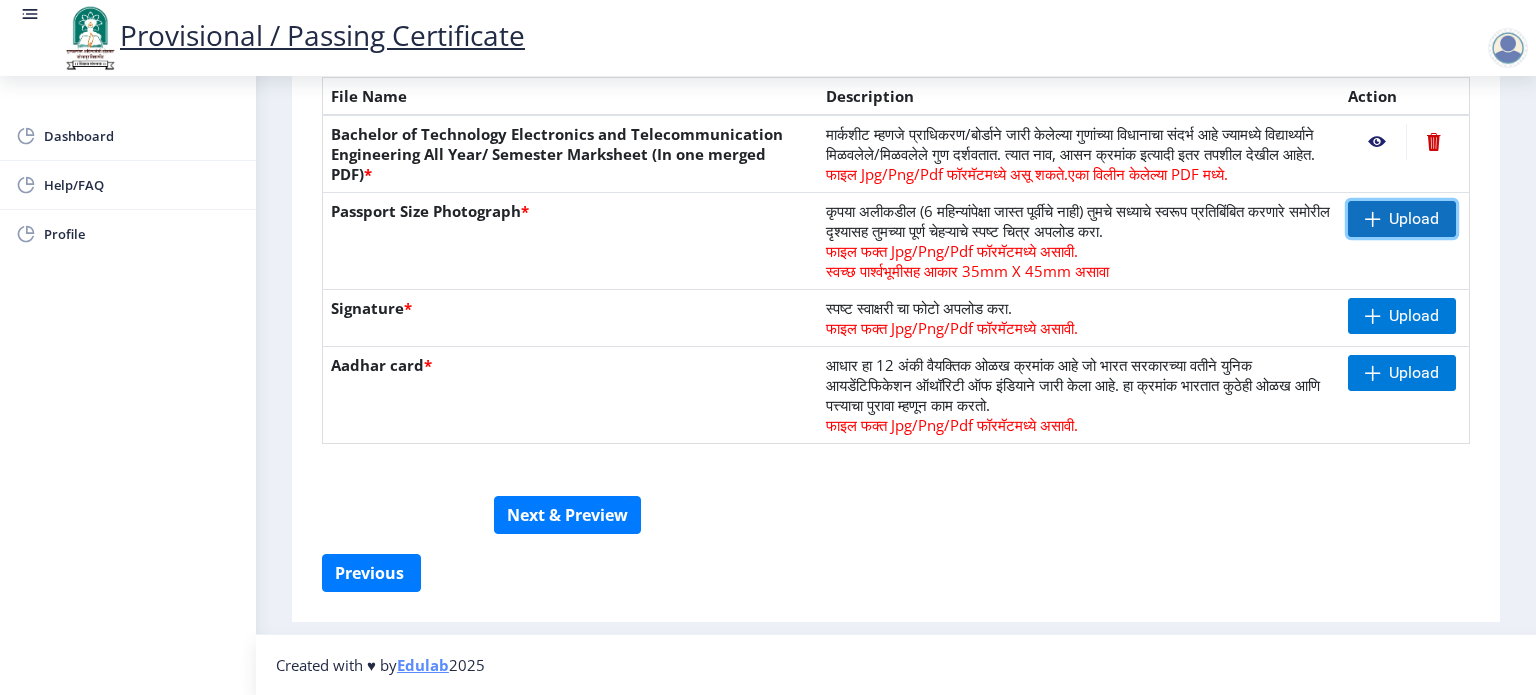 click on "Upload" 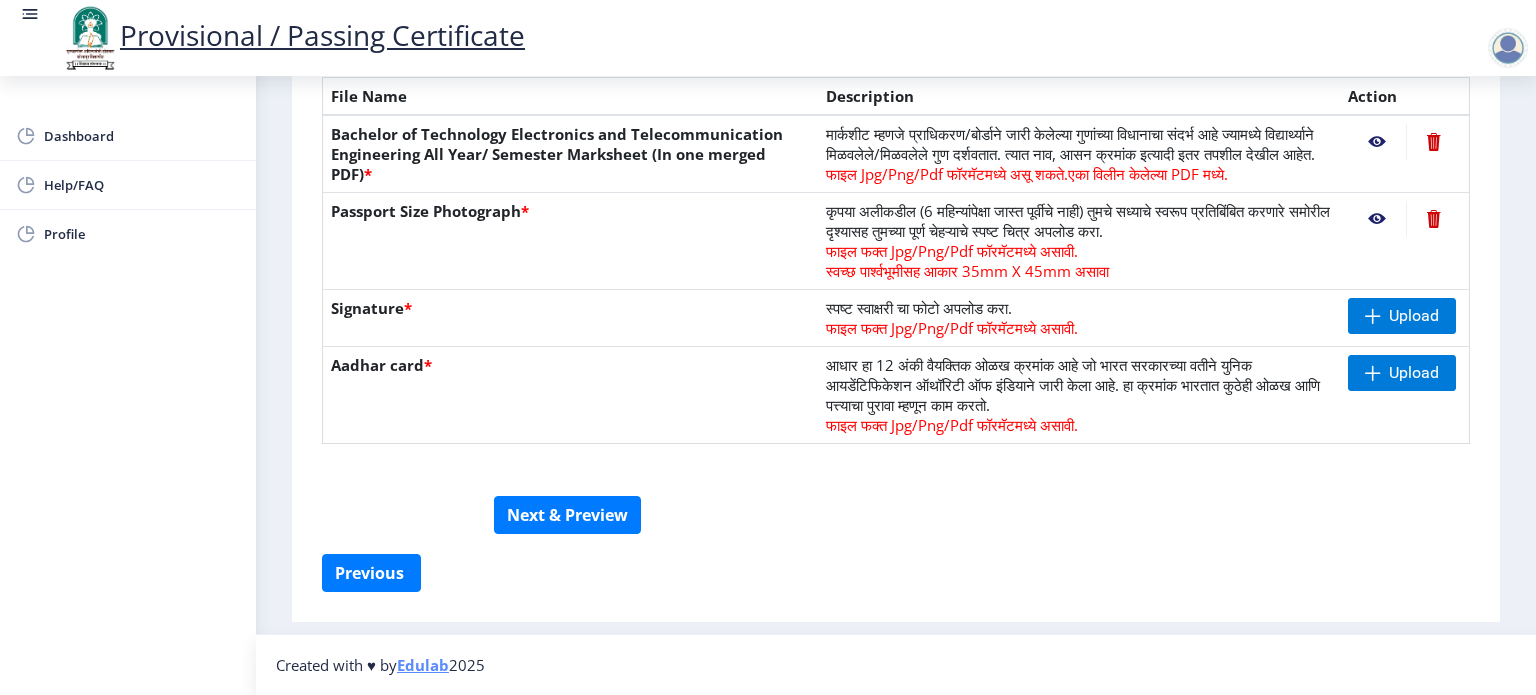 click 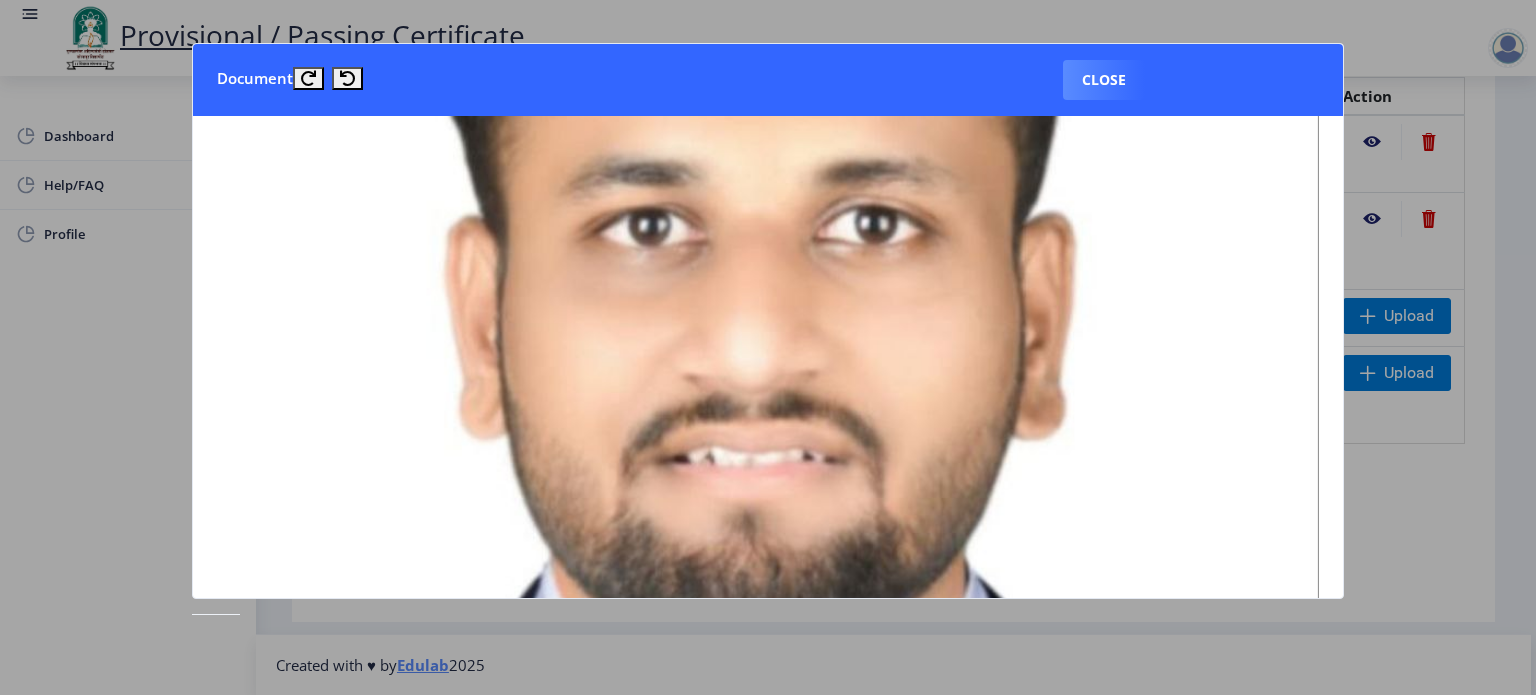 scroll, scrollTop: 528, scrollLeft: 0, axis: vertical 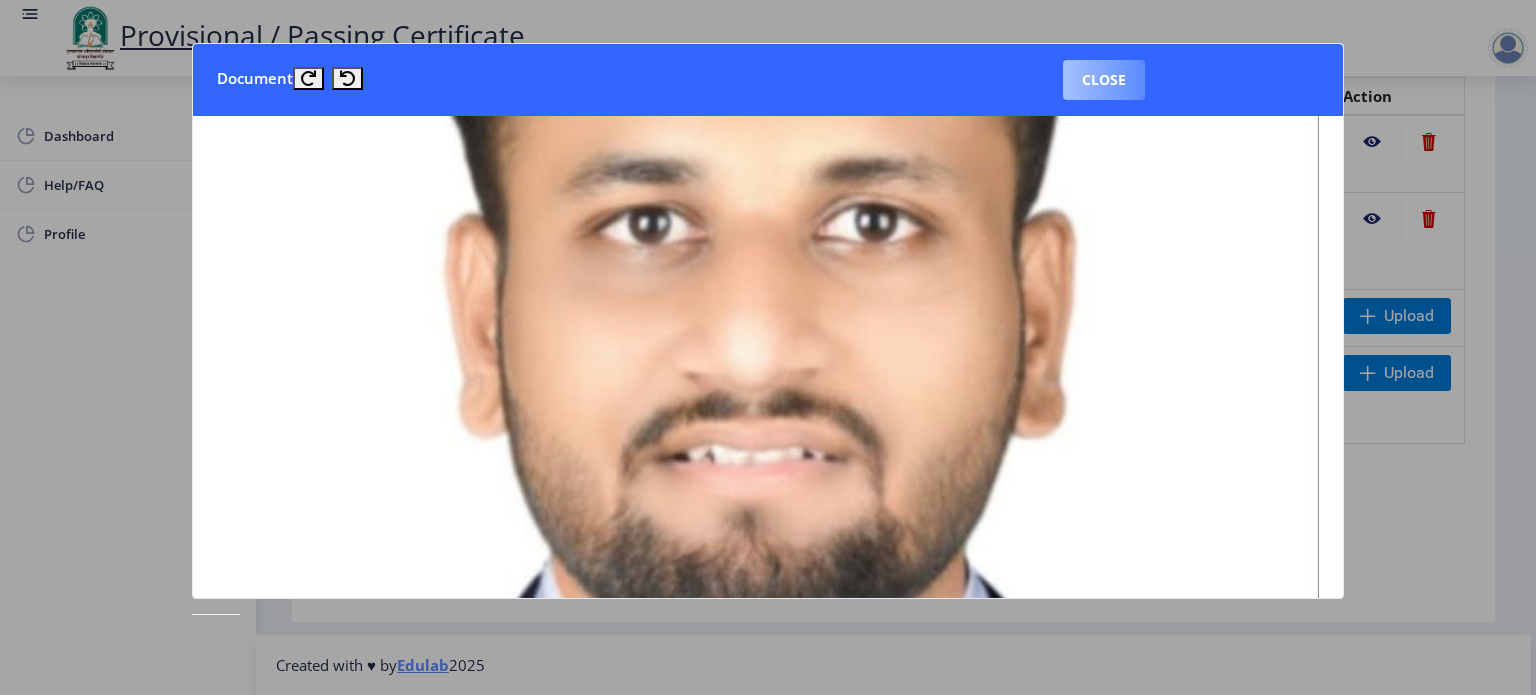 click on "Close" at bounding box center [1104, 80] 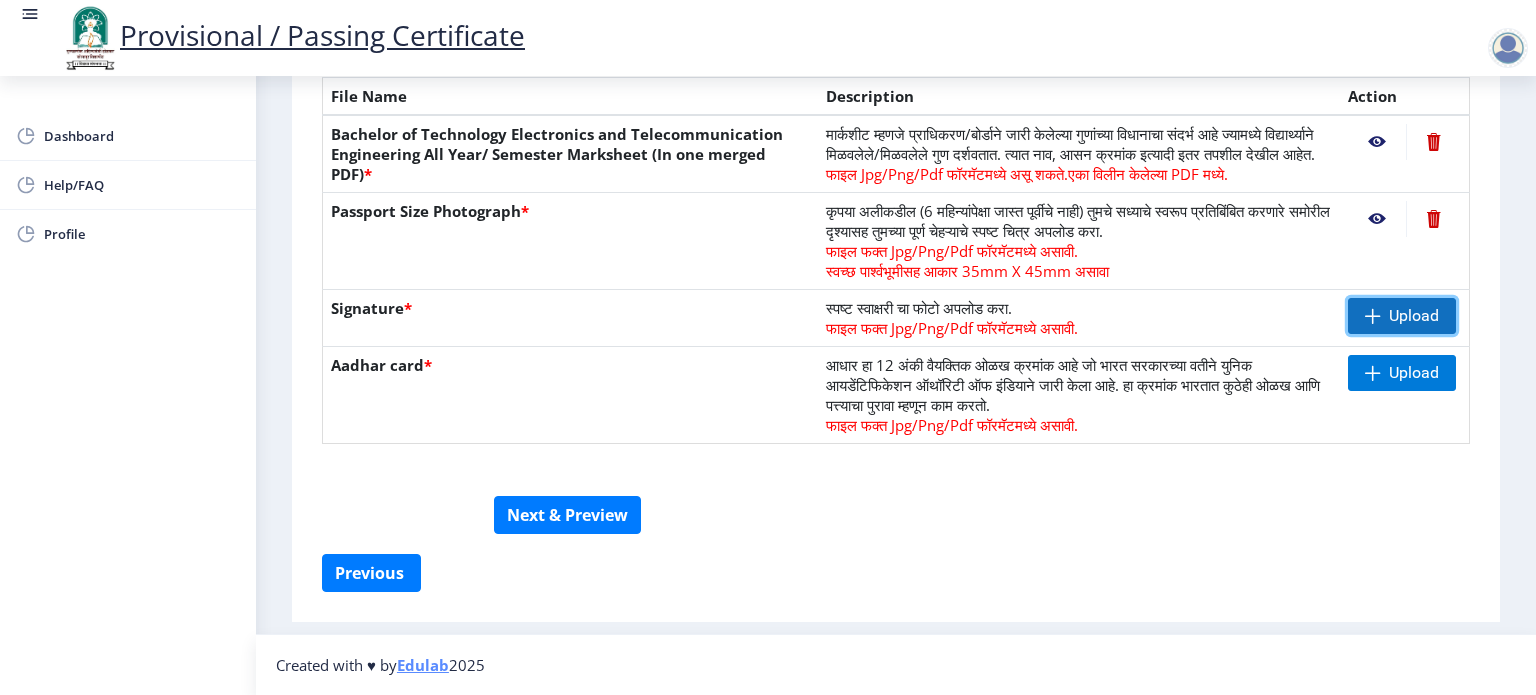 click on "Upload" 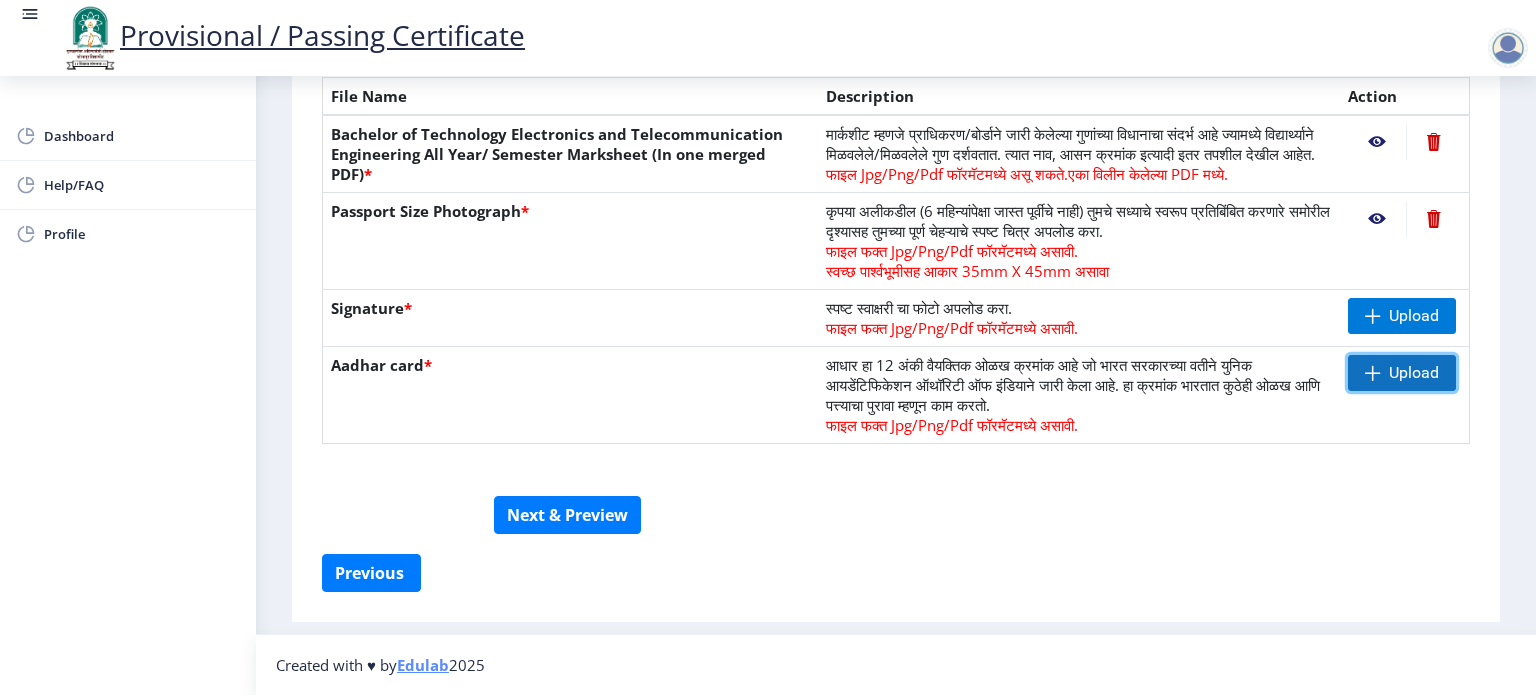 click on "Upload" 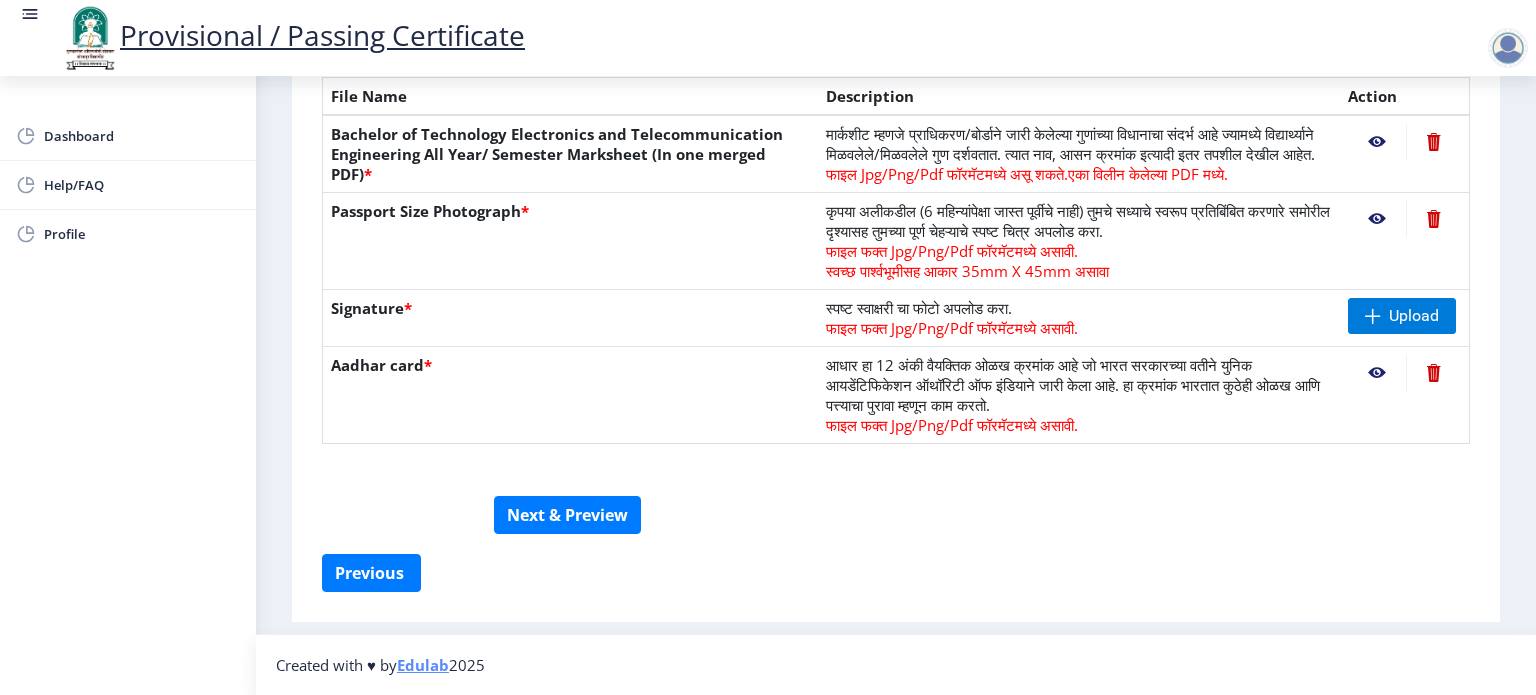 click 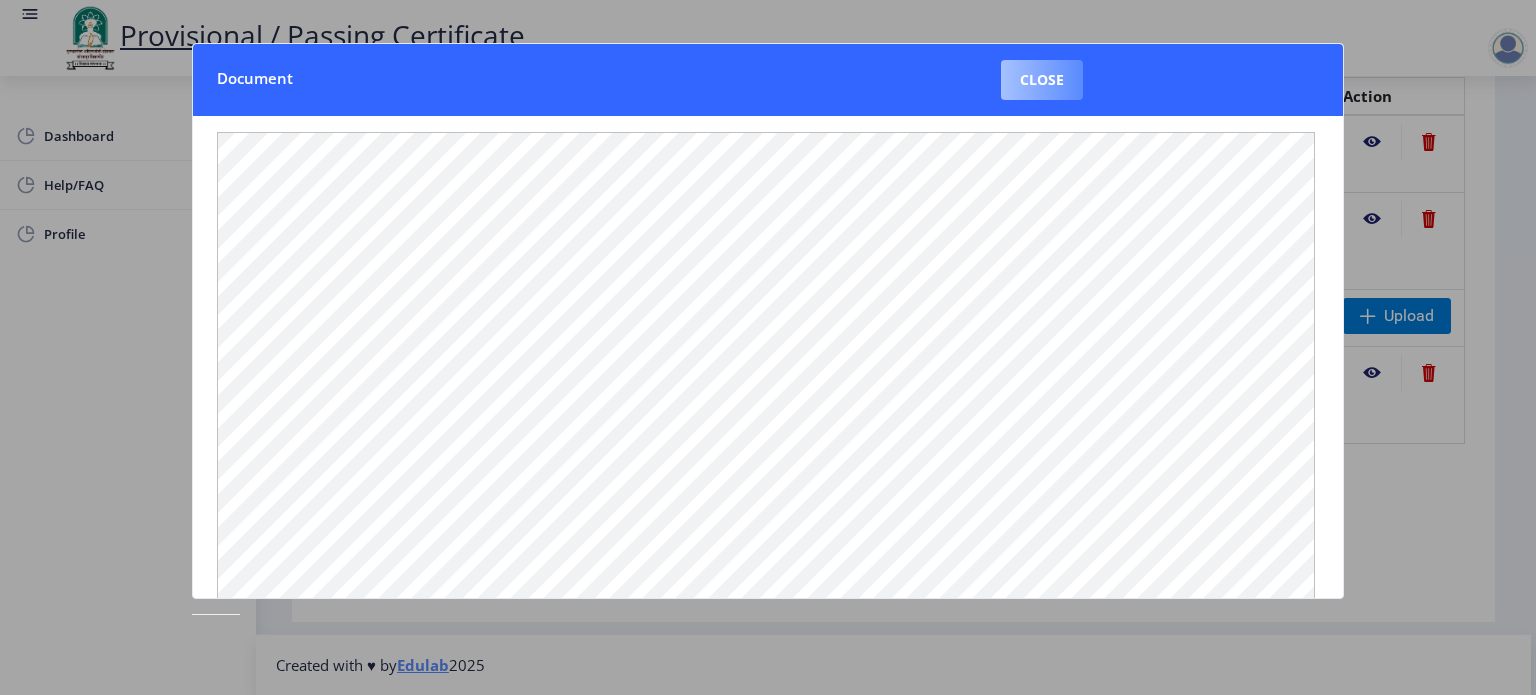 click on "Close" at bounding box center (1042, 80) 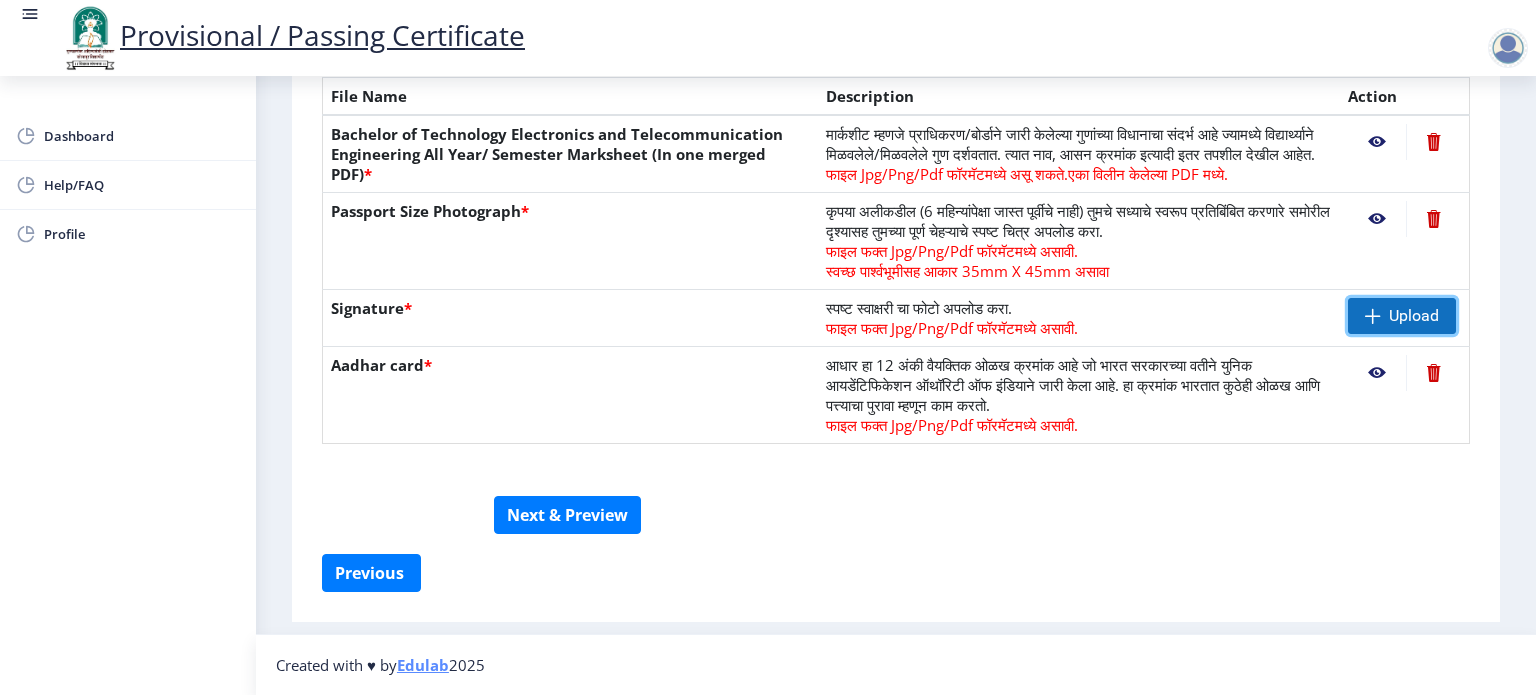 click on "Upload" 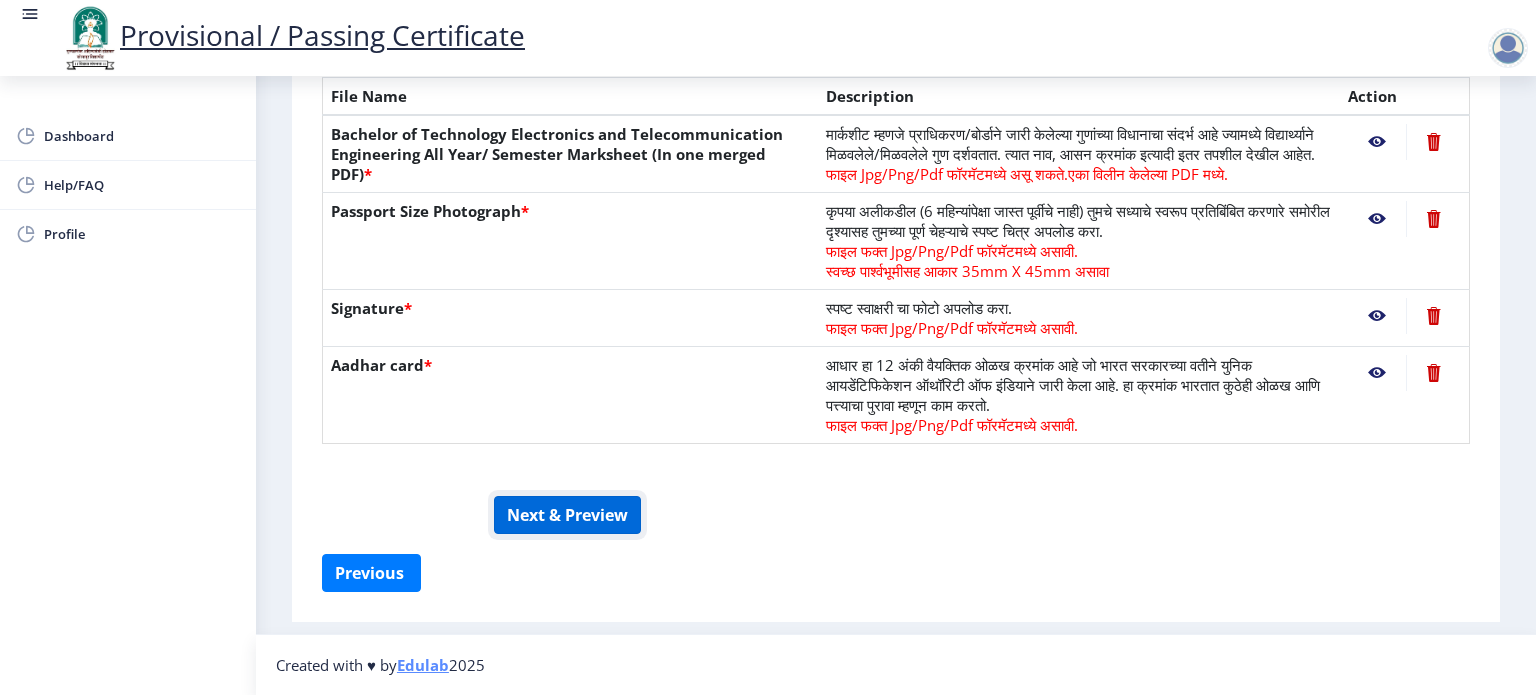 click on "Next & Preview" 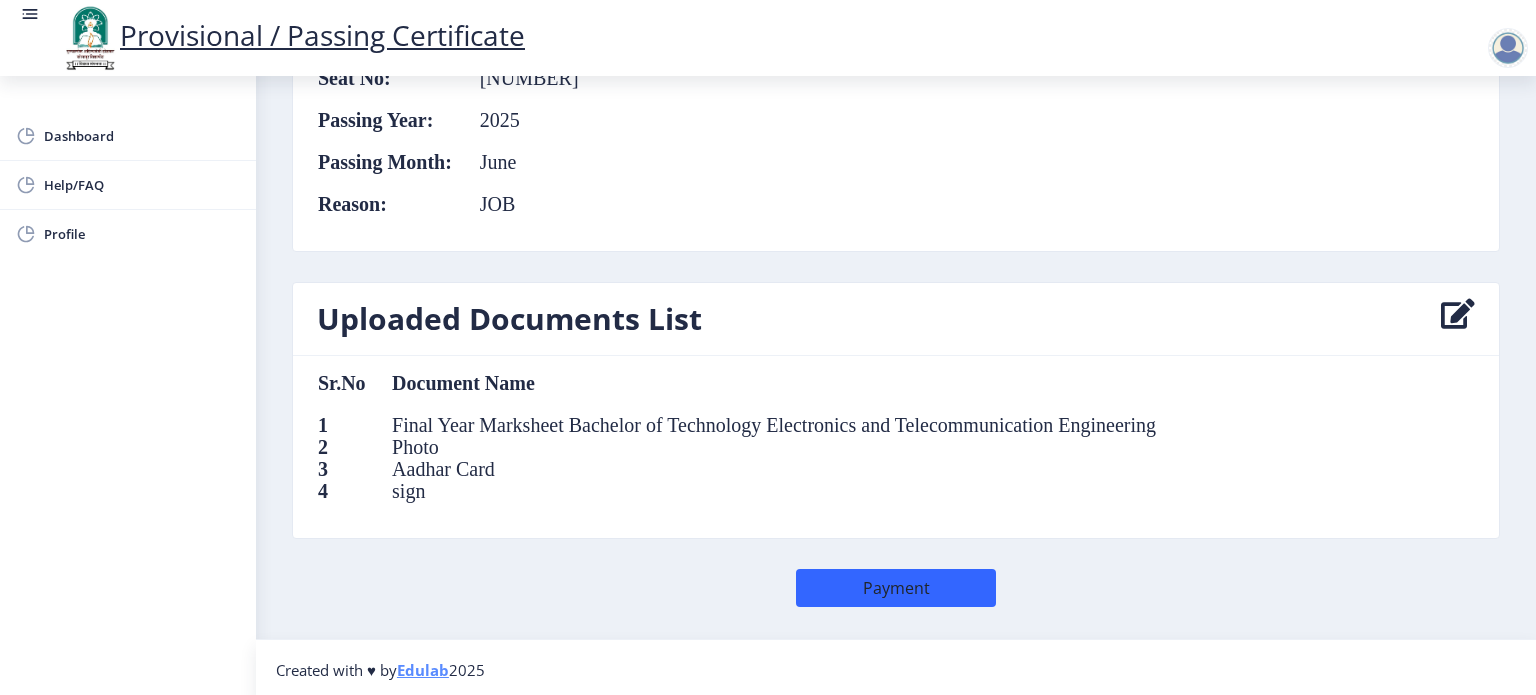 scroll, scrollTop: 996, scrollLeft: 0, axis: vertical 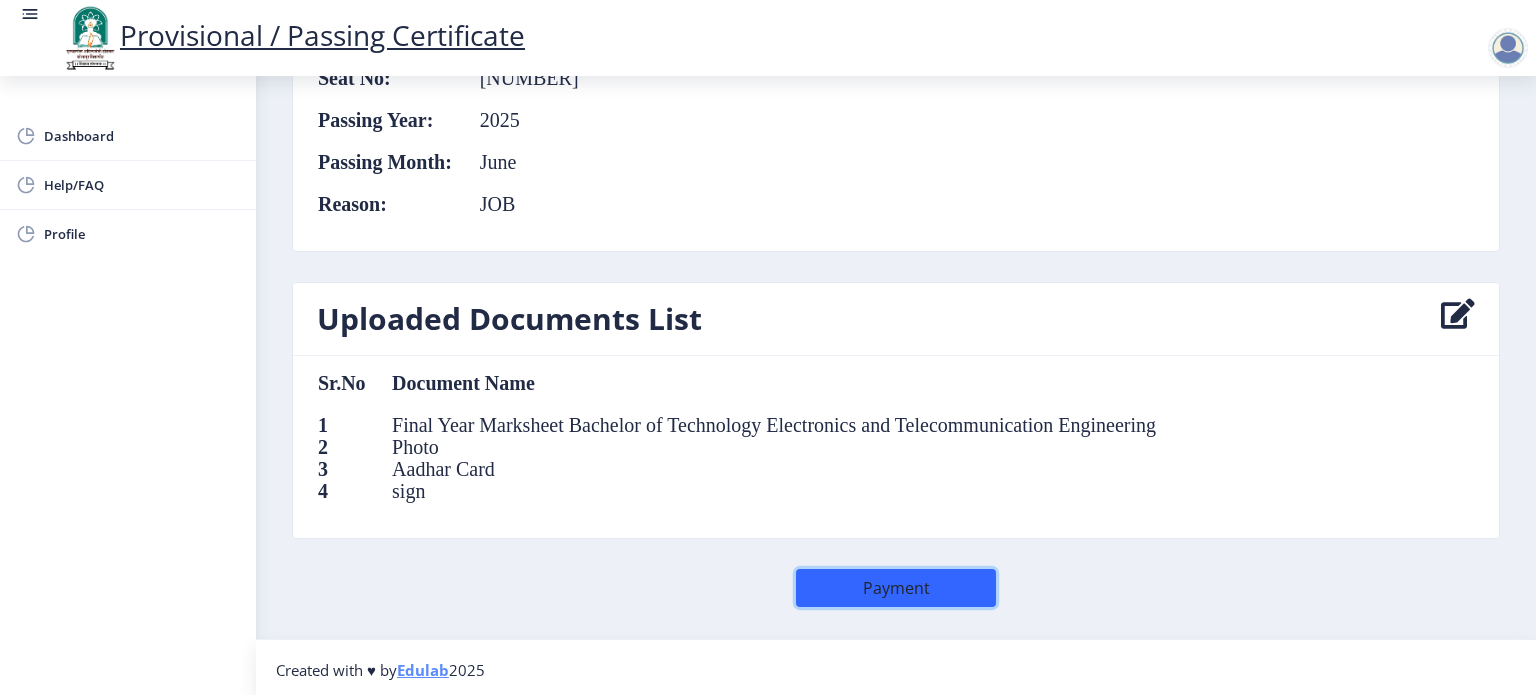 click on "Payment" 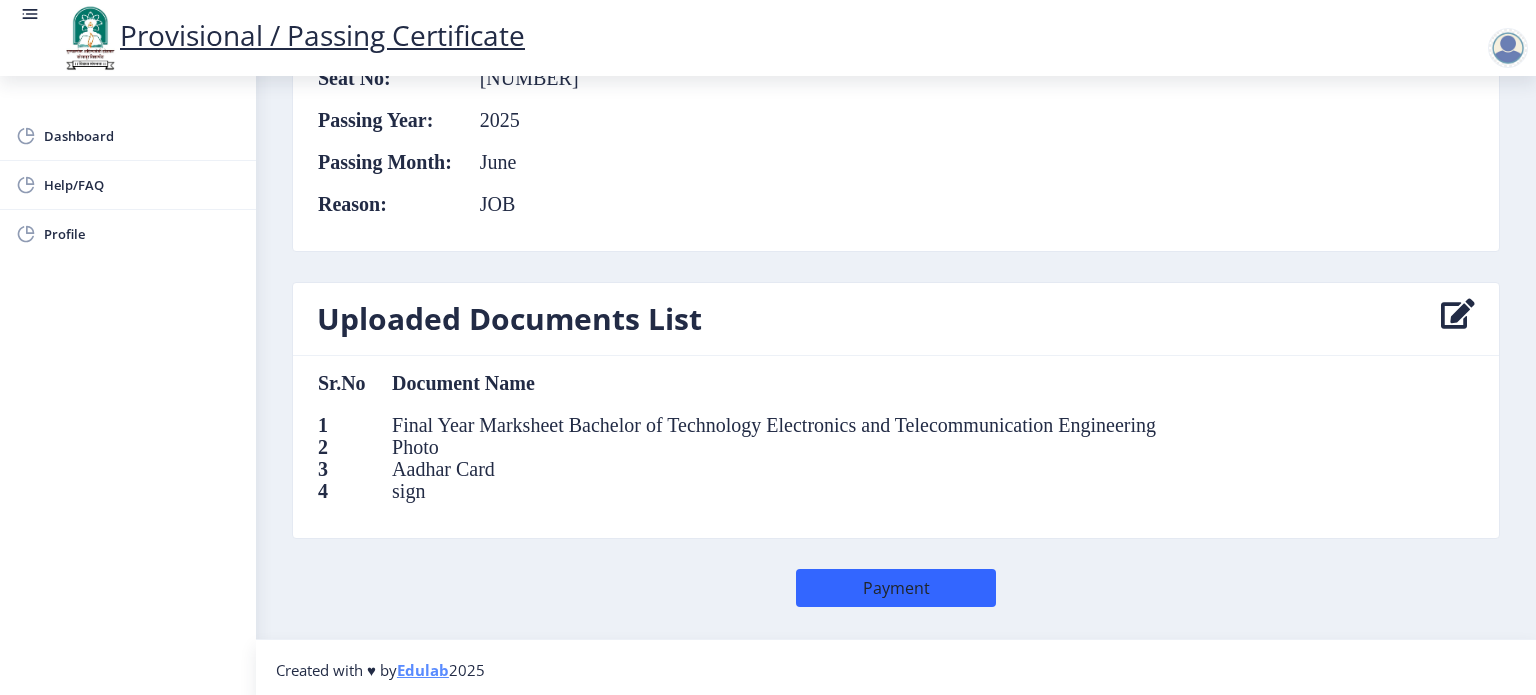 select 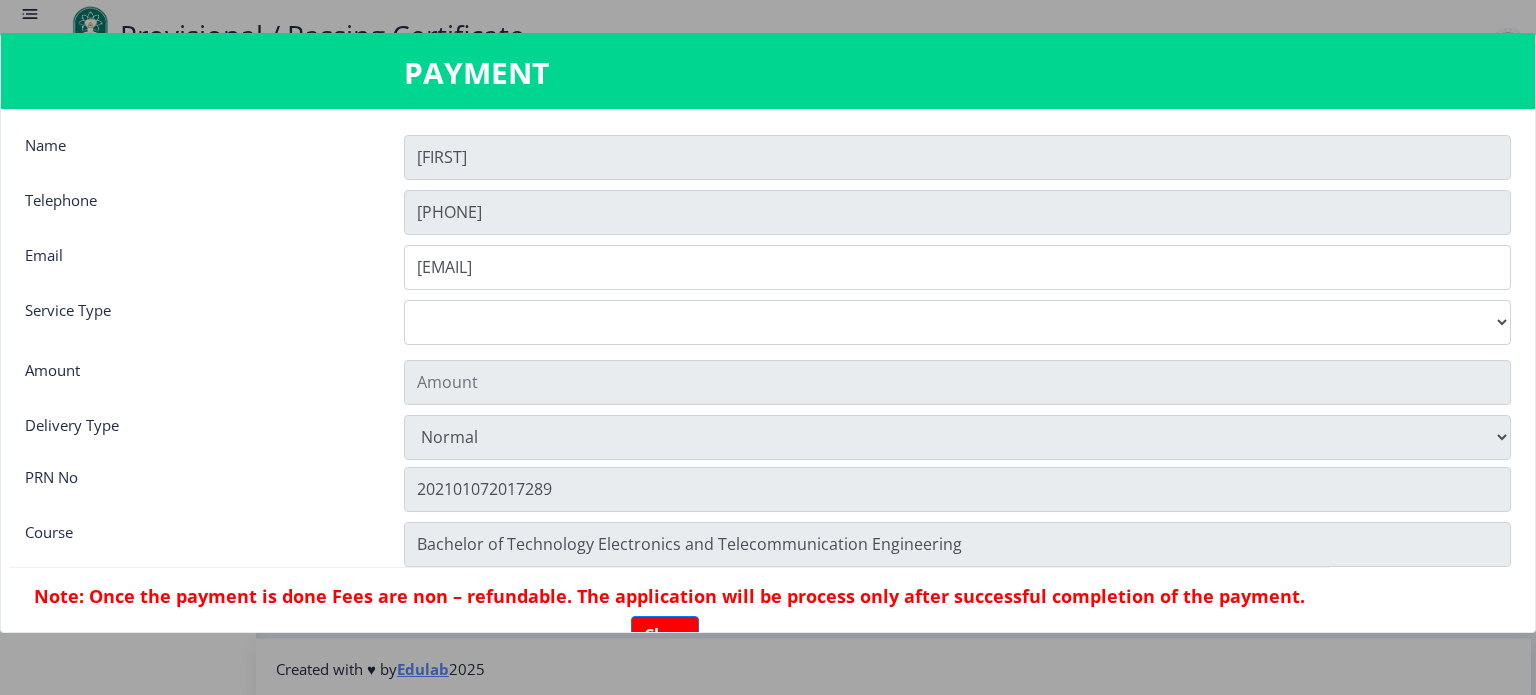 type on "155" 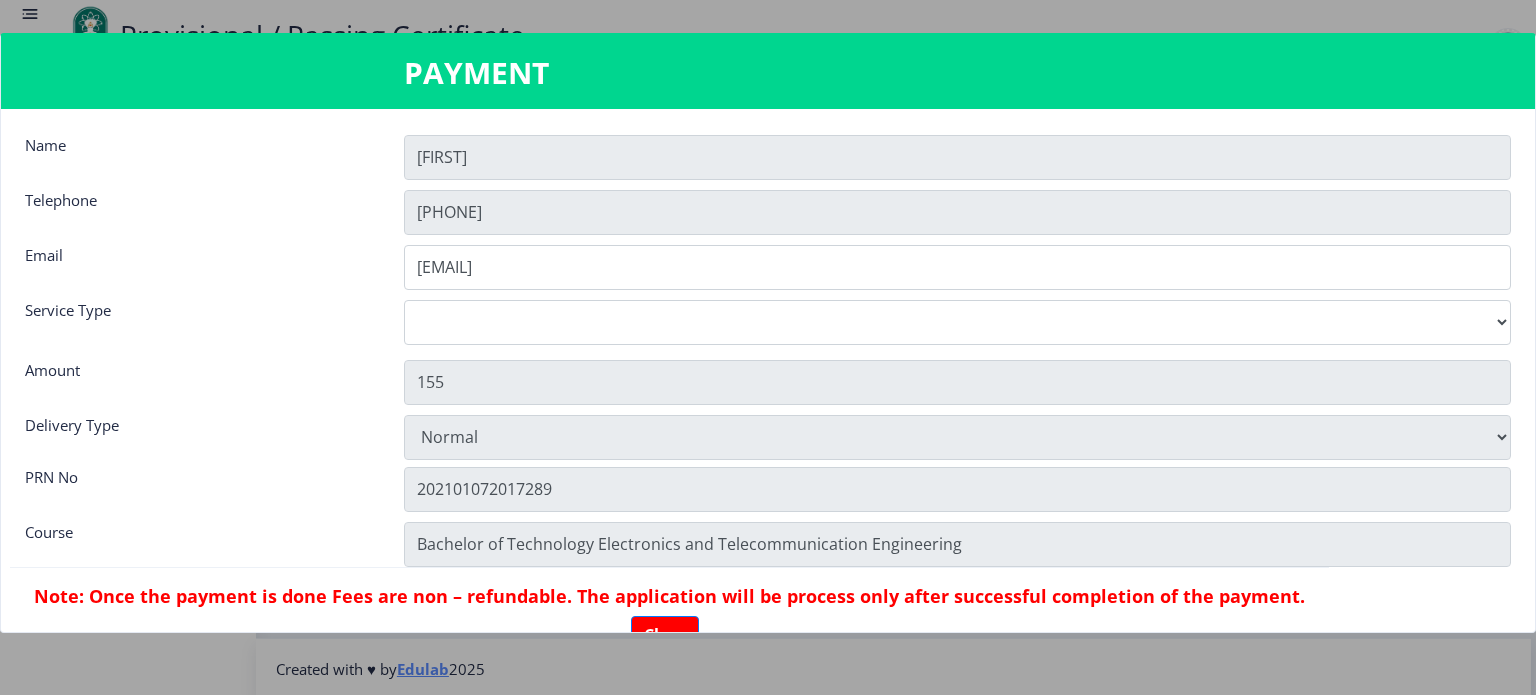 scroll, scrollTop: 63, scrollLeft: 0, axis: vertical 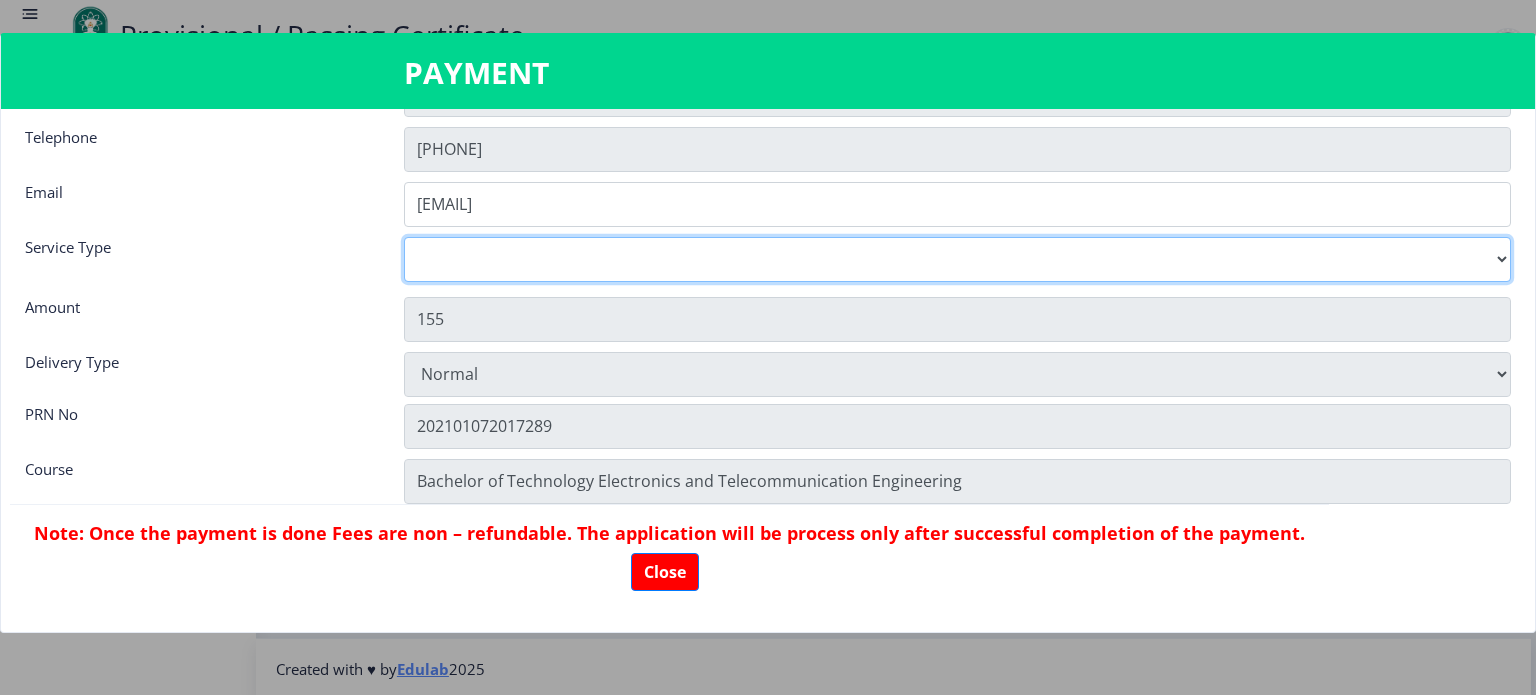 click on "Digital  Courier   Pickup" at bounding box center (957, 259) 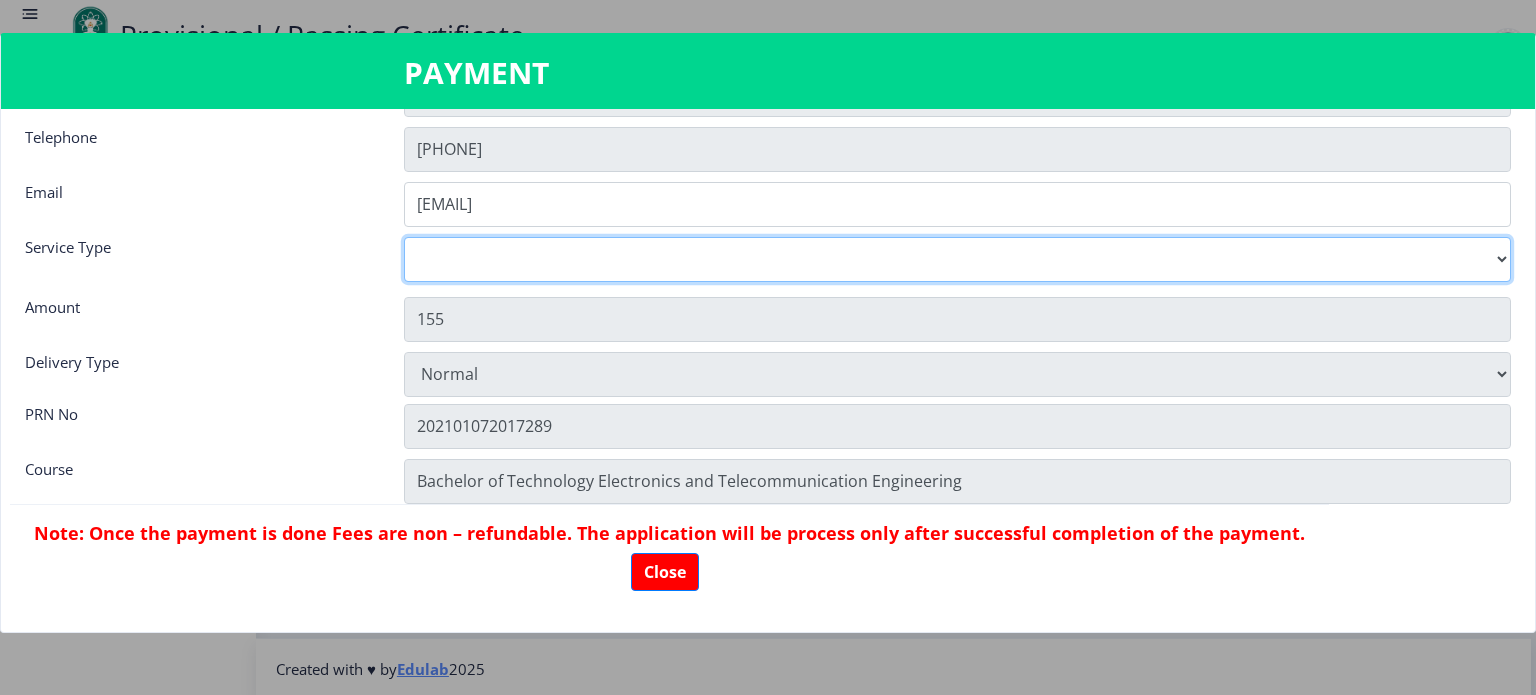 select on "old" 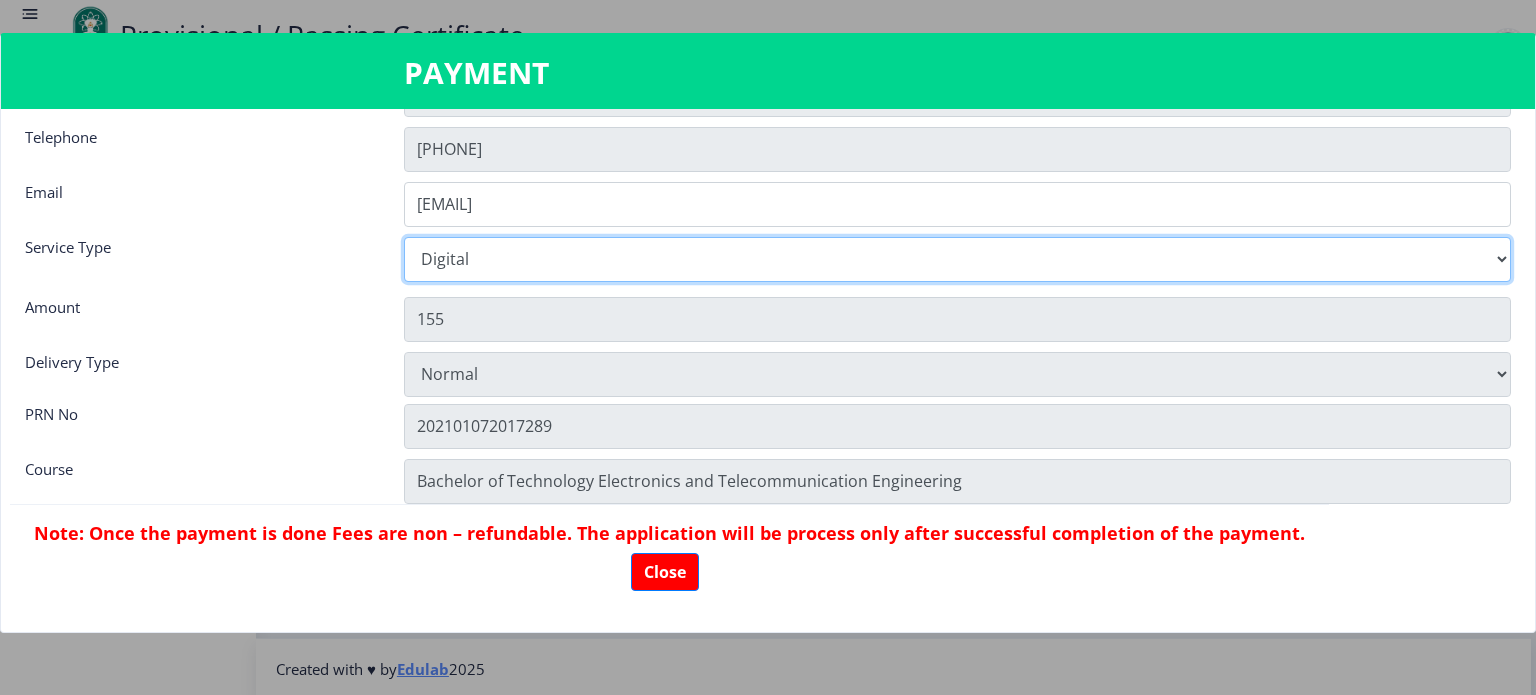 click on "Digital  Courier   Pickup" at bounding box center (957, 259) 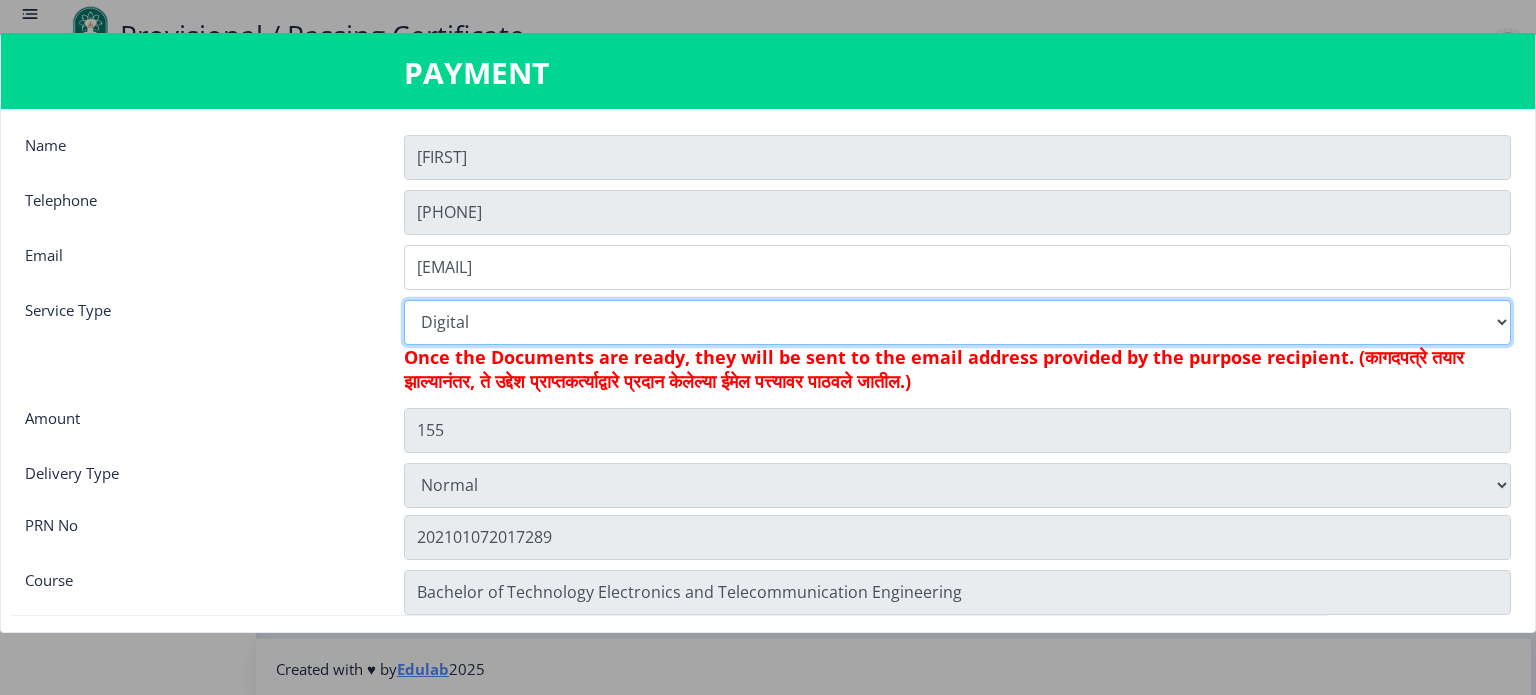 scroll, scrollTop: 2, scrollLeft: 0, axis: vertical 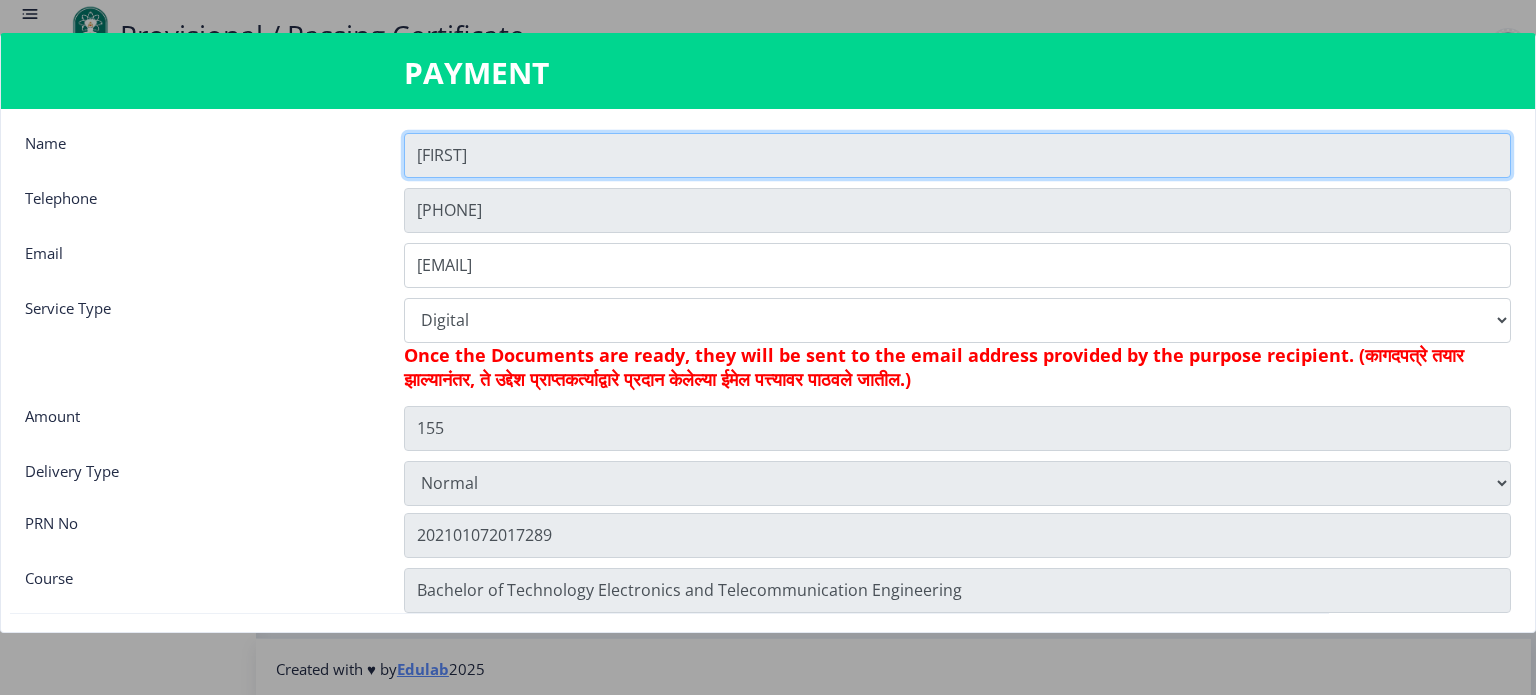 click on "[FIRST]" 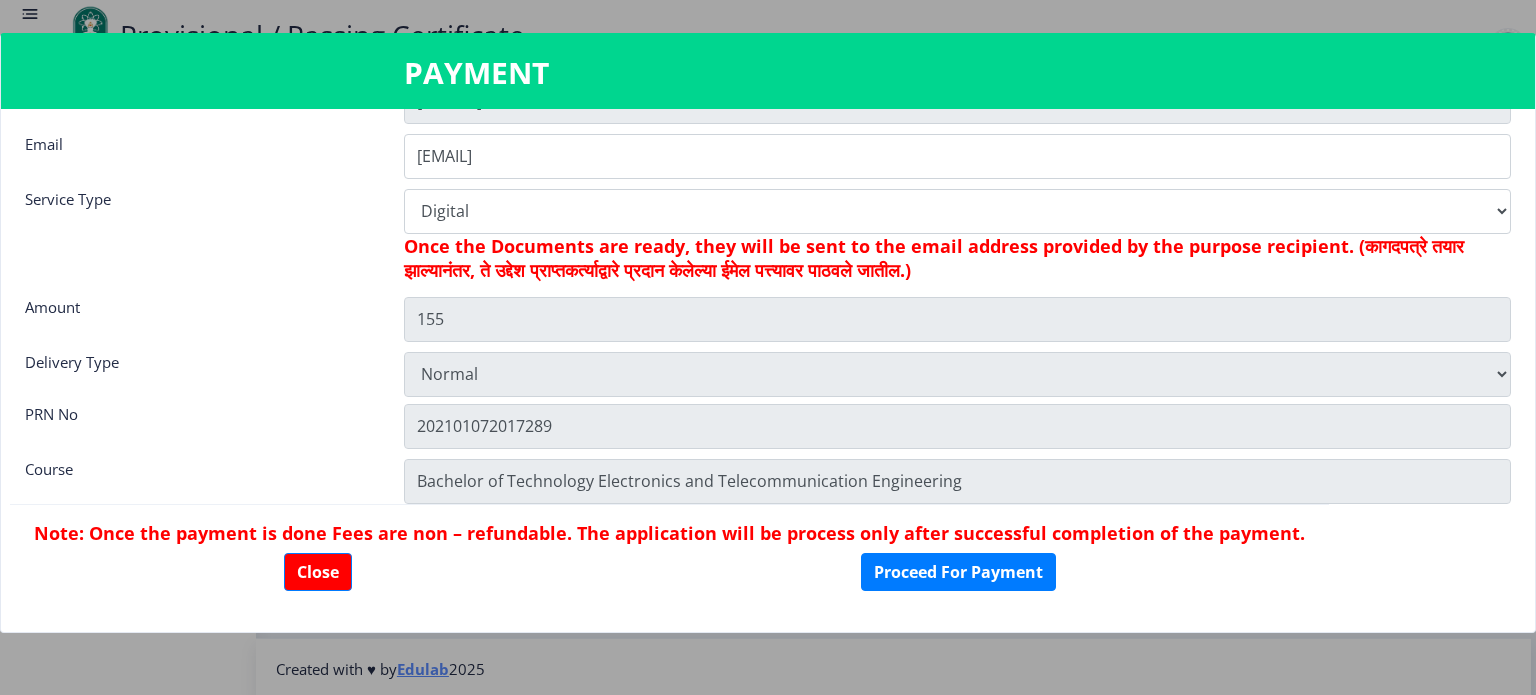 scroll, scrollTop: 0, scrollLeft: 0, axis: both 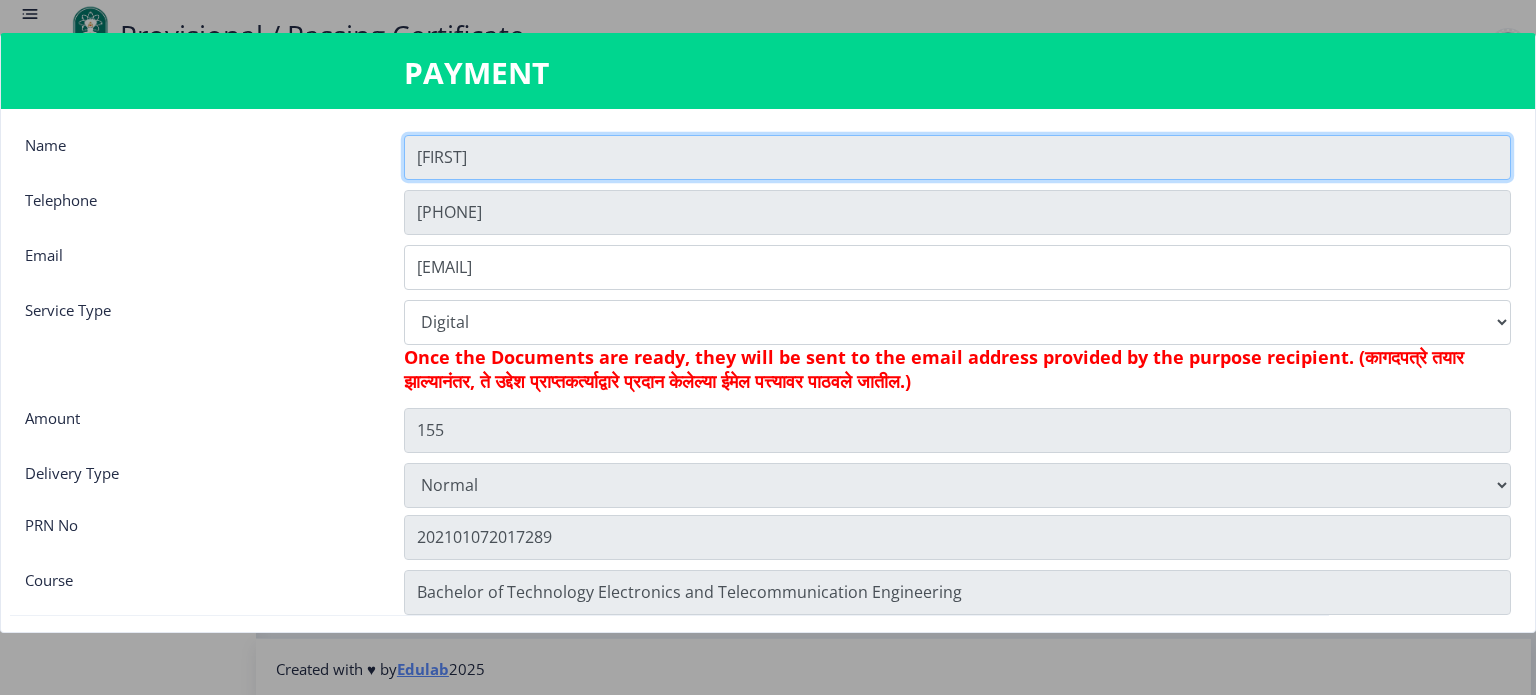 click on "[FIRST]" 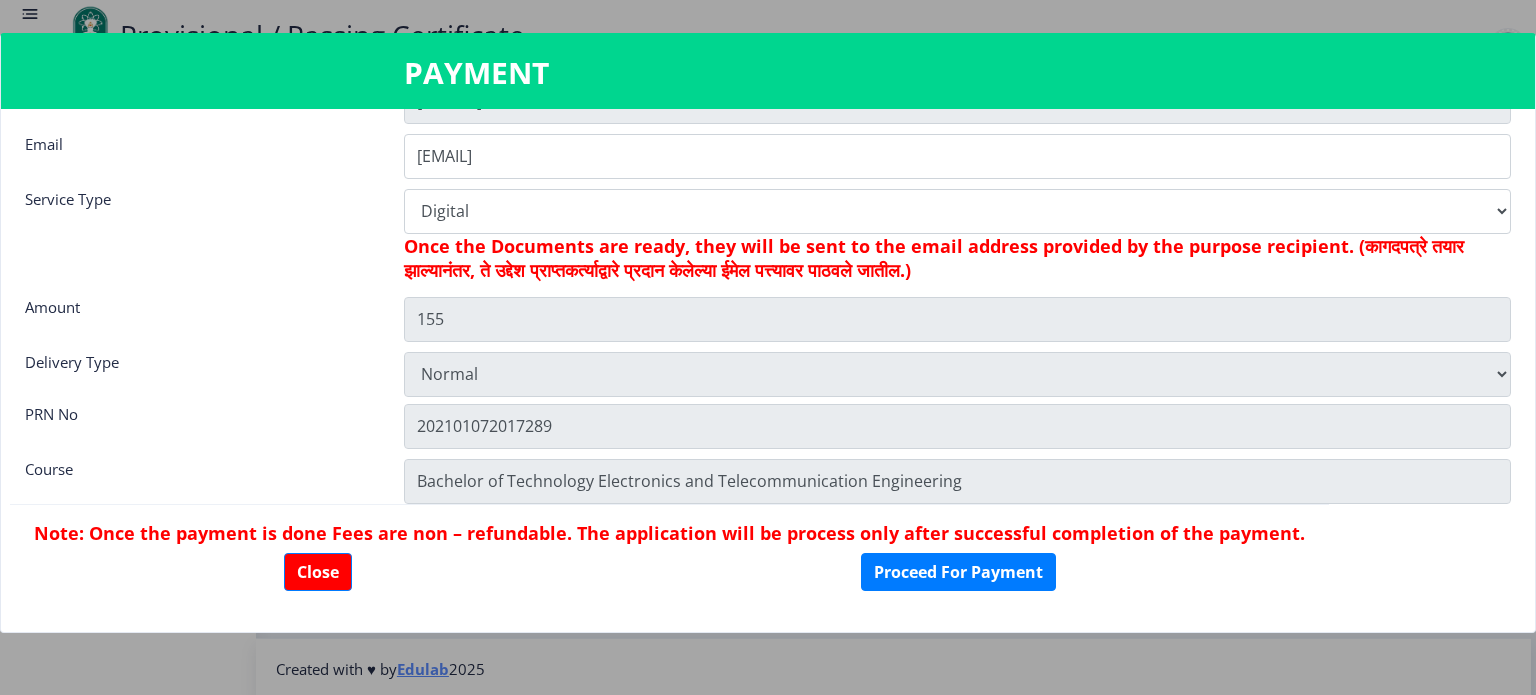 scroll, scrollTop: 0, scrollLeft: 0, axis: both 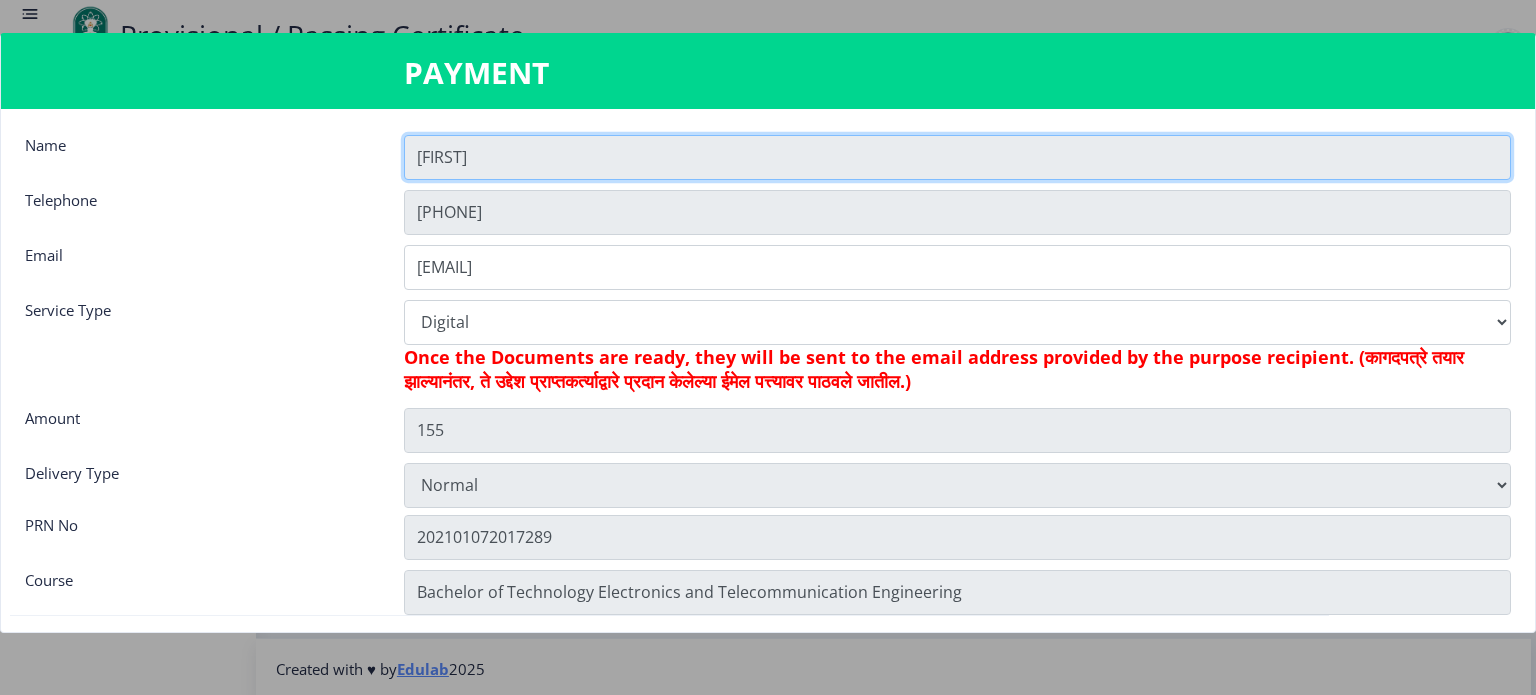 click on "[FIRST]" 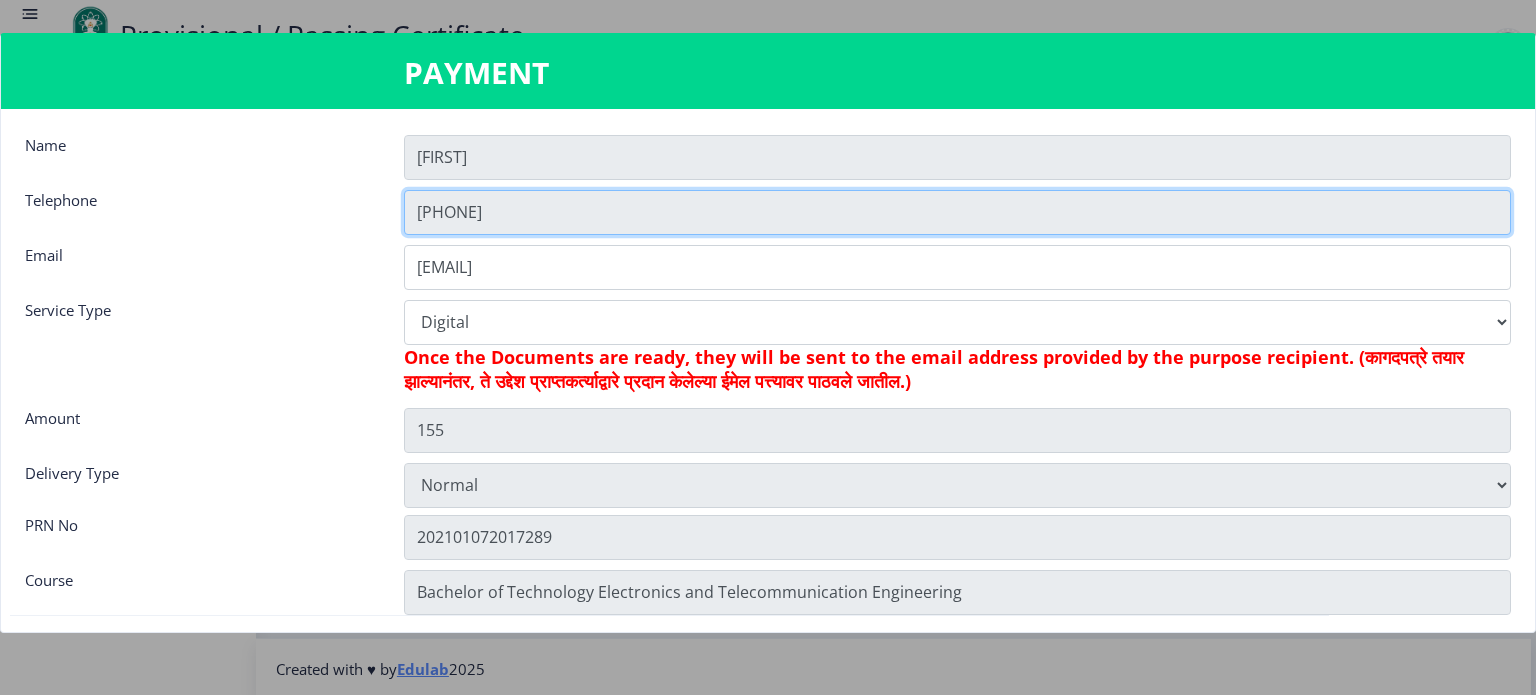click on "[PHONE]" 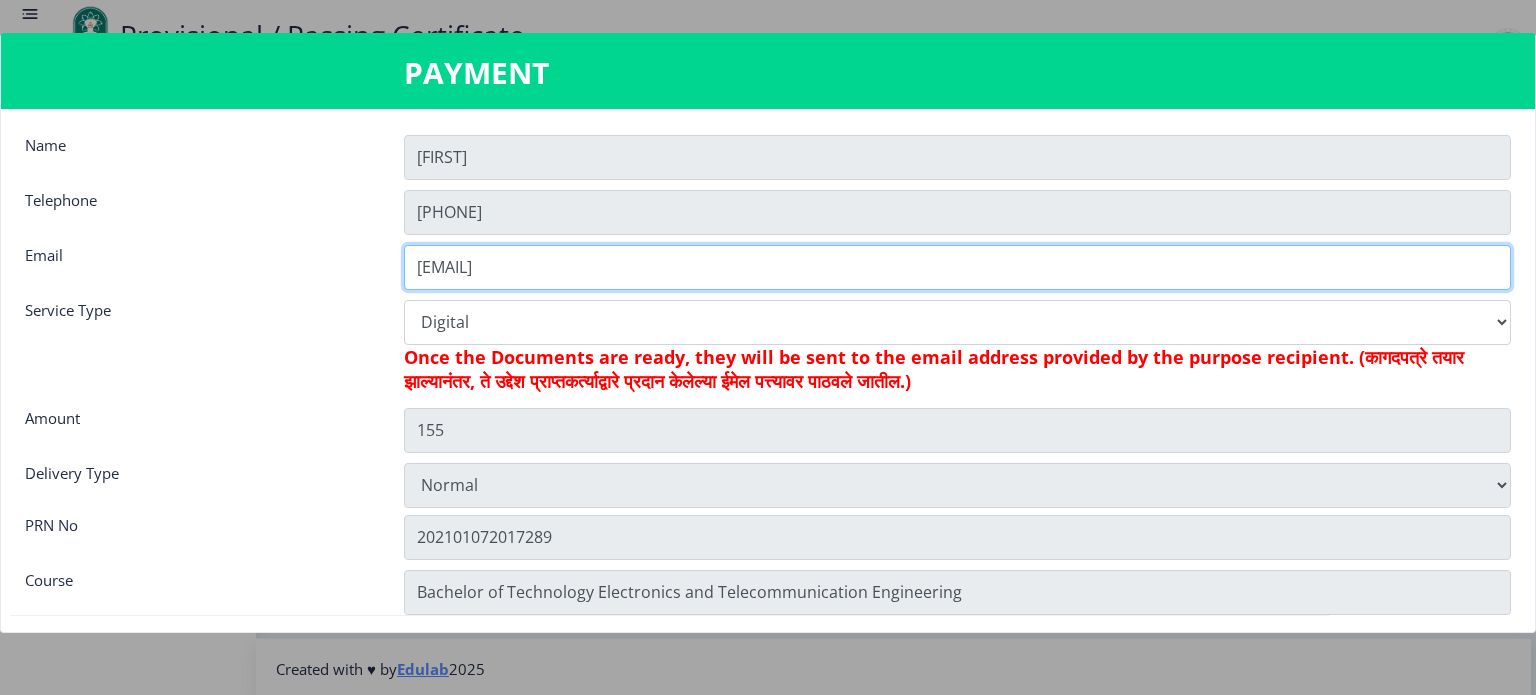 click on "[EMAIL]" 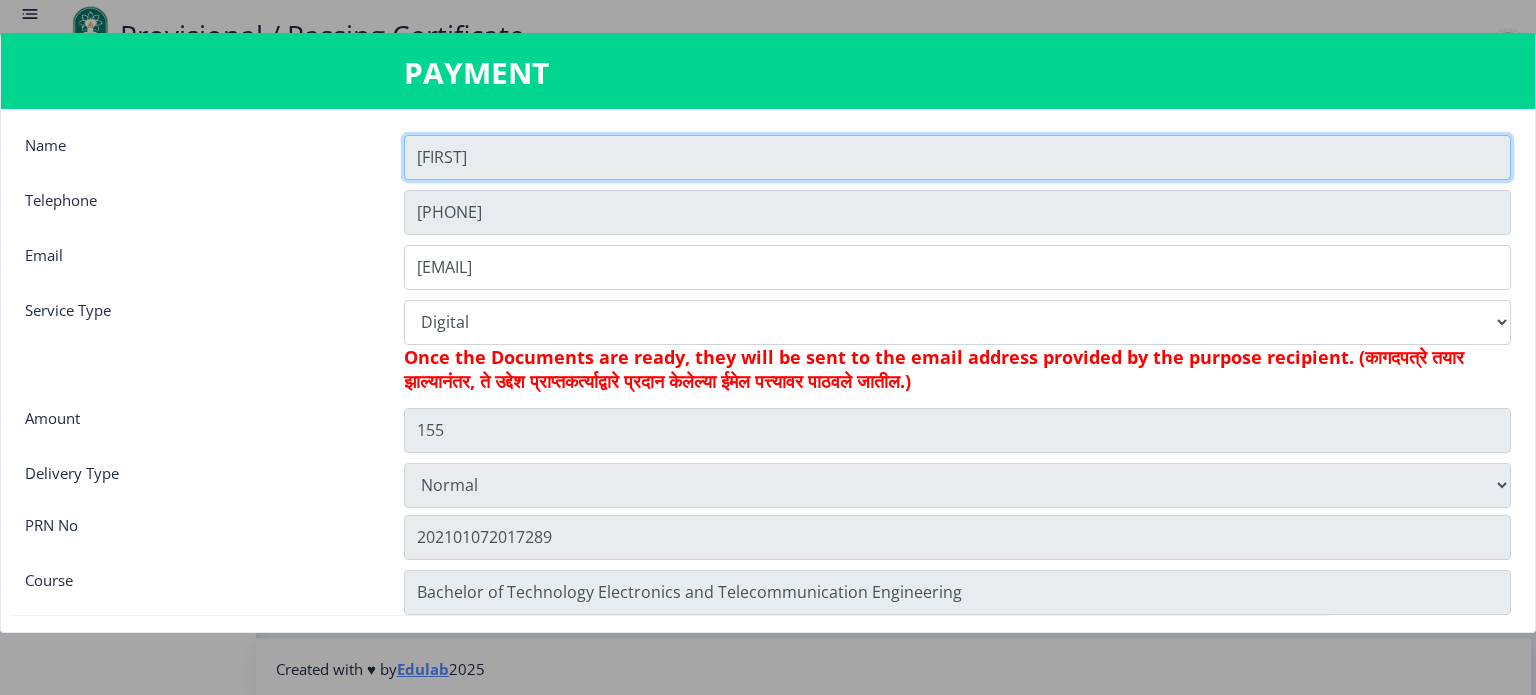 click on "[FIRST]" 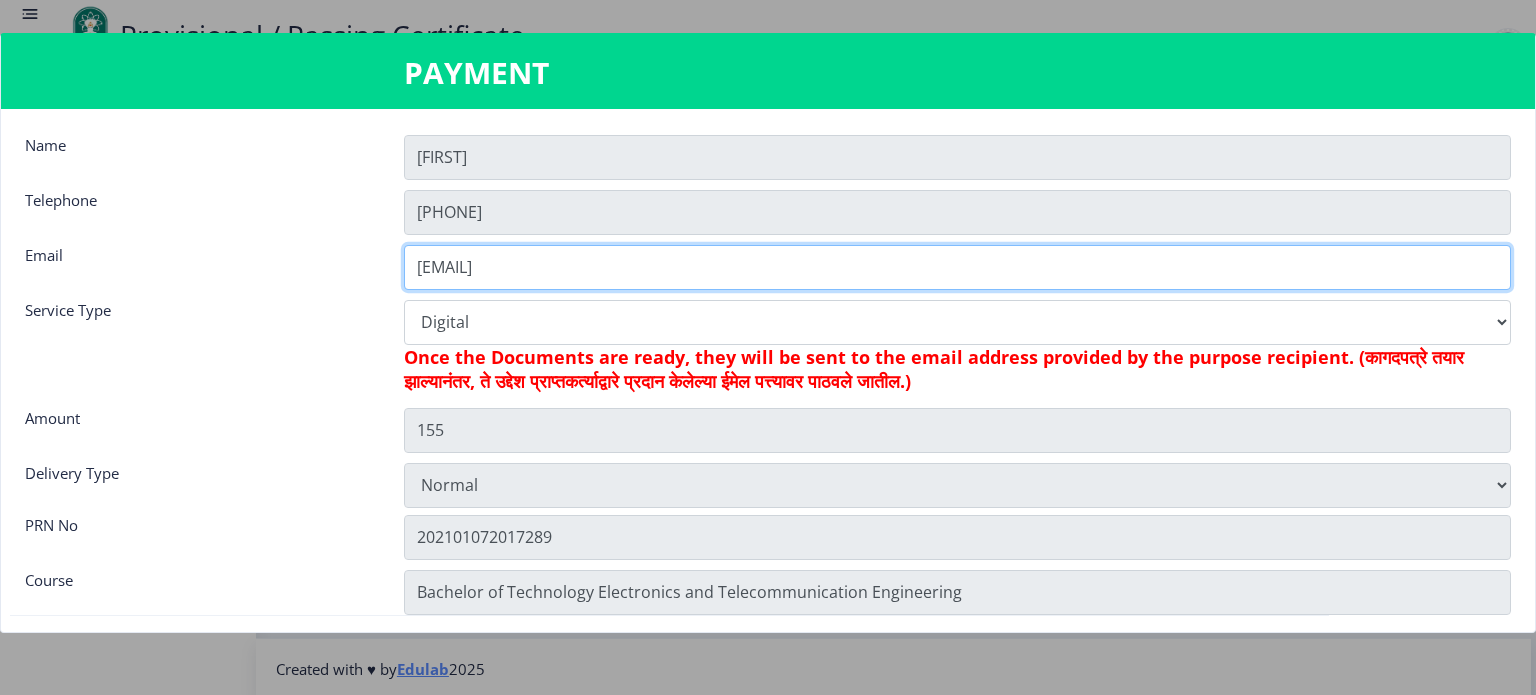 click on "[EMAIL]" 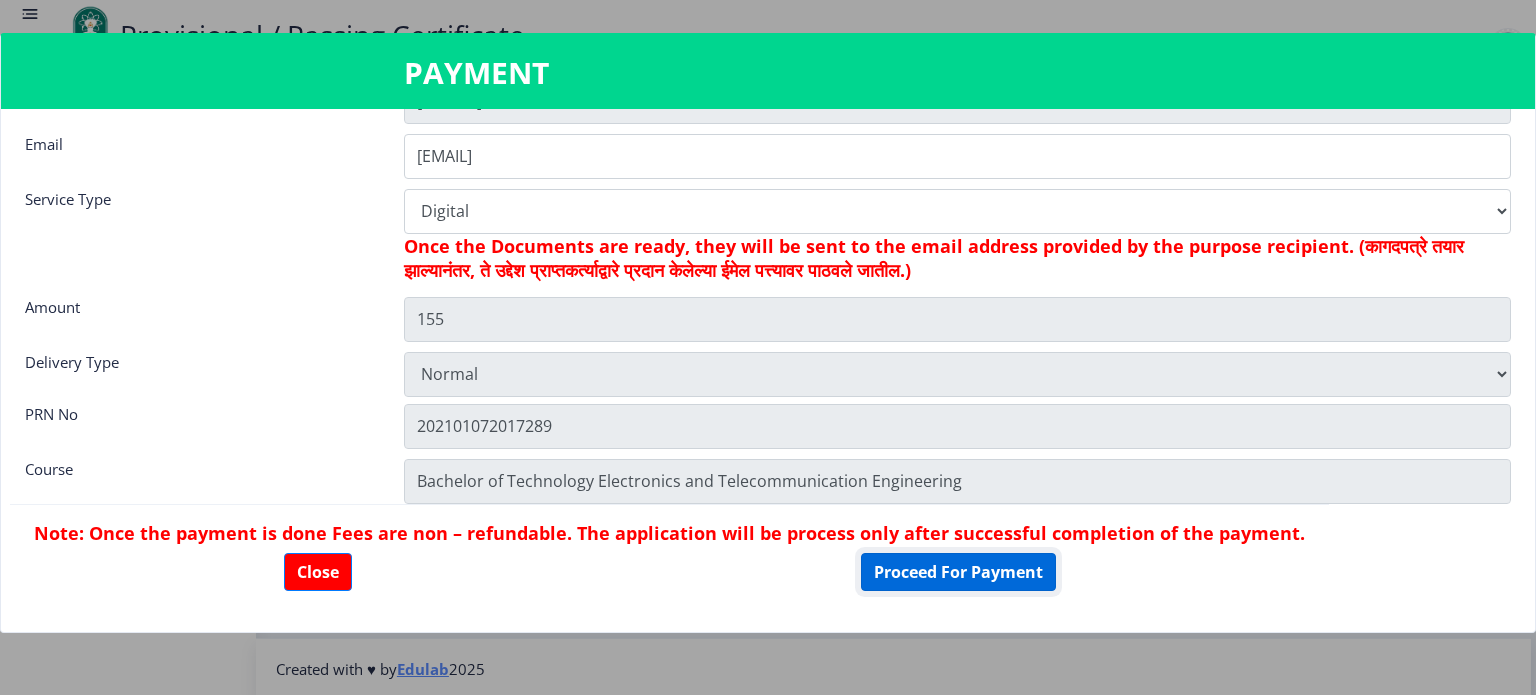 click on "Proceed For Payment" 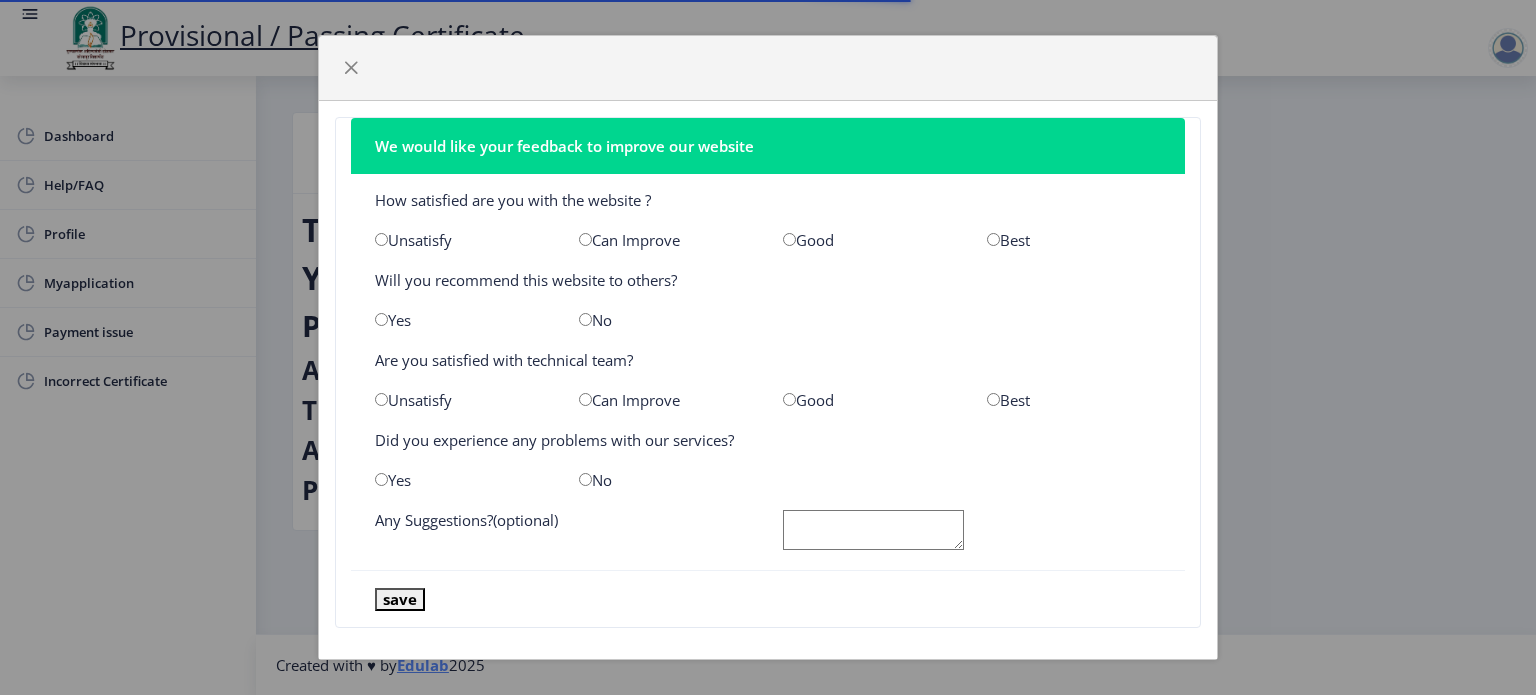 scroll, scrollTop: 0, scrollLeft: 0, axis: both 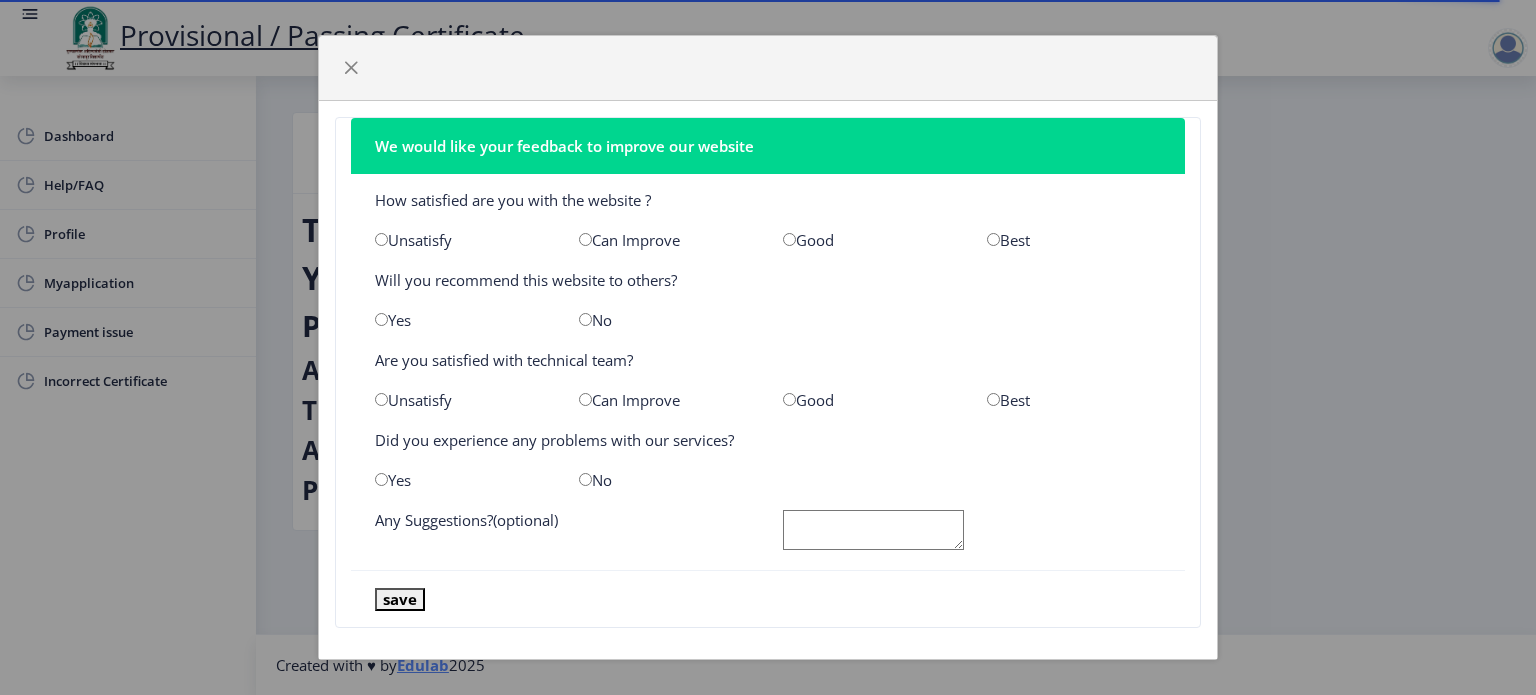 click on "Good" 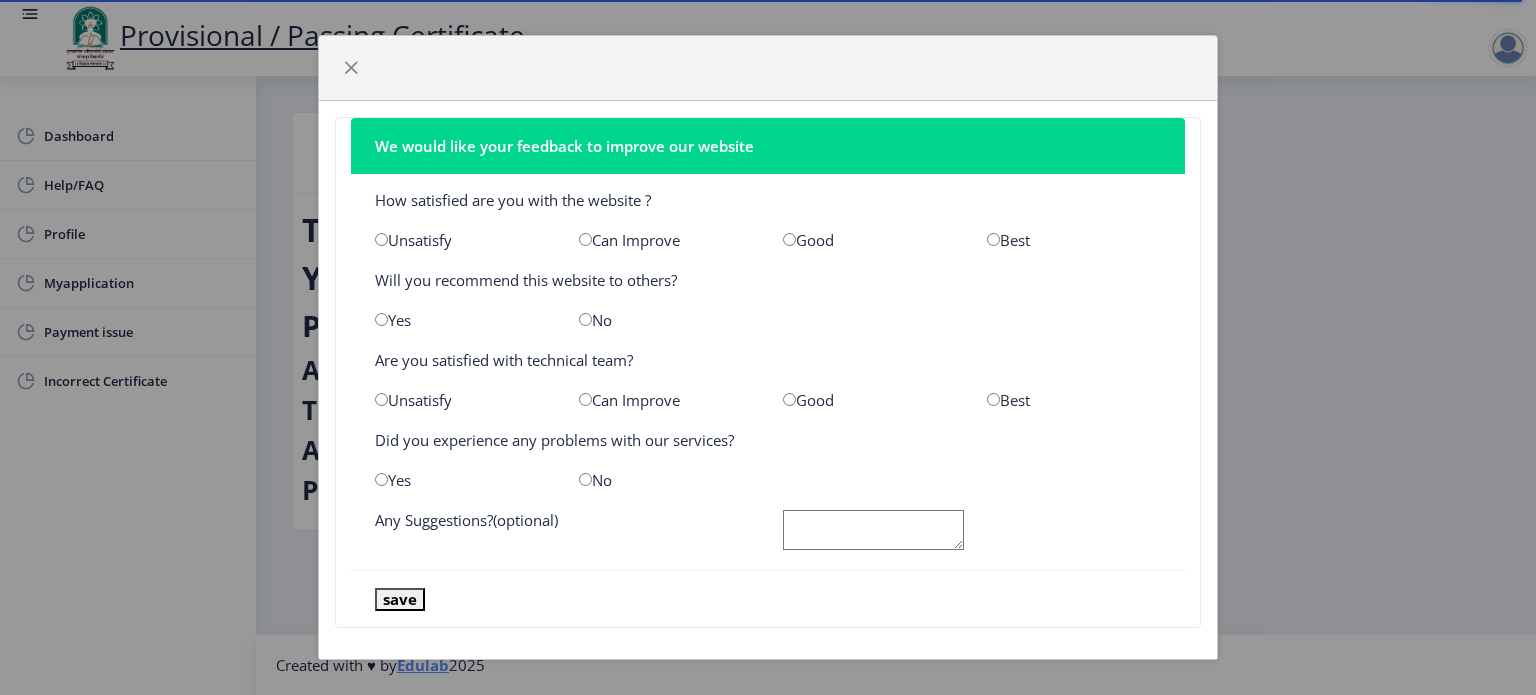 click on "Good" 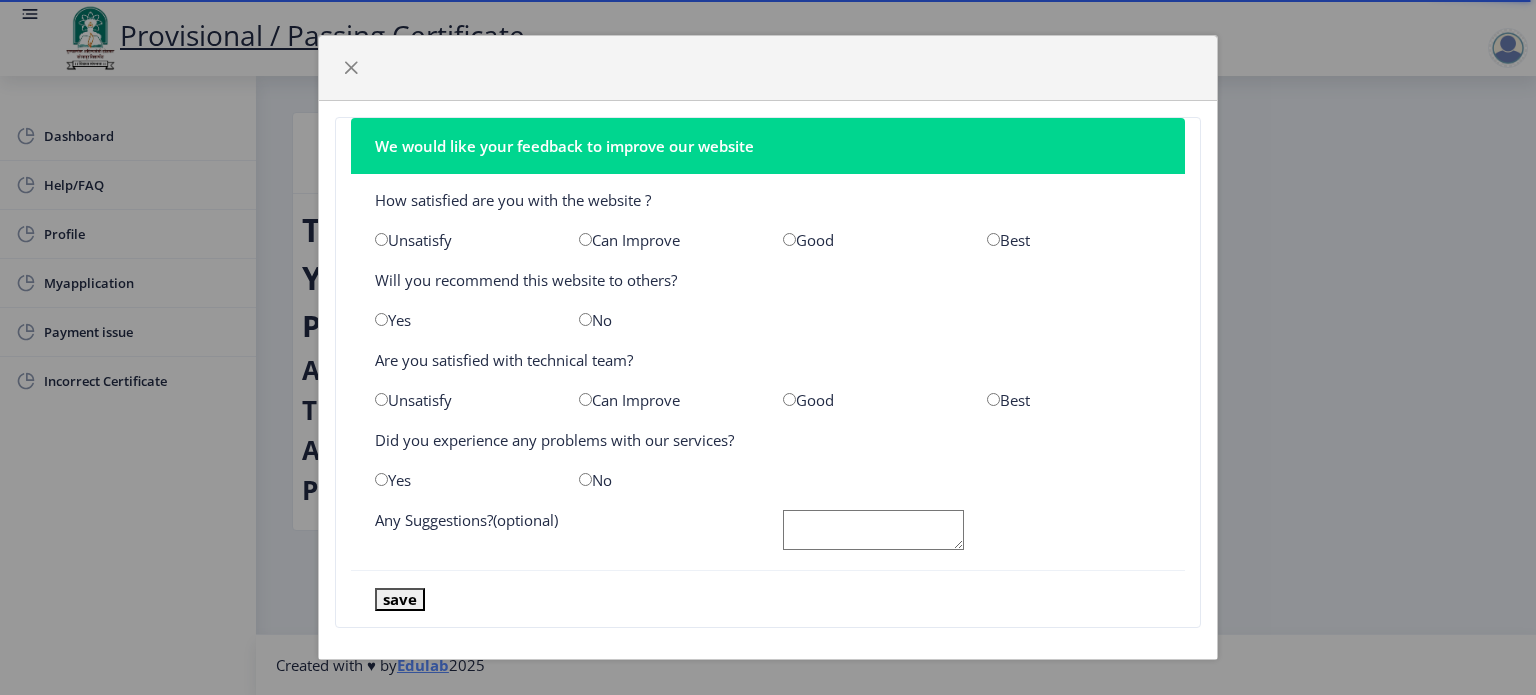 click on "Good" 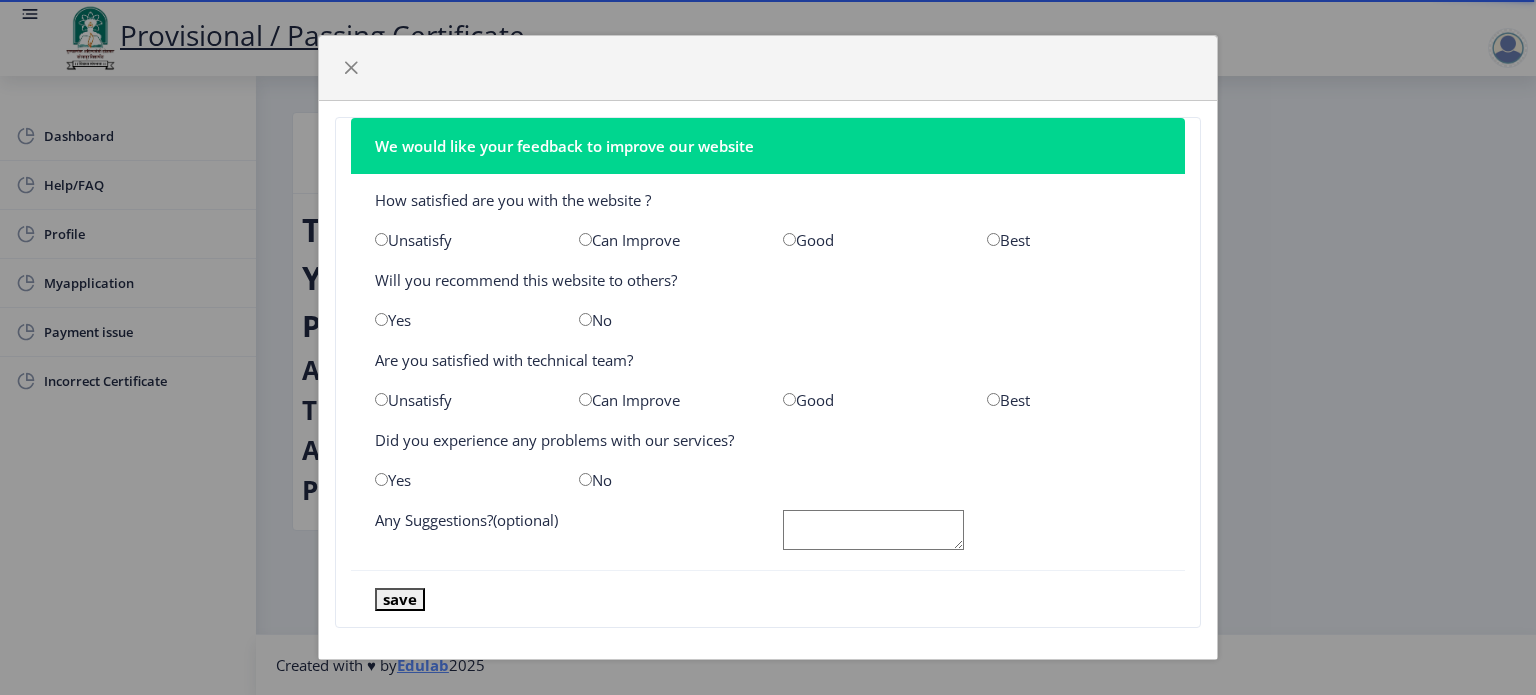 click at bounding box center (789, 239) 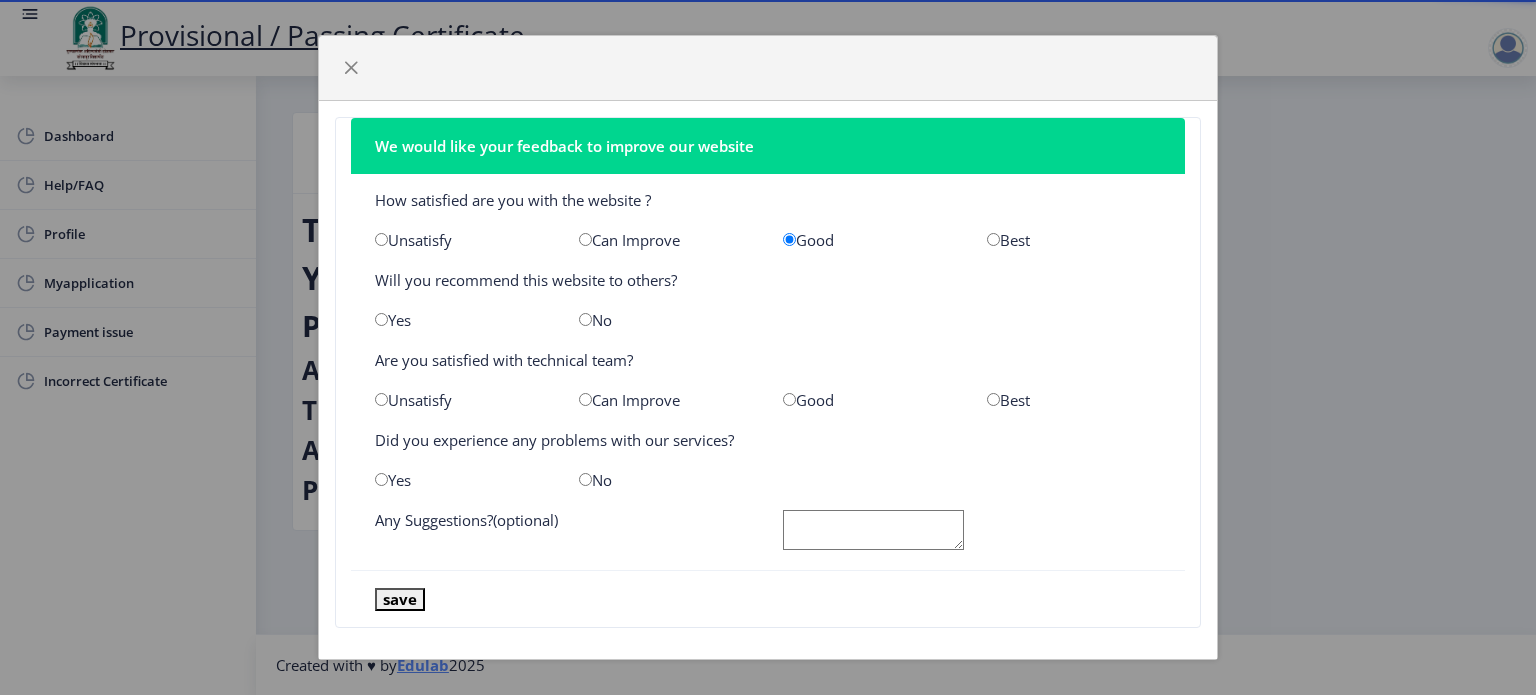 click on "Yes" 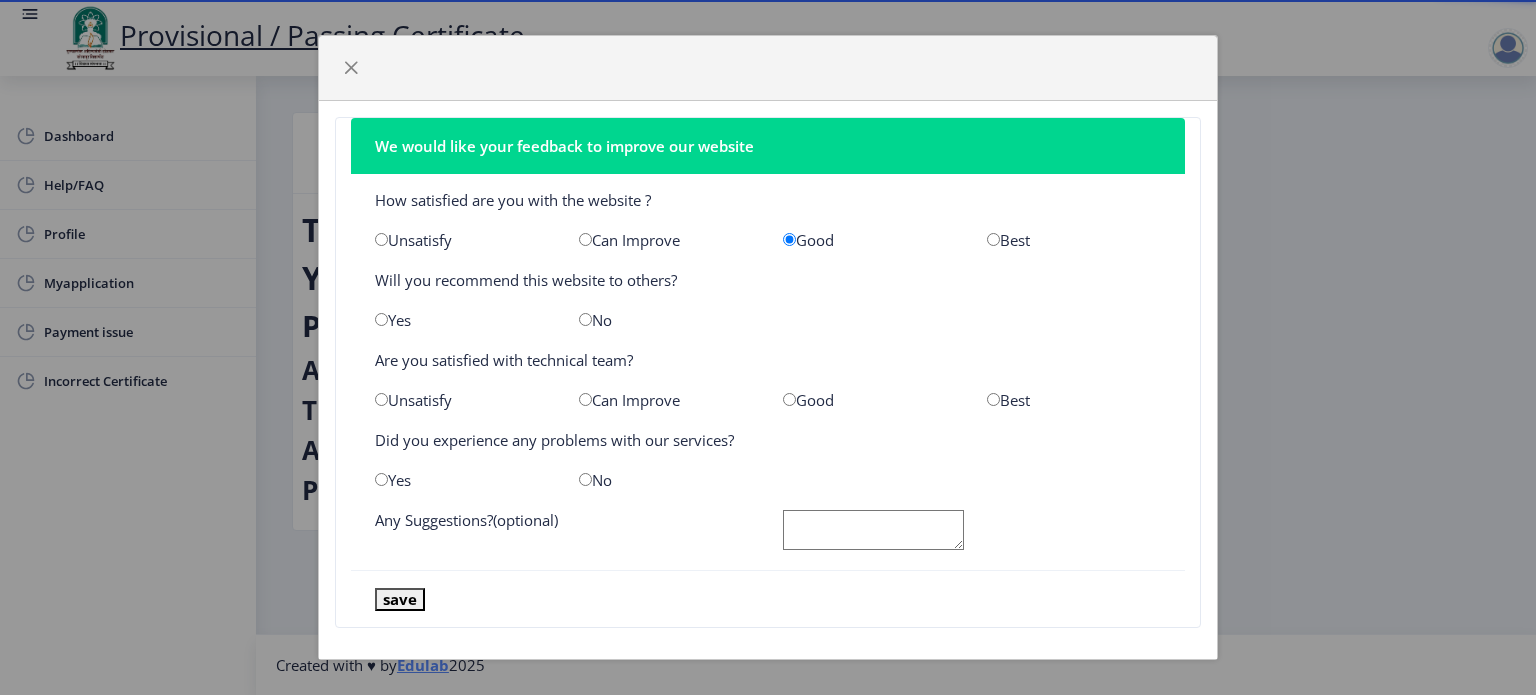 click on "Yes" 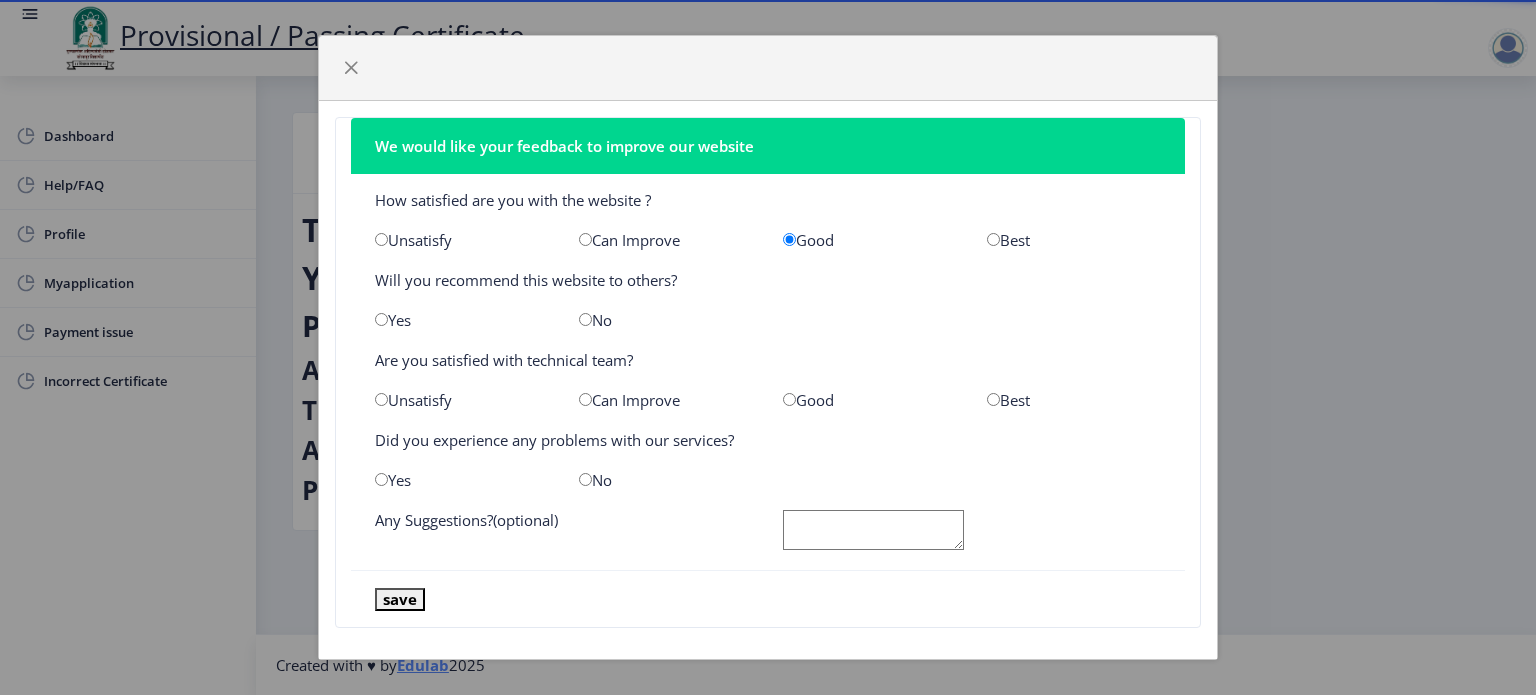 click on "Yes" 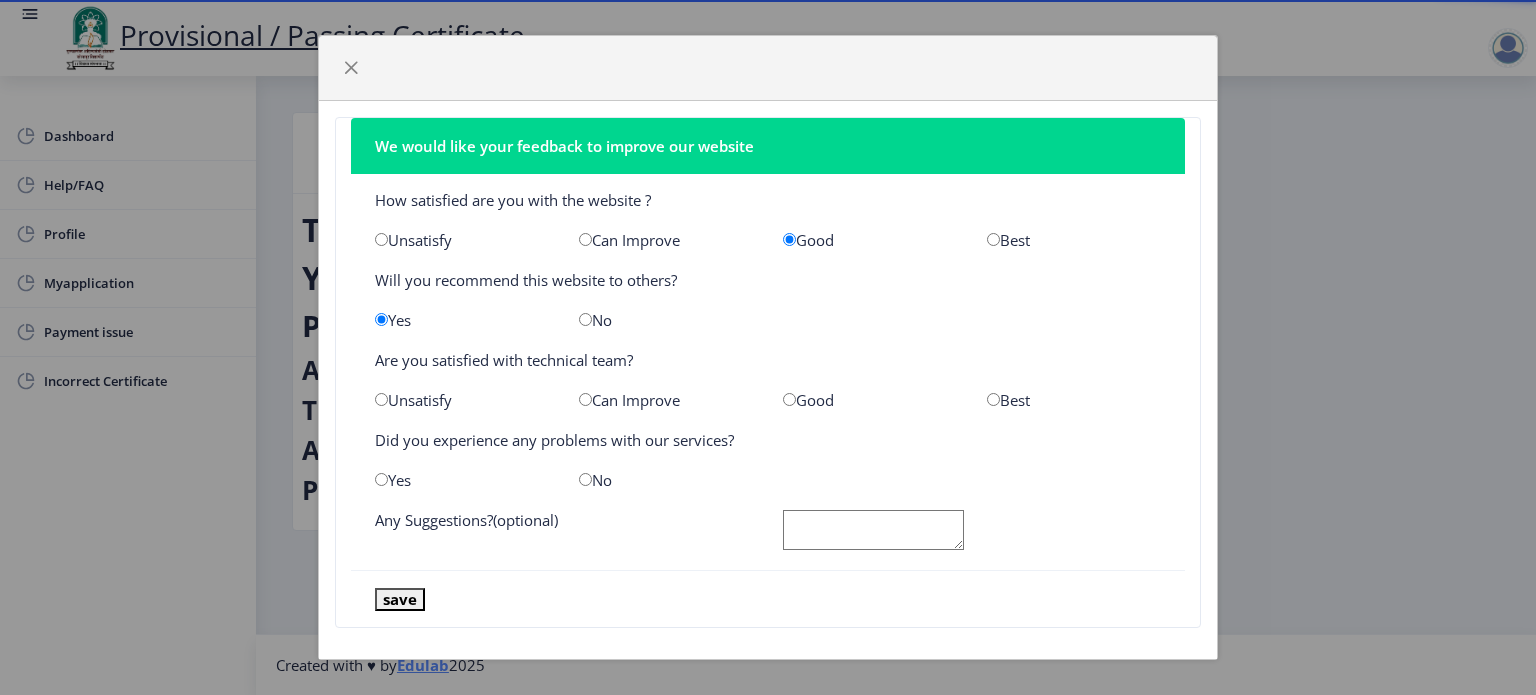 click at bounding box center (993, 399) 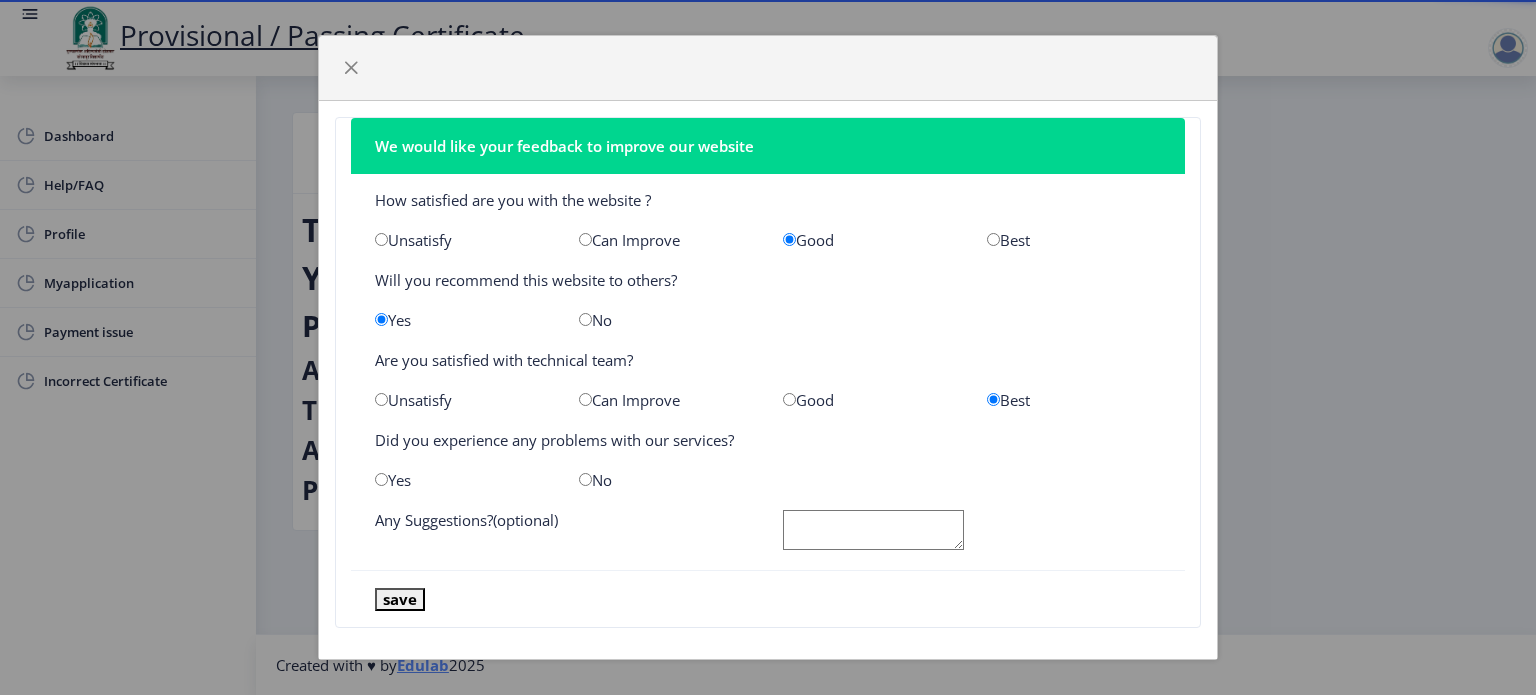 click at bounding box center [585, 479] 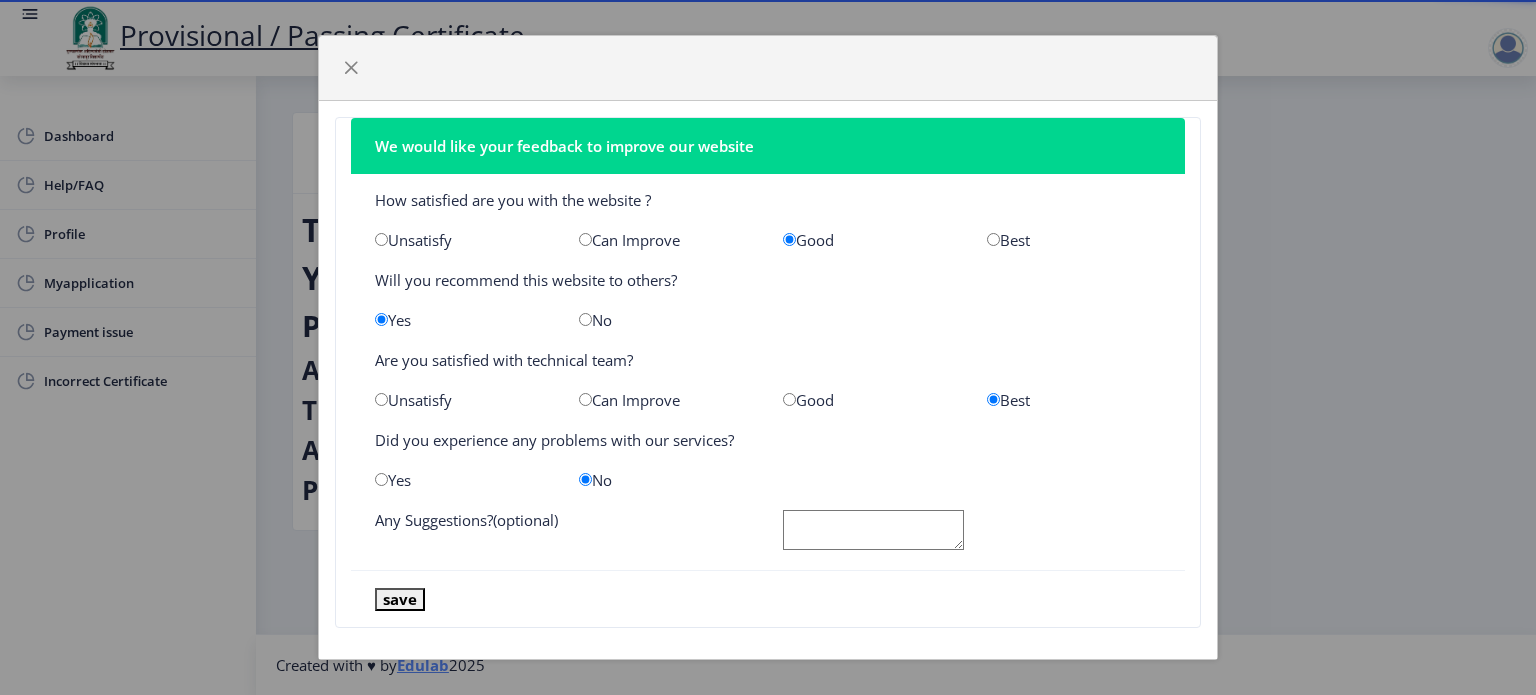 click 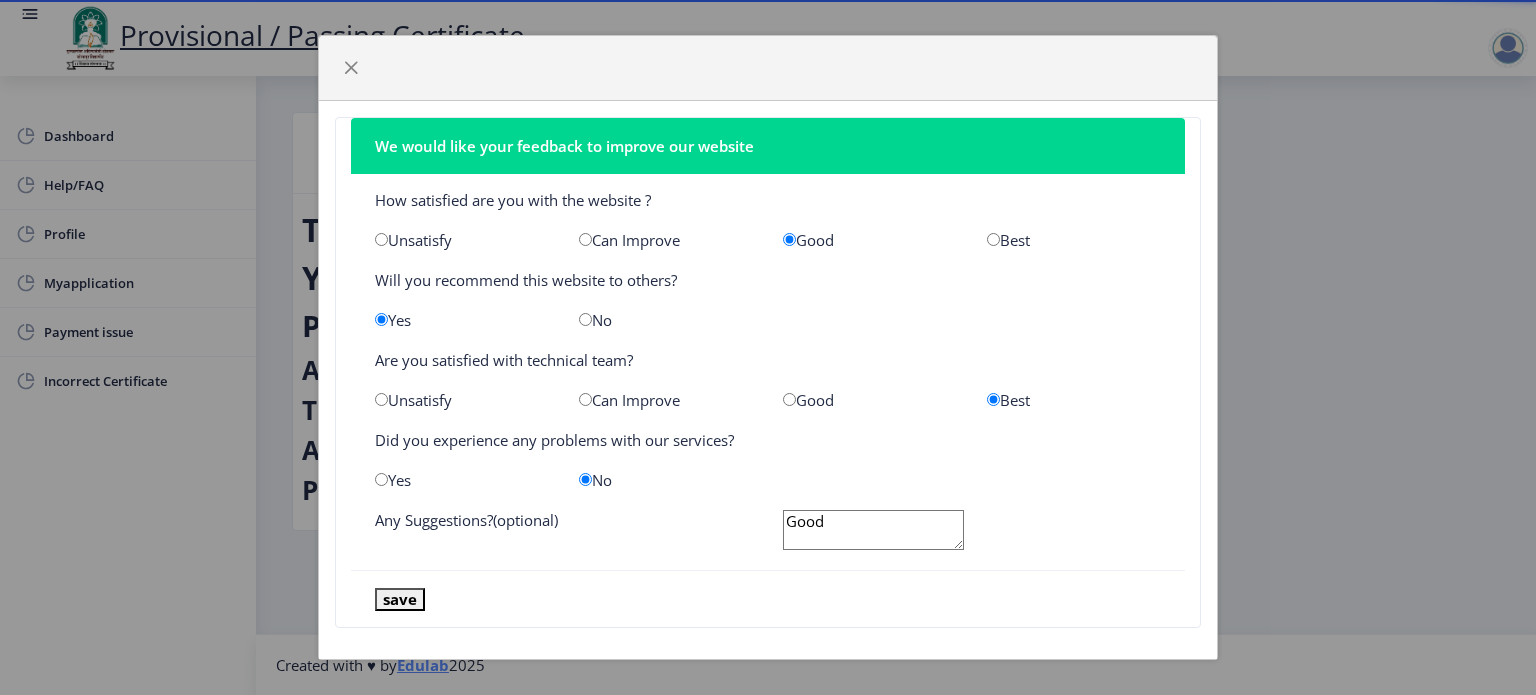 scroll, scrollTop: 12, scrollLeft: 0, axis: vertical 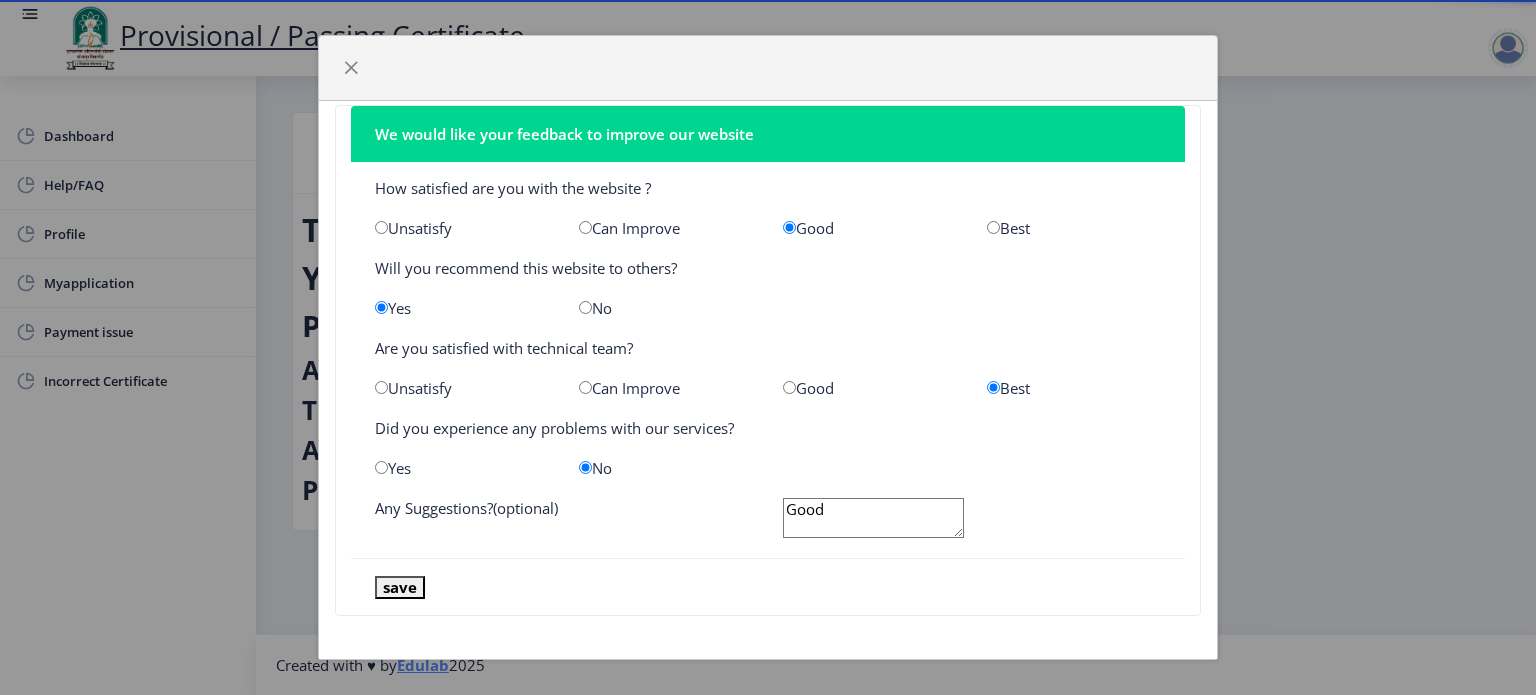 type on "Good" 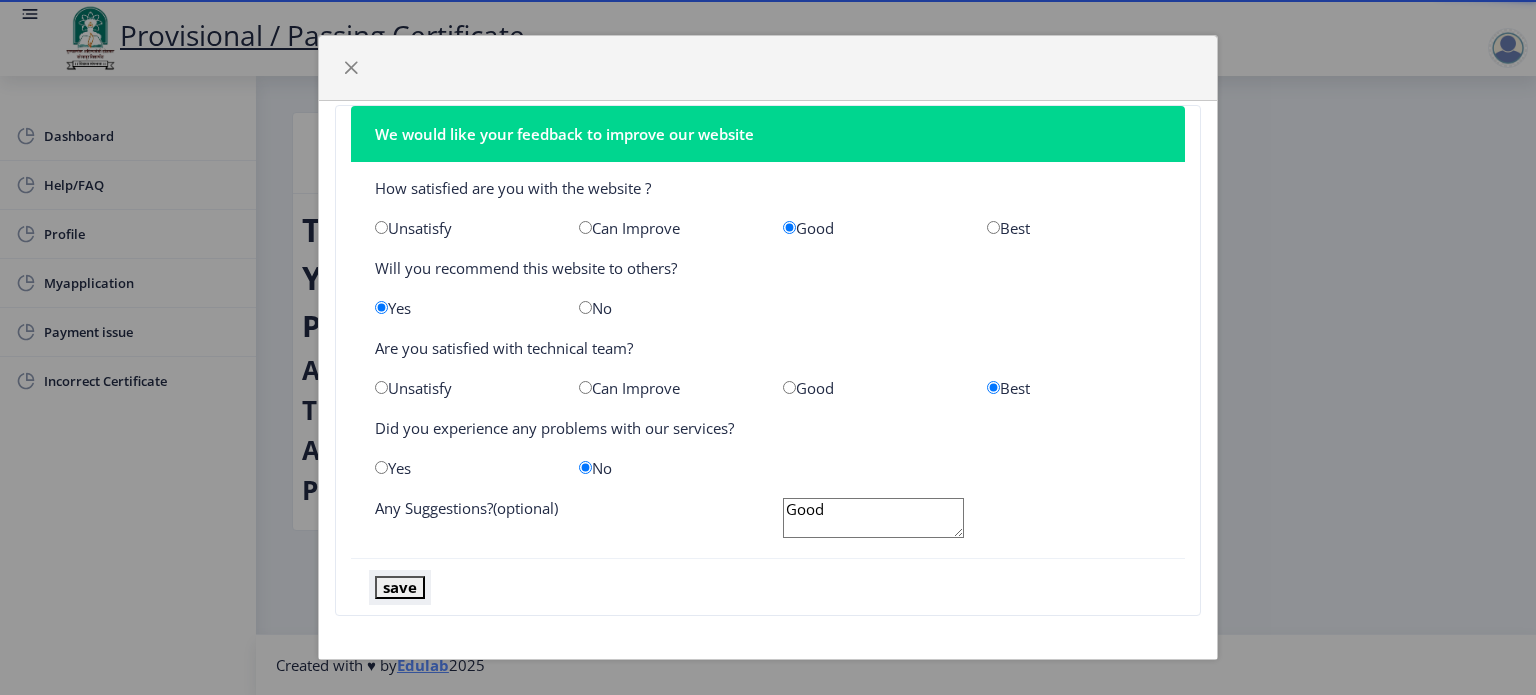 click on "save" 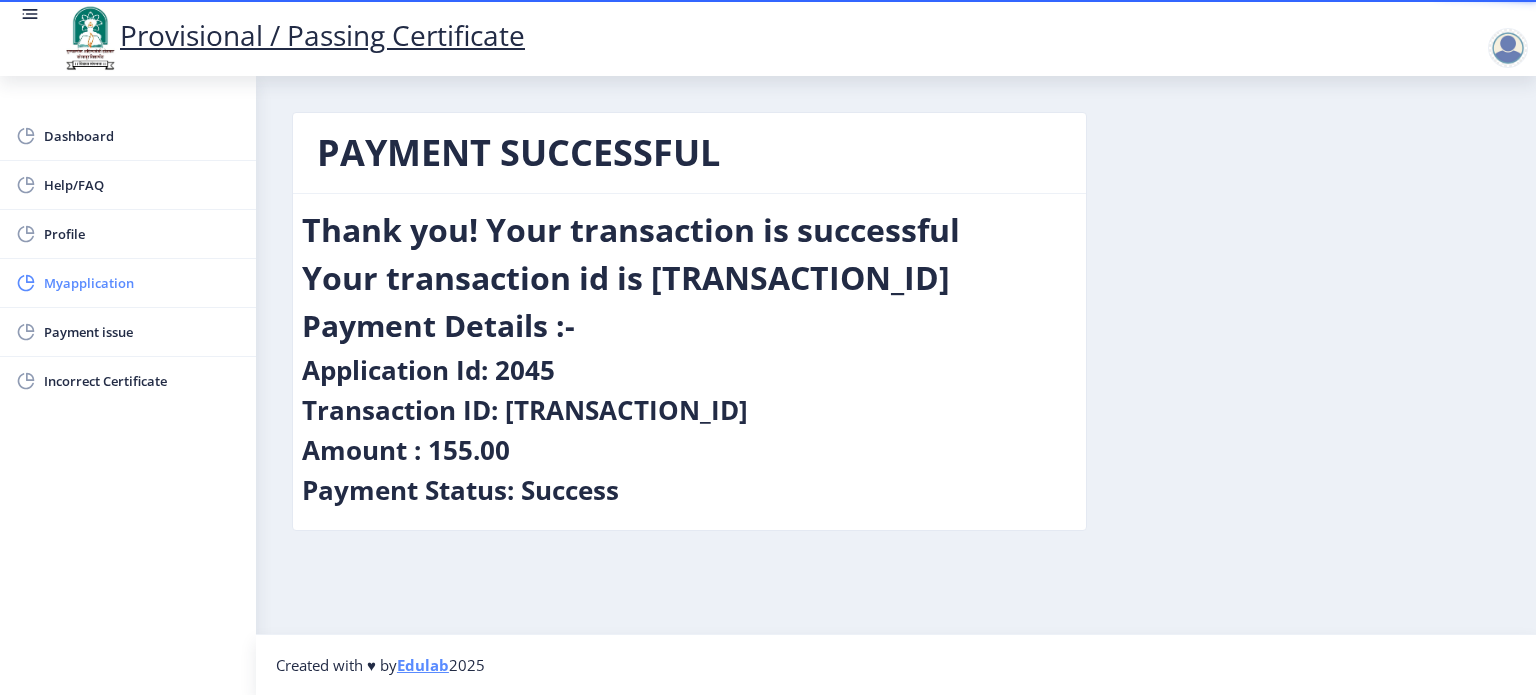 click on "Myapplication" 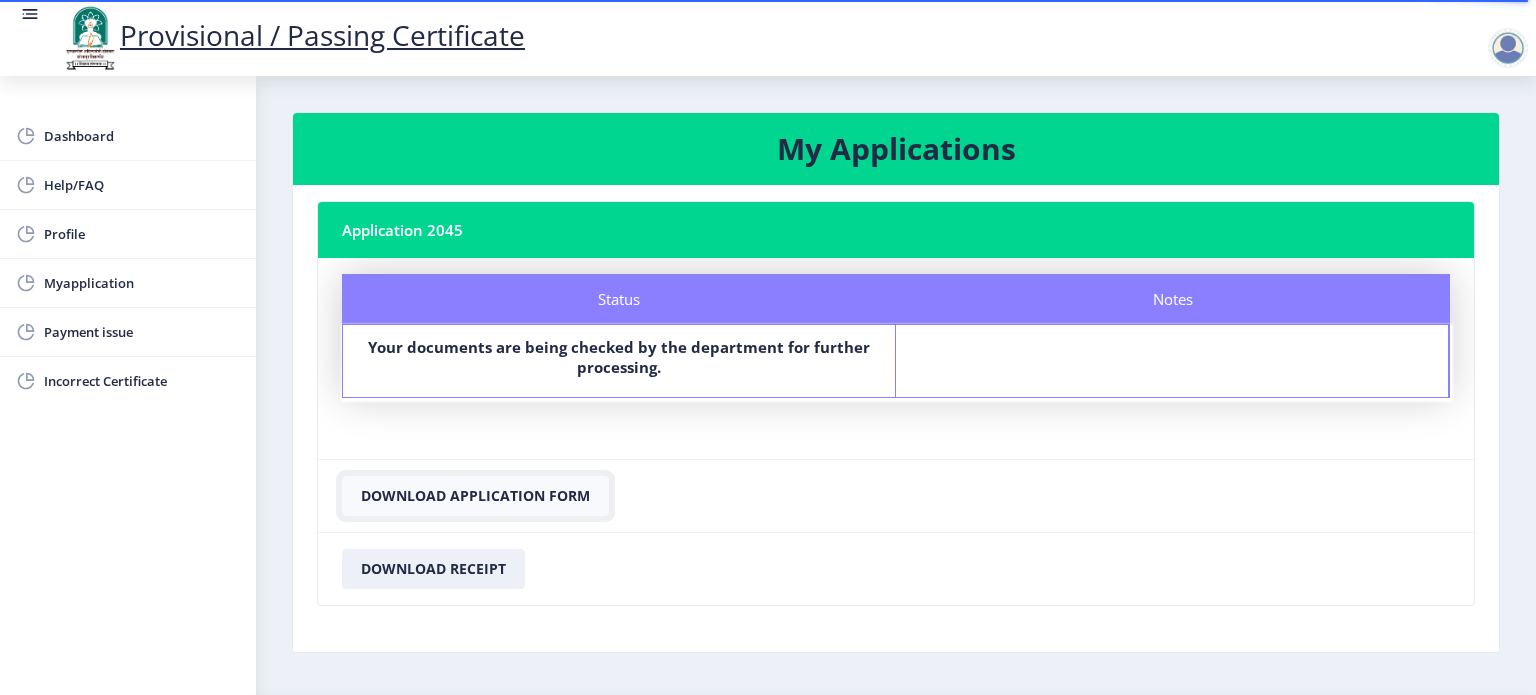 click on "Download Application Form" 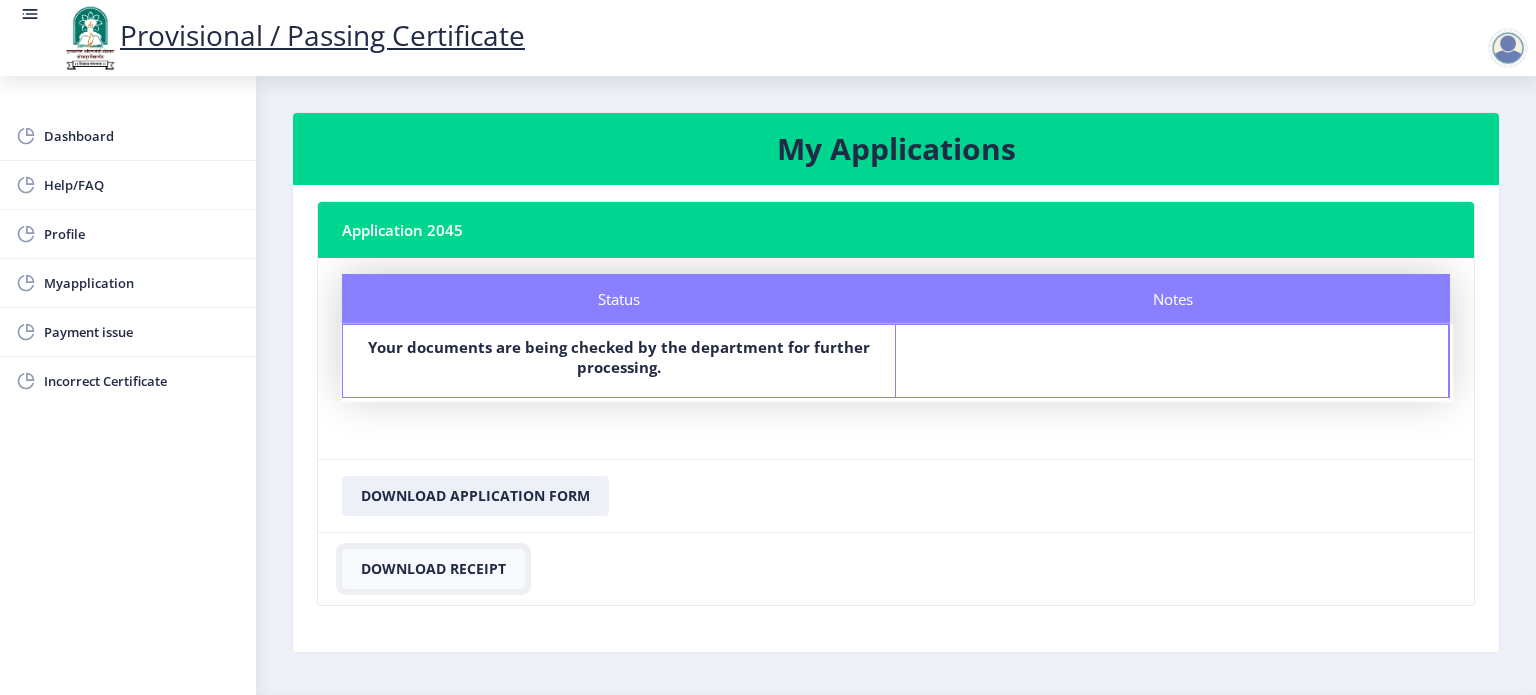 click on "Download Receipt" 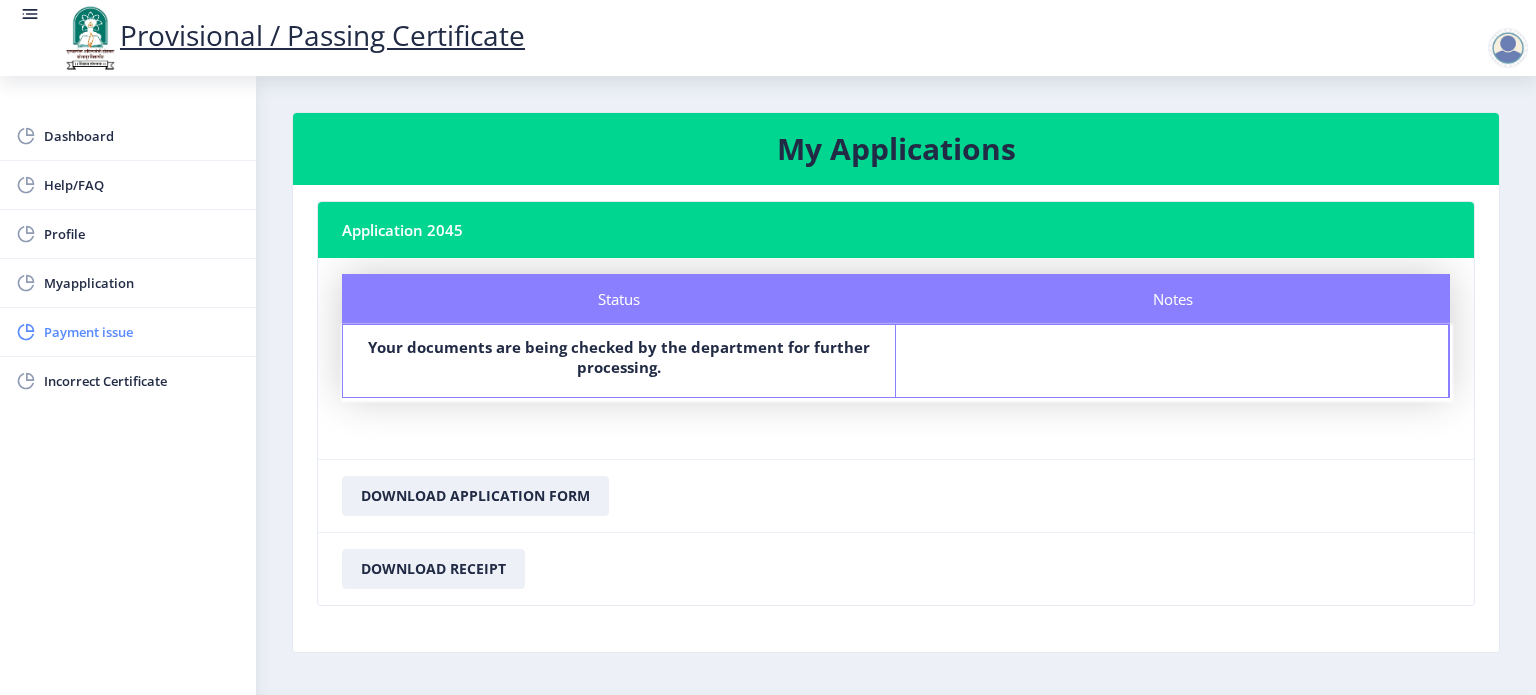 click on "Payment issue" 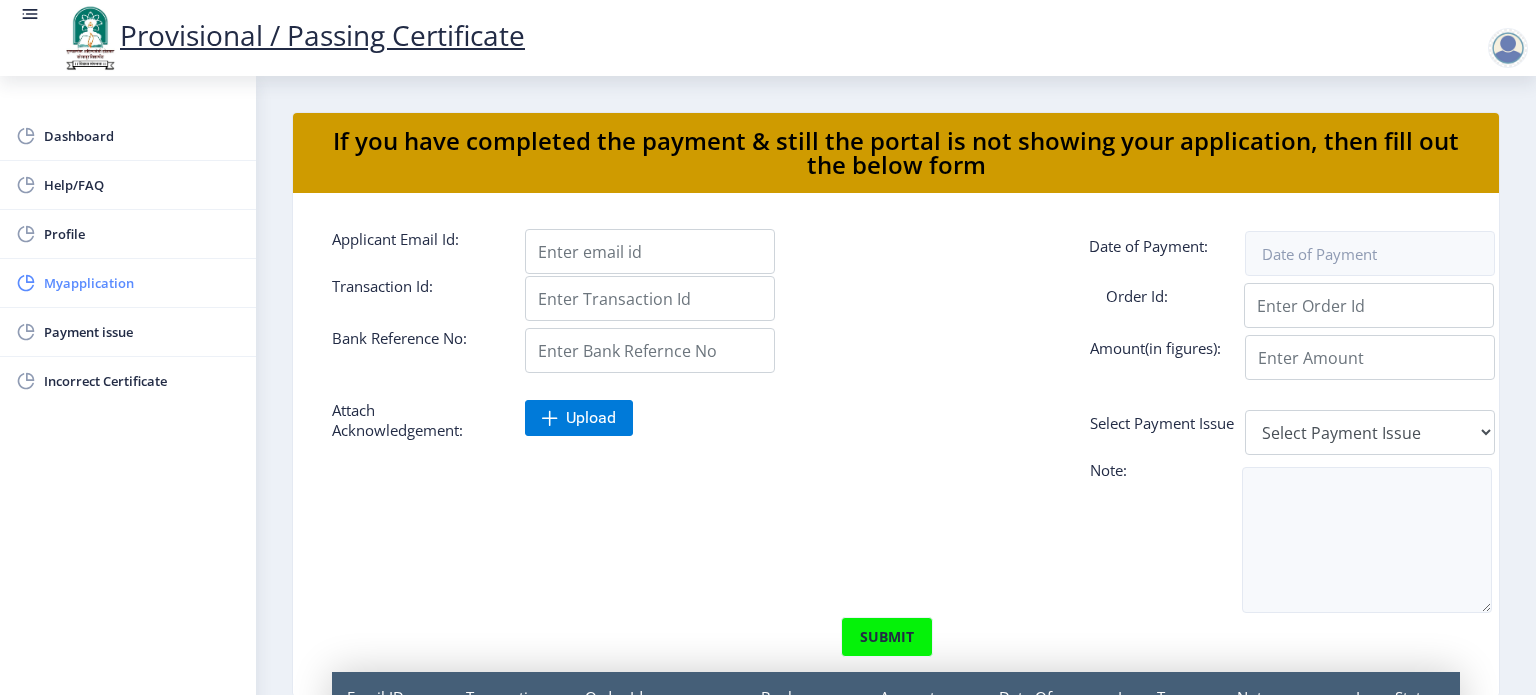 click on "Myapplication" 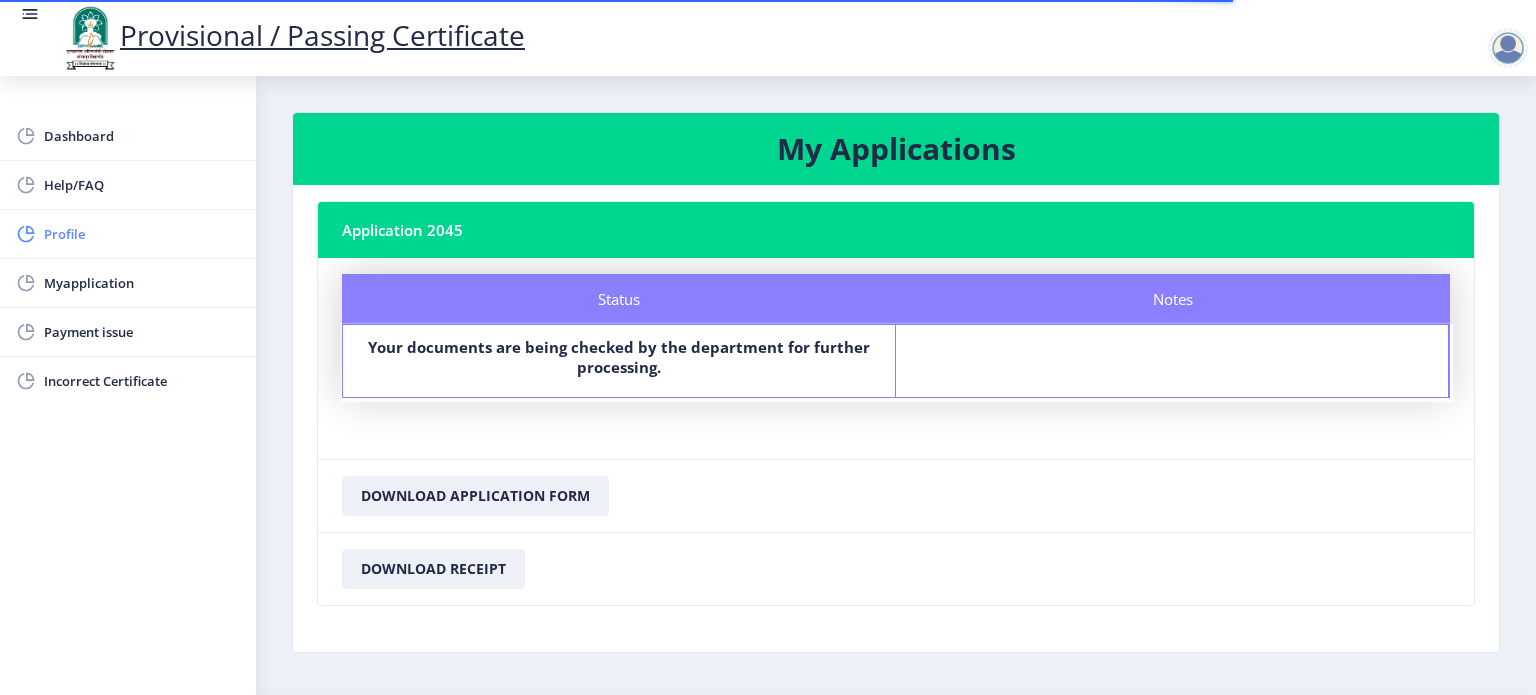 click on "Profile" 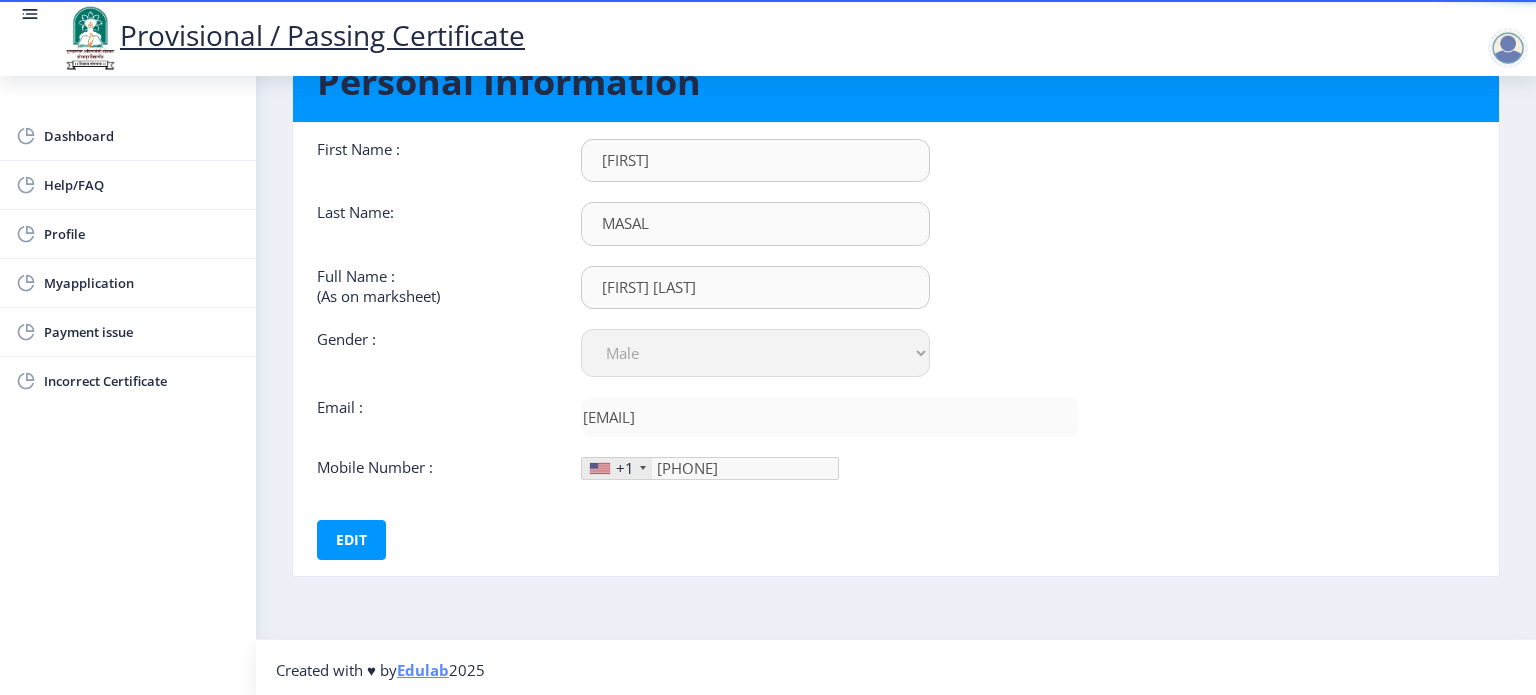 scroll, scrollTop: 92, scrollLeft: 0, axis: vertical 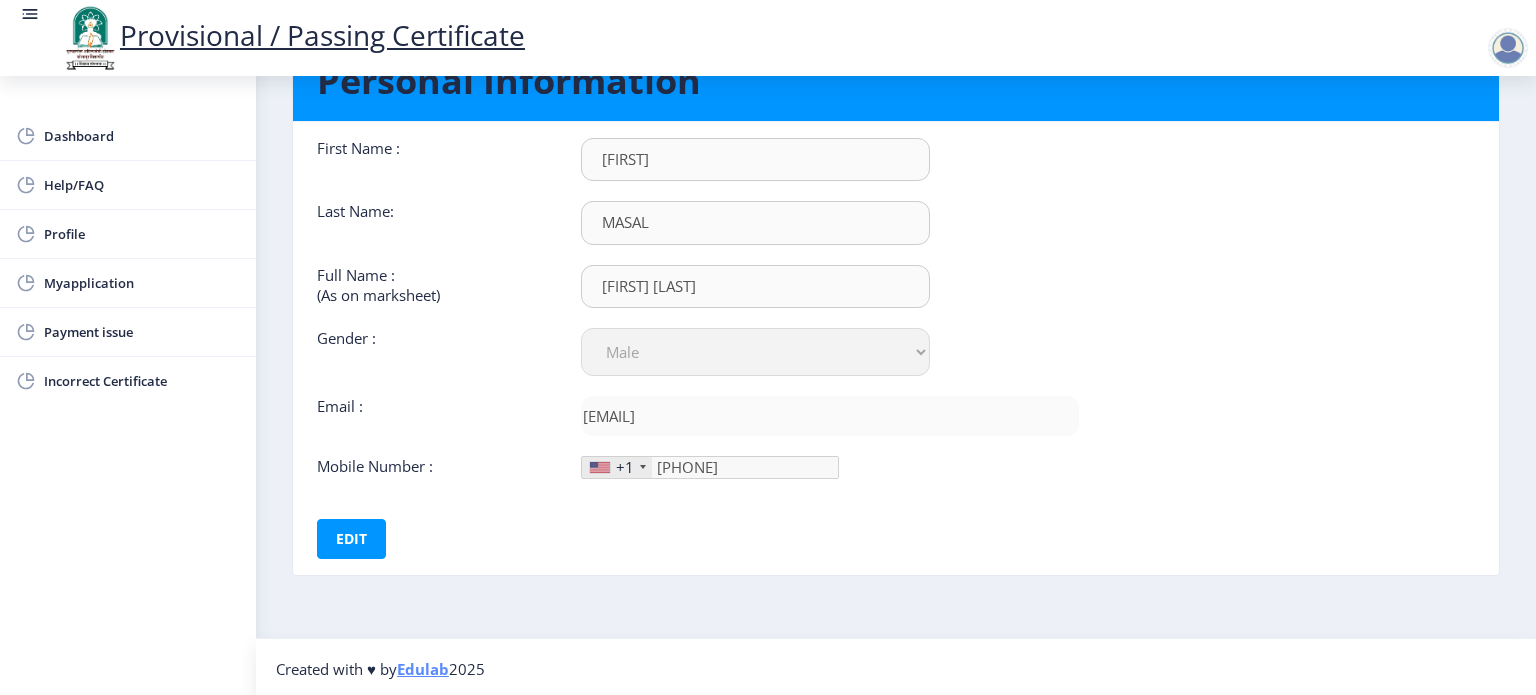 click on "+1" 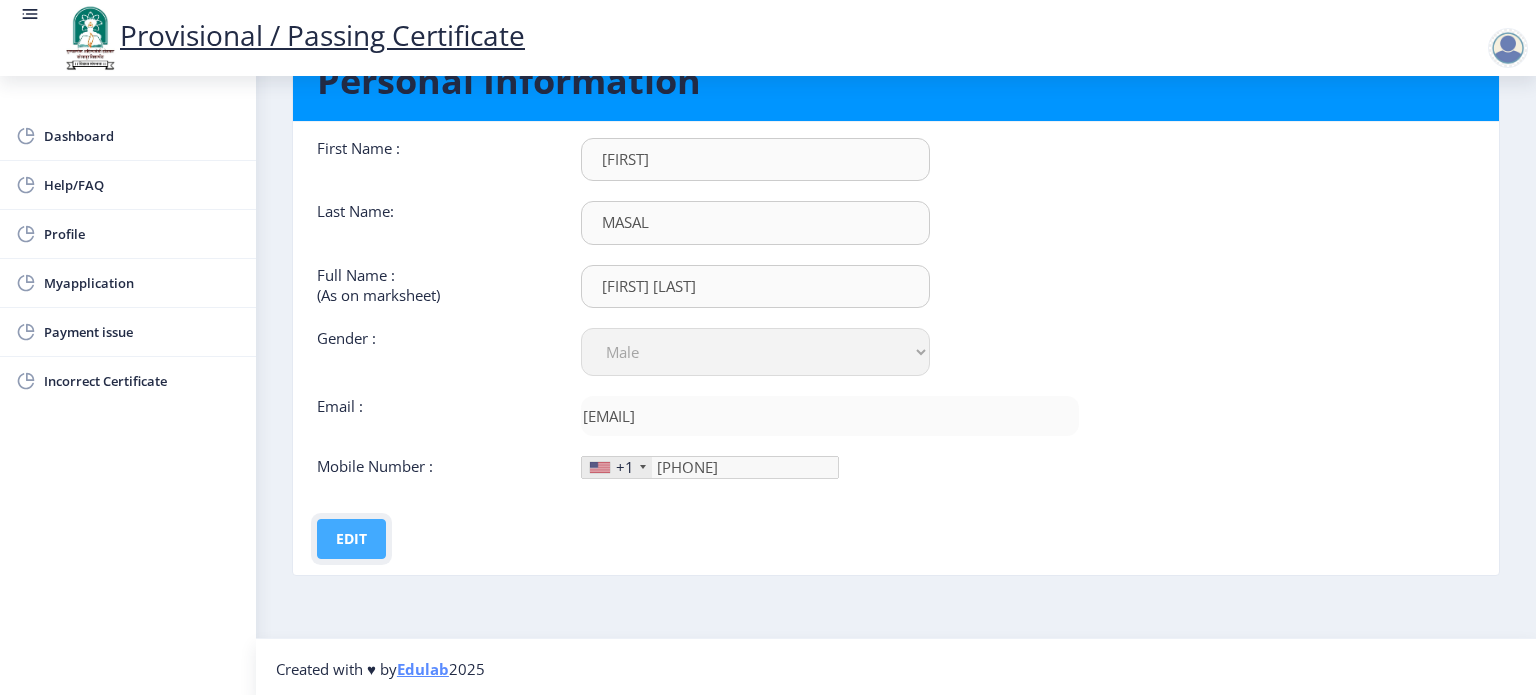 click on "Edit" 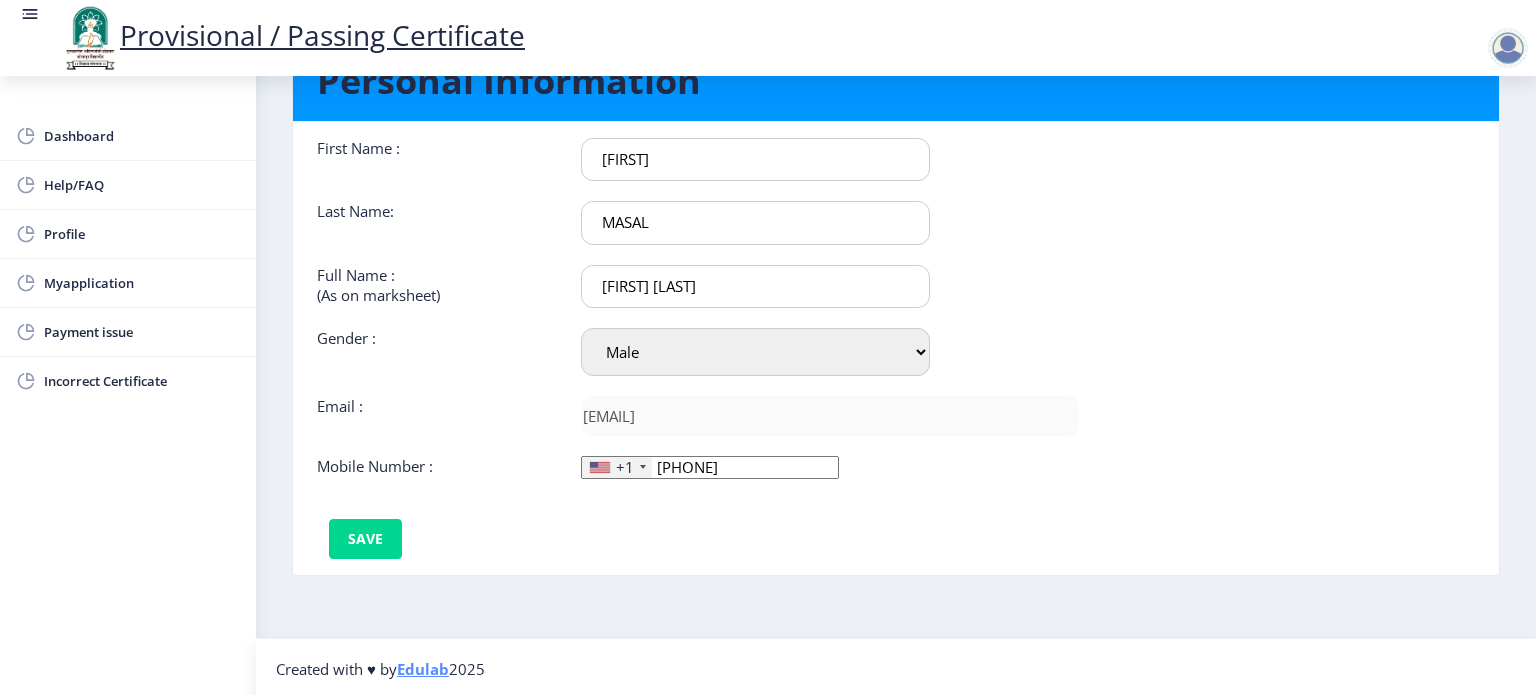 click on "+1" 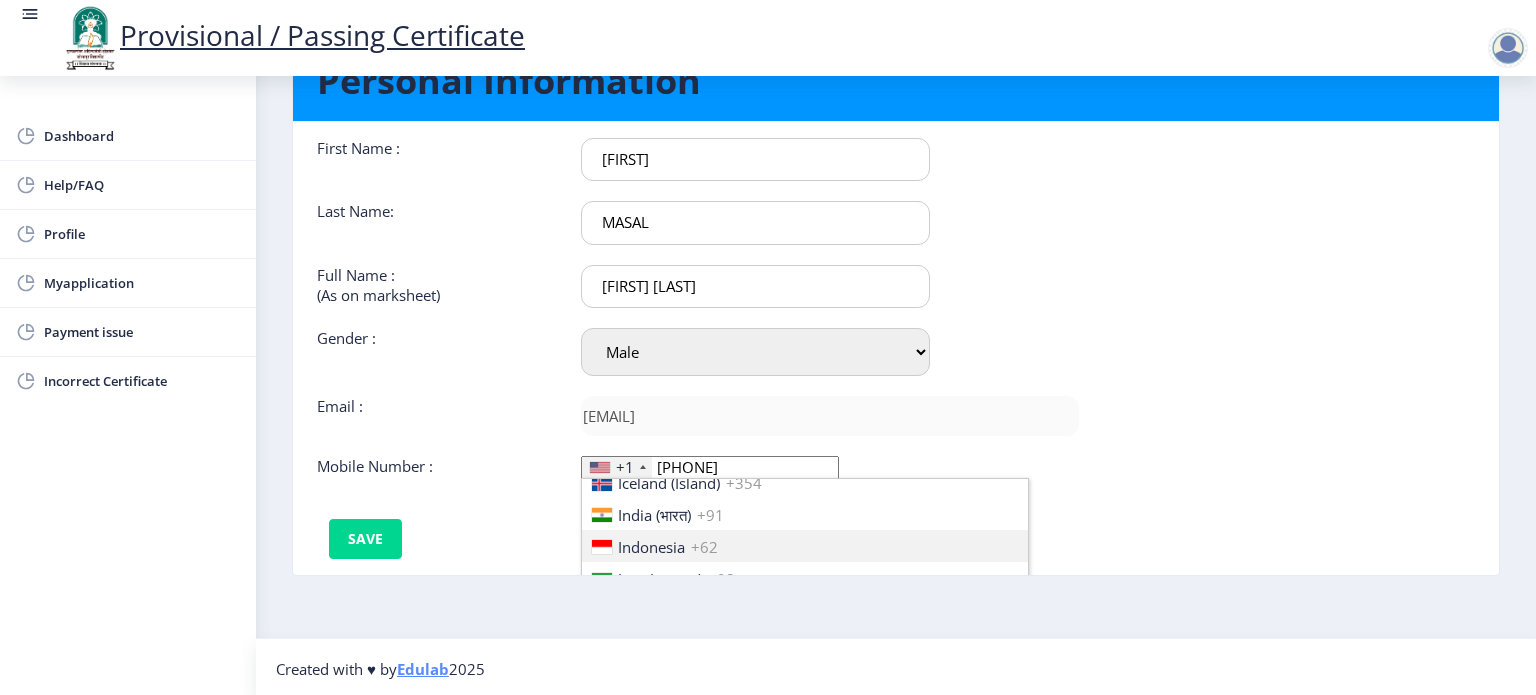scroll, scrollTop: 3160, scrollLeft: 0, axis: vertical 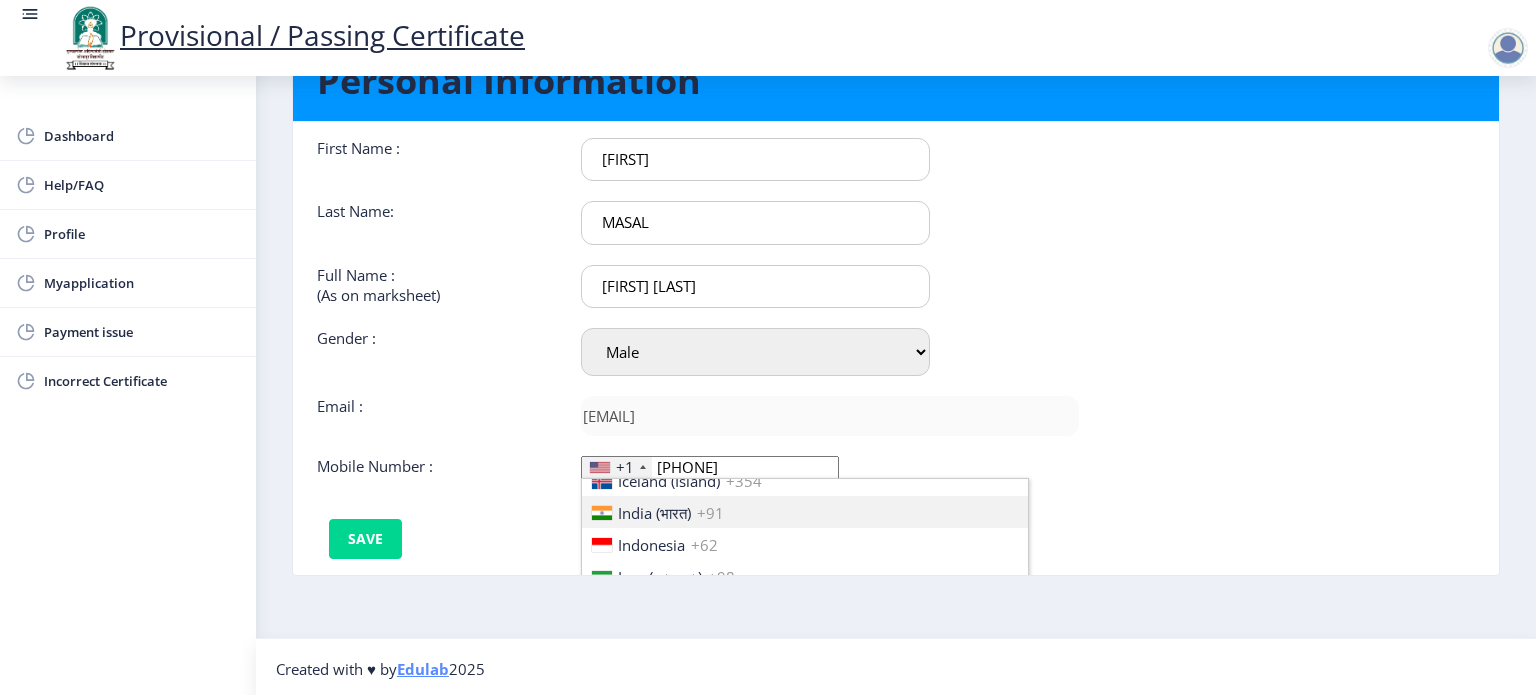 click on "India (भारत)" at bounding box center [654, 513] 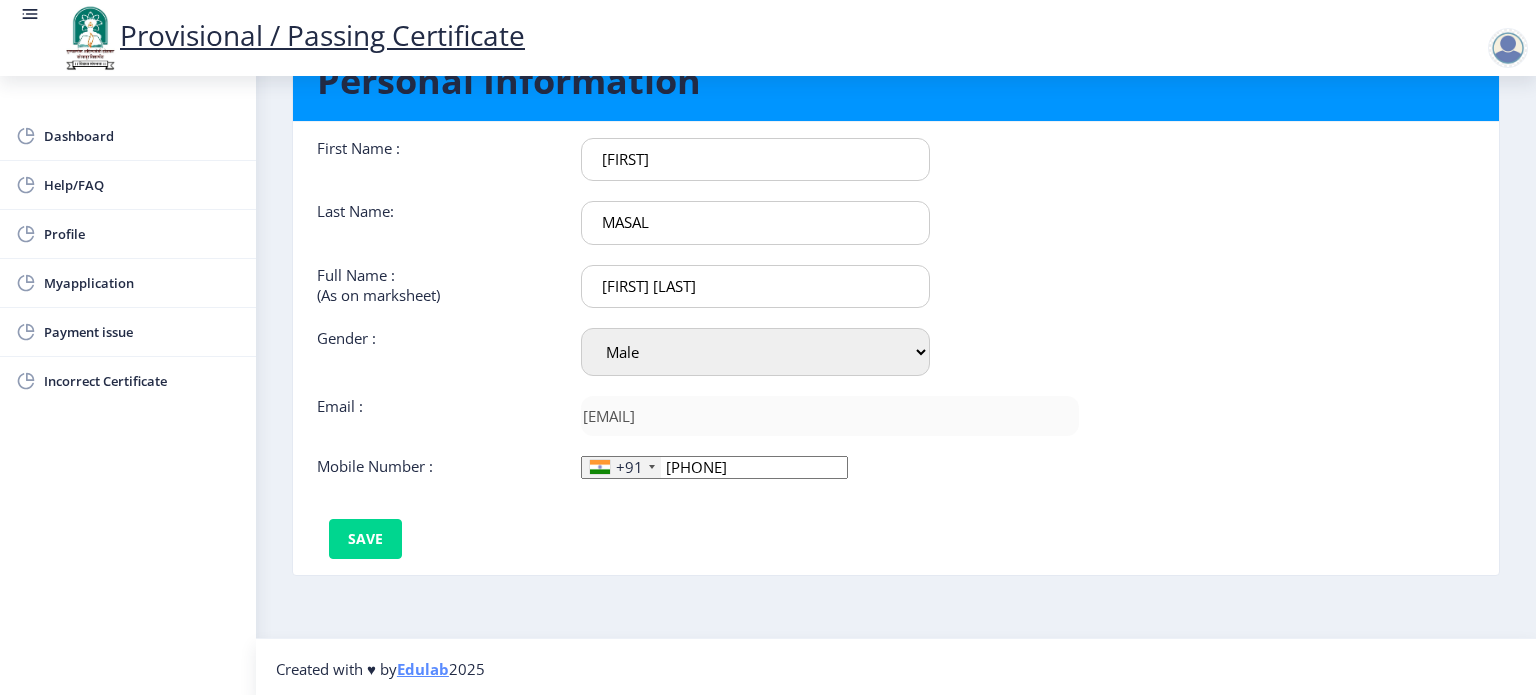 click on "909-629-70" 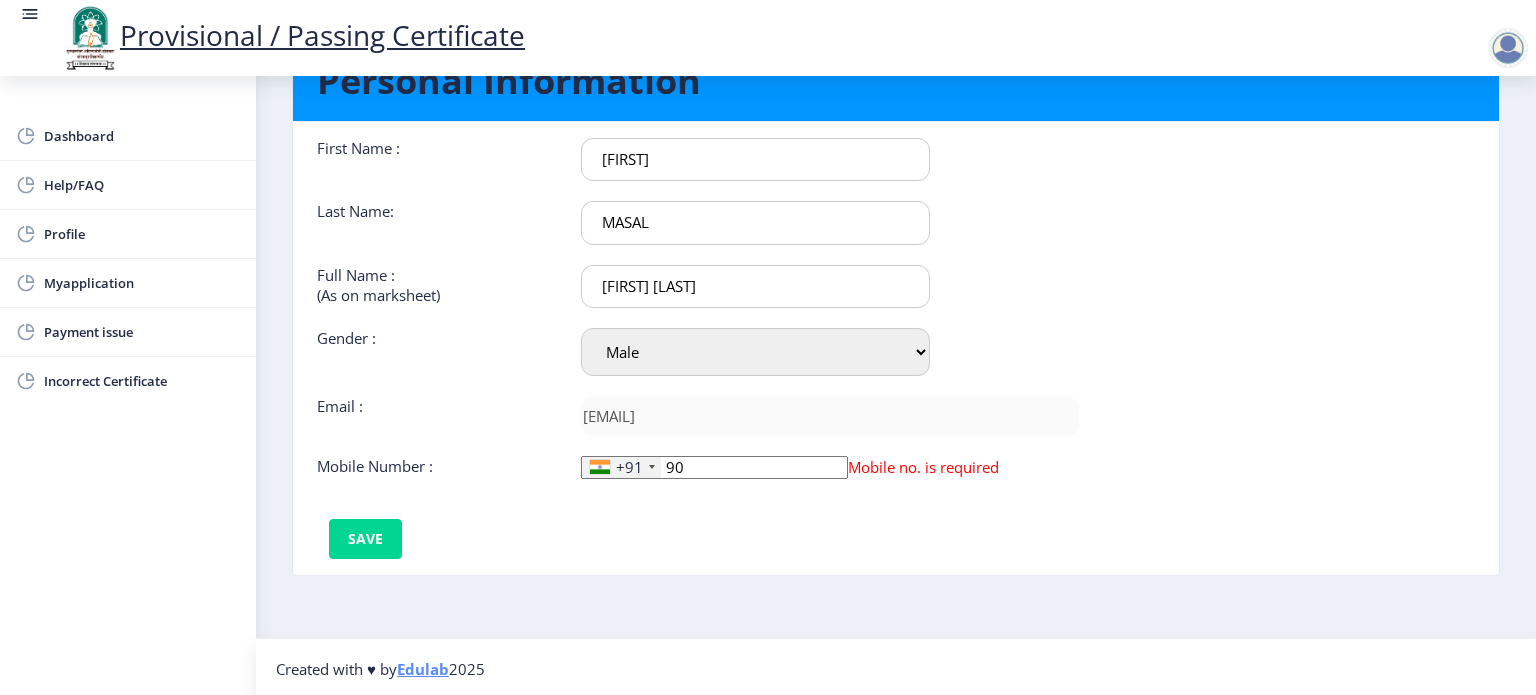 type on "9" 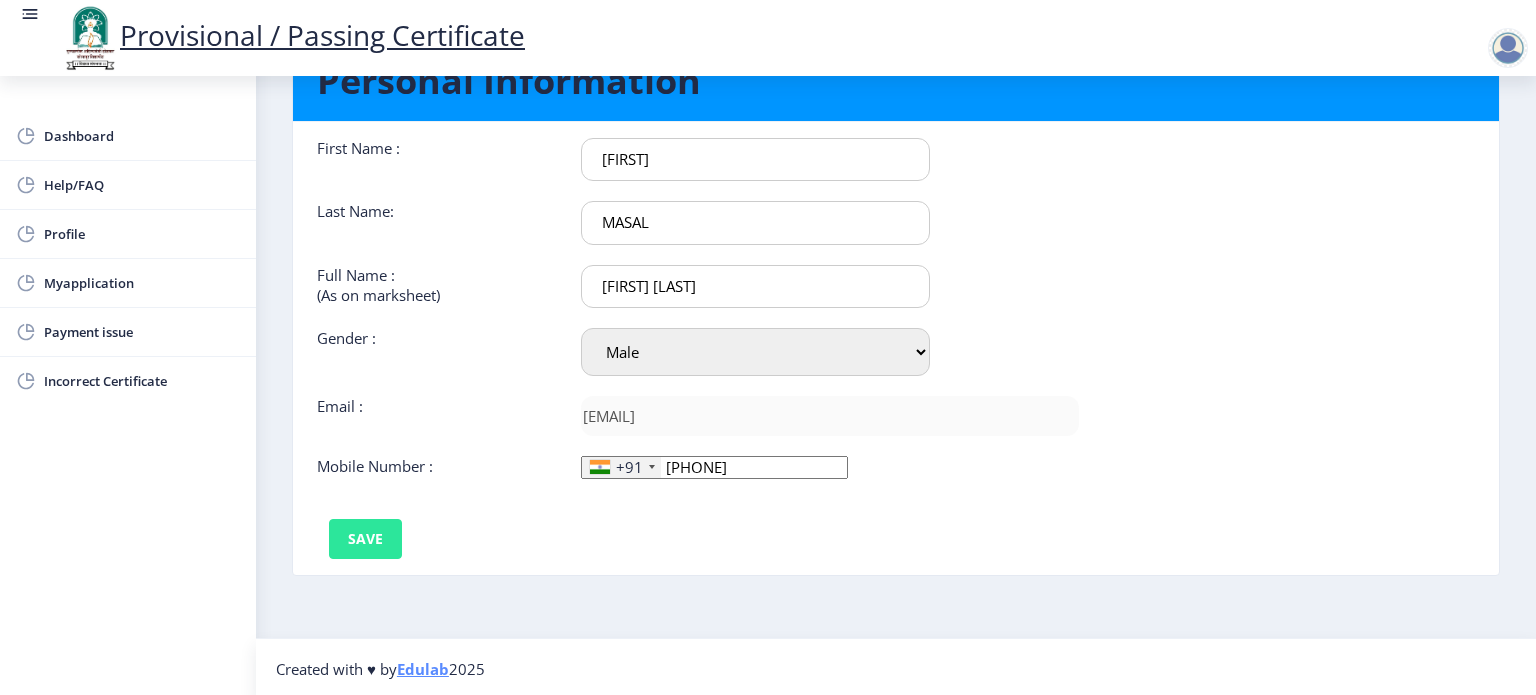 type on "[PHONE]" 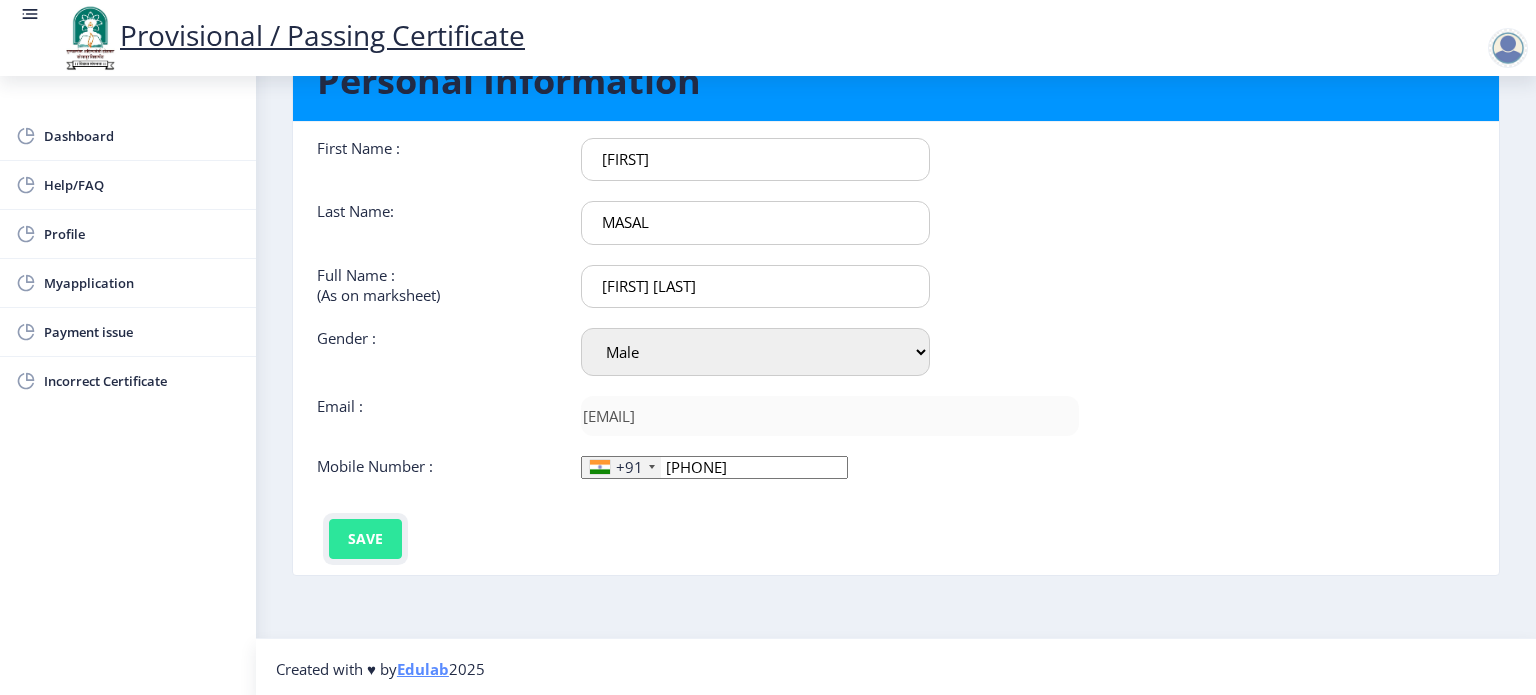 click on "Save" 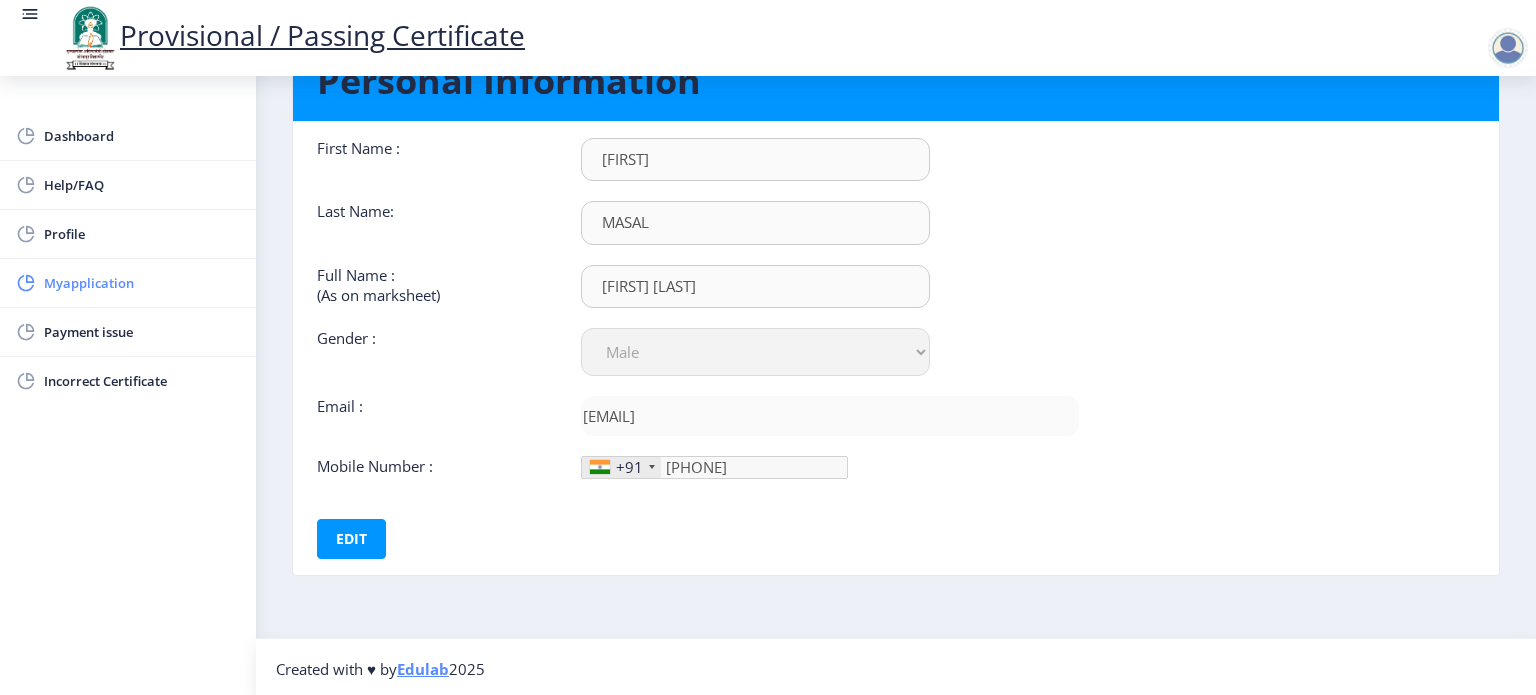 click on "Myapplication" 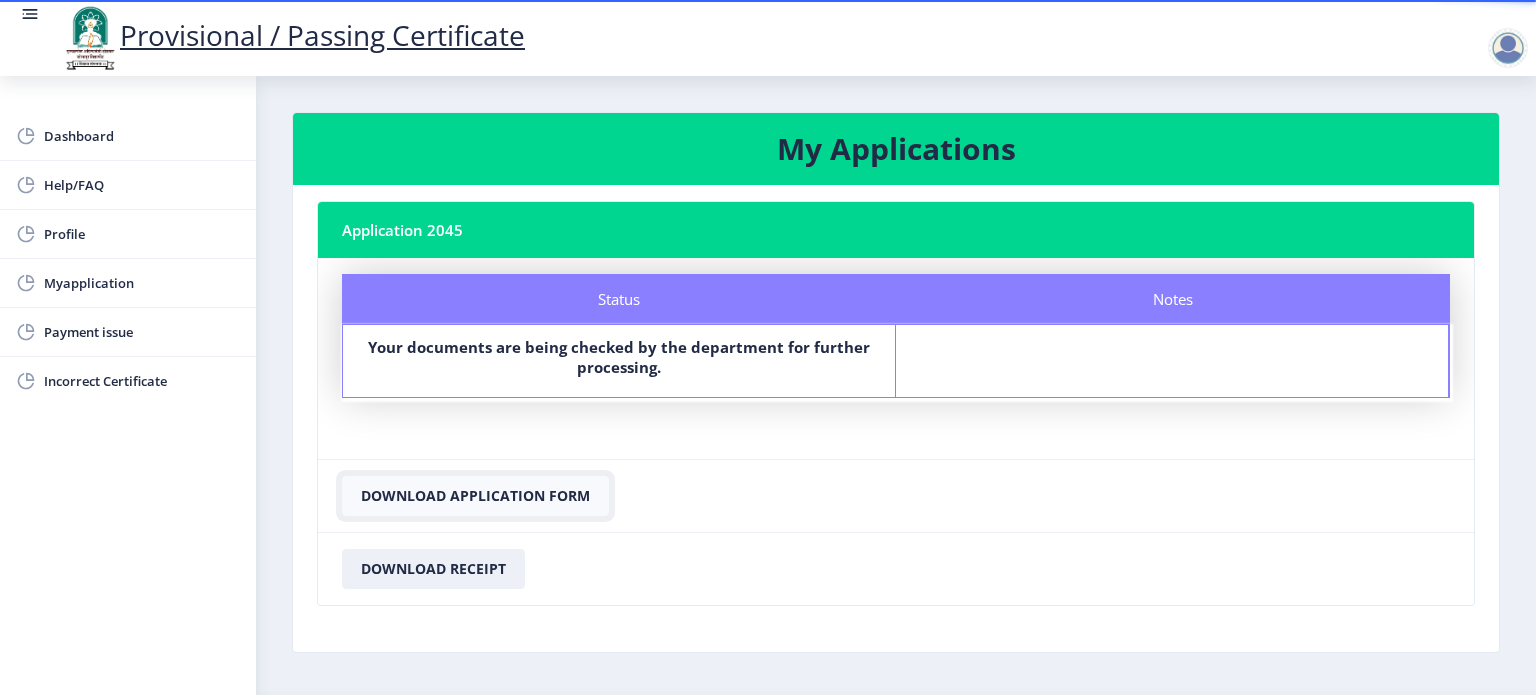 click on "Download Application Form" 